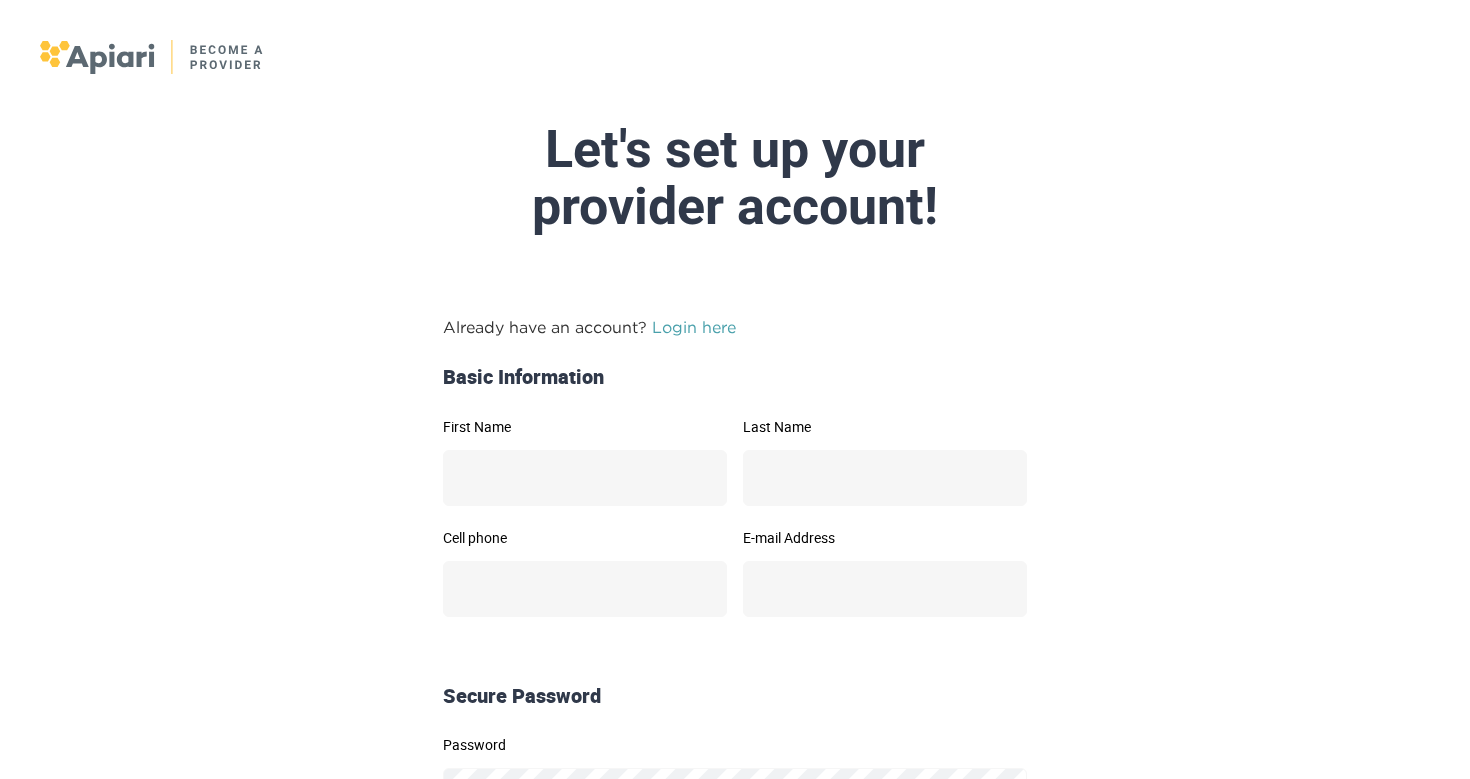 scroll, scrollTop: 0, scrollLeft: 0, axis: both 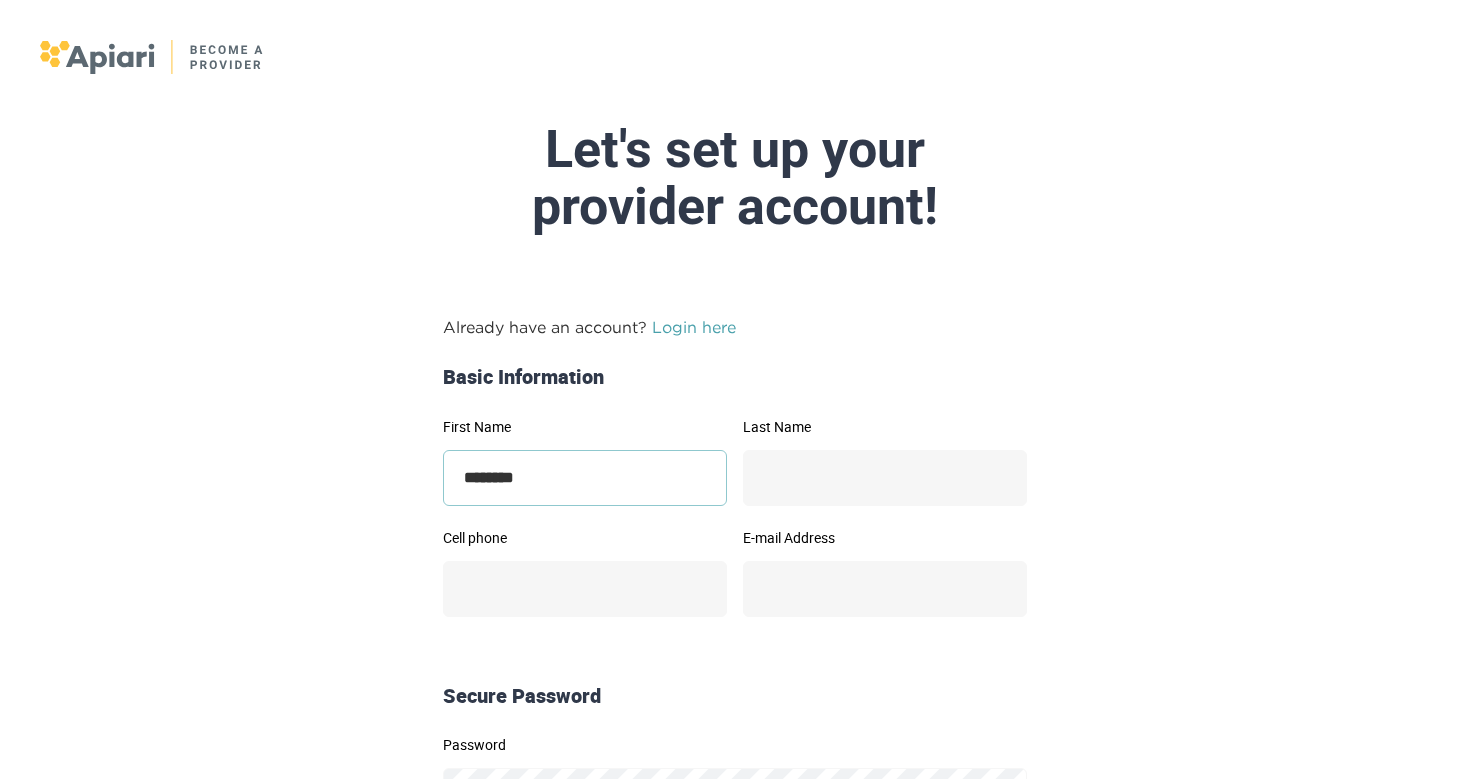 type on "********" 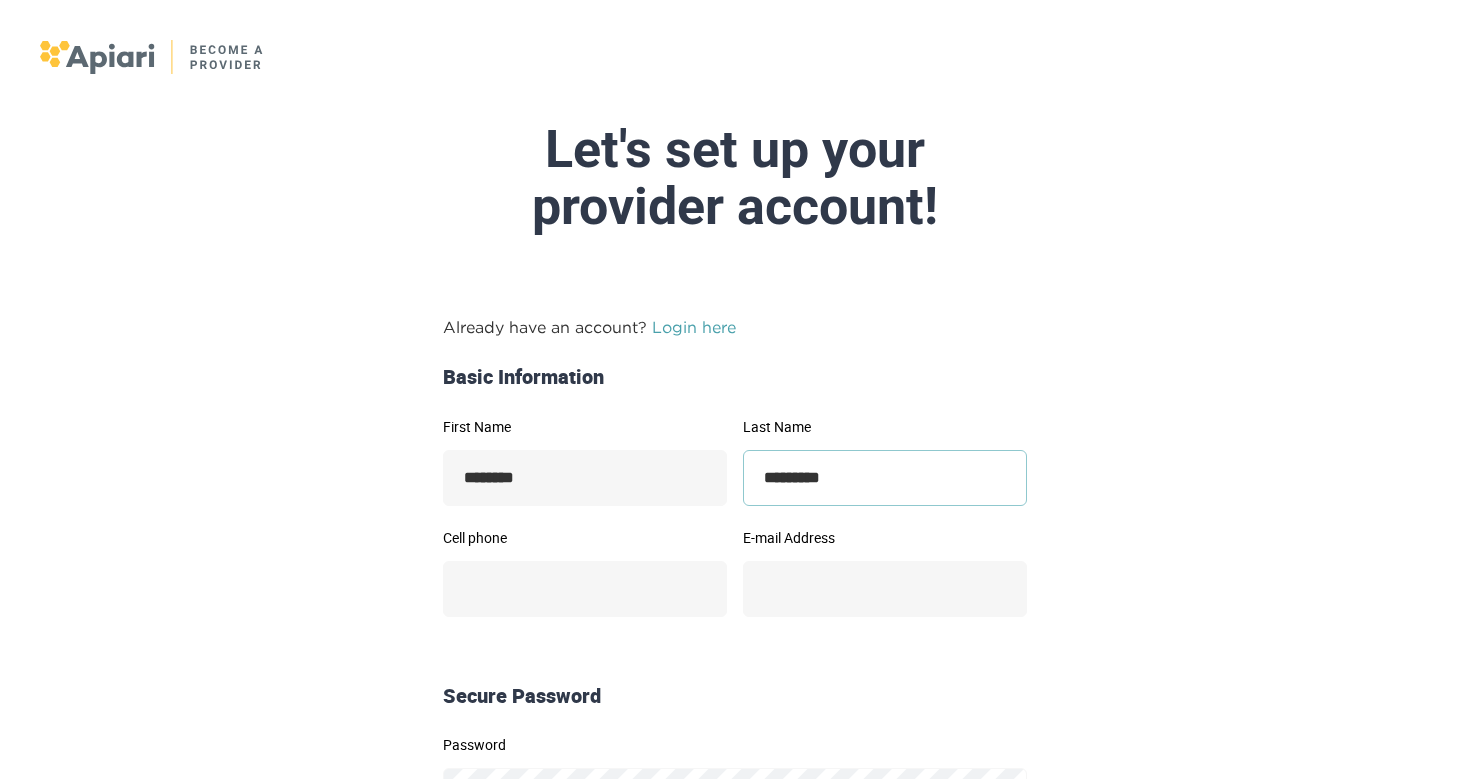 type on "*********" 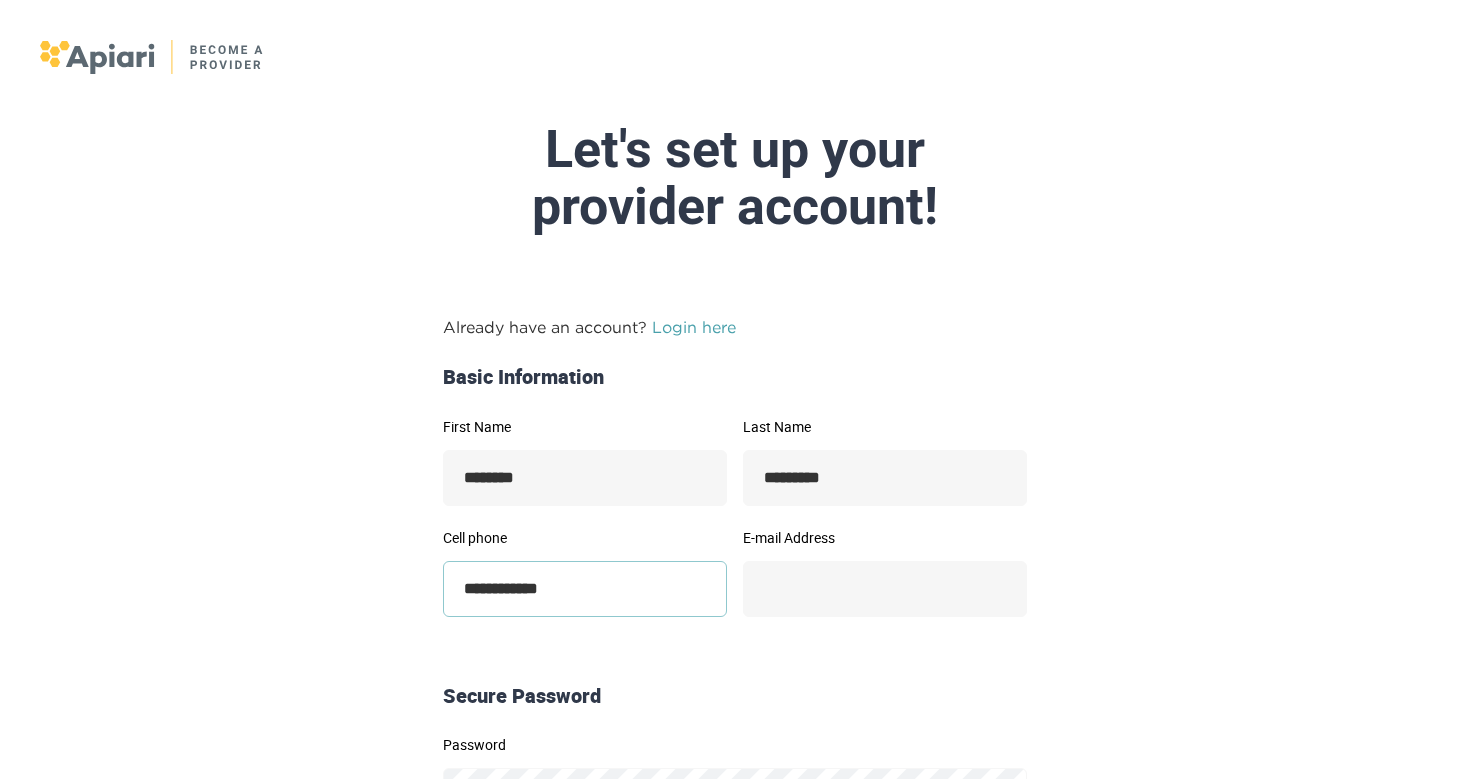 type on "**********" 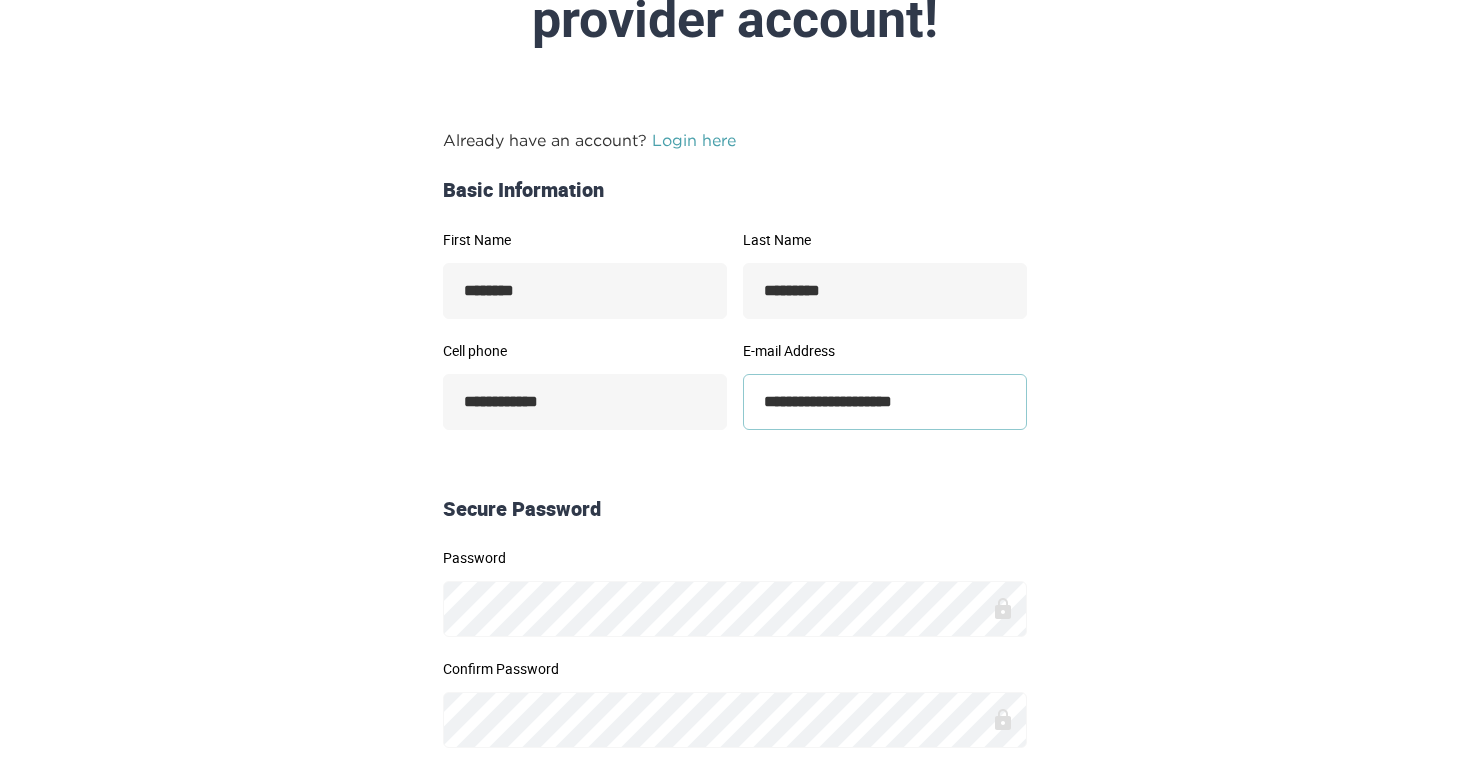 scroll, scrollTop: 250, scrollLeft: 0, axis: vertical 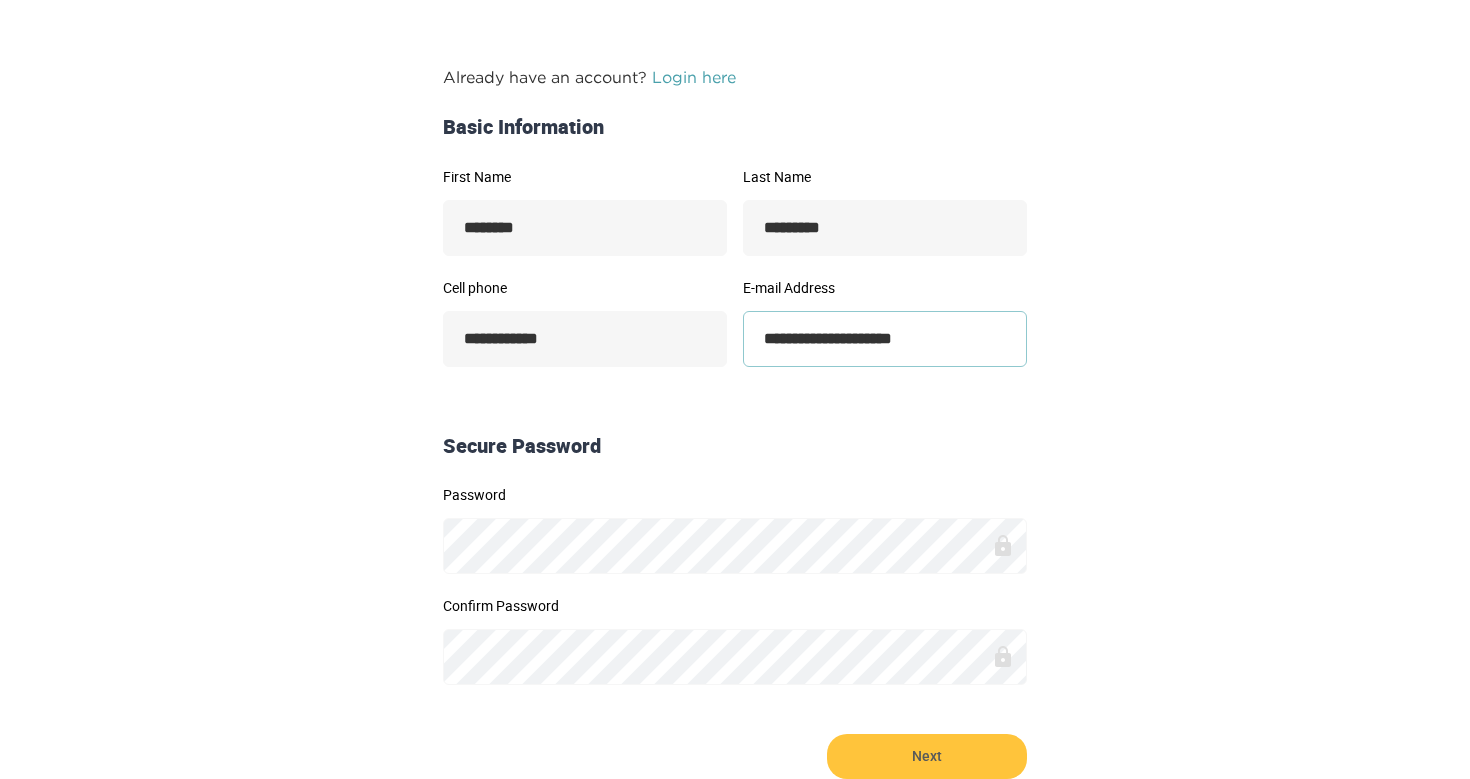type on "**********" 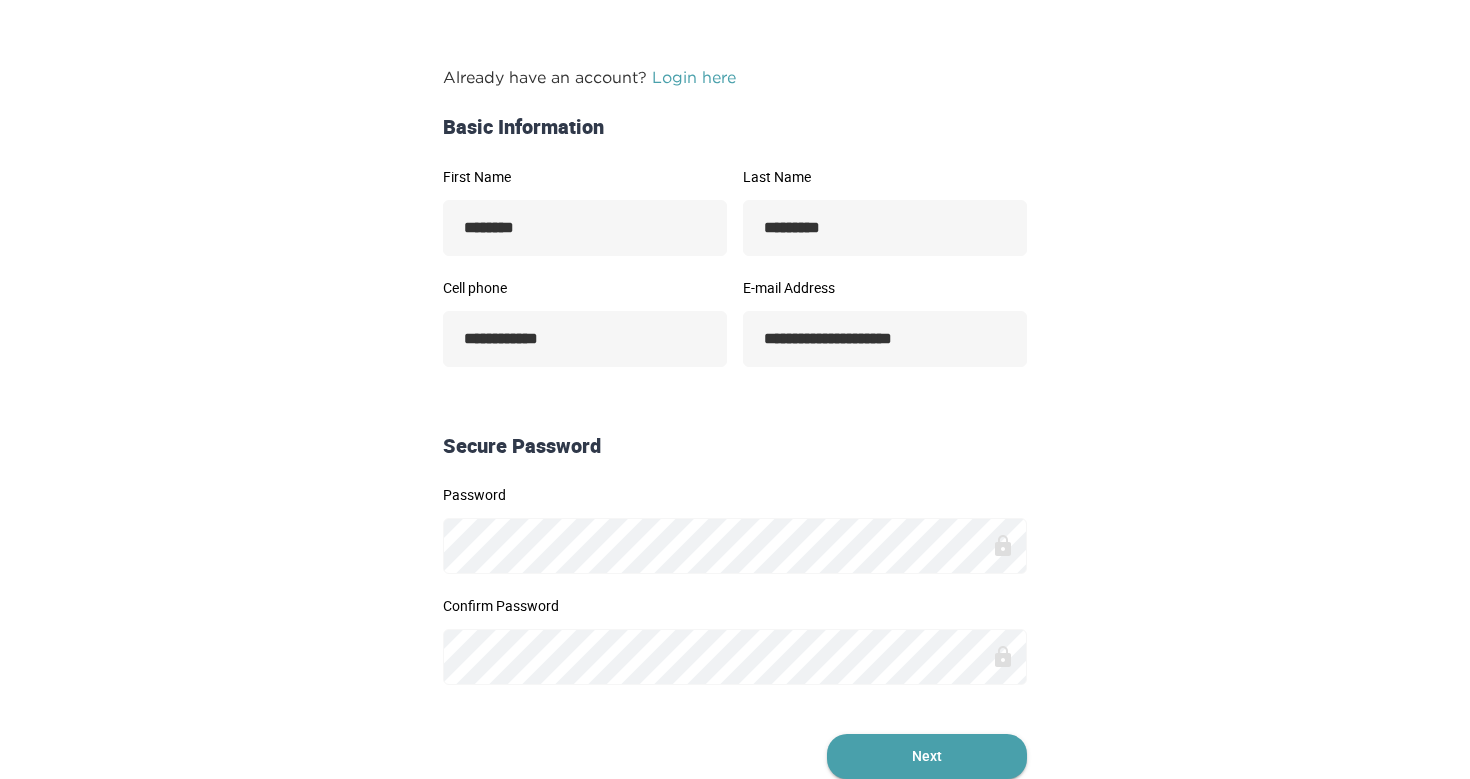 click on "Next" at bounding box center (927, 756) 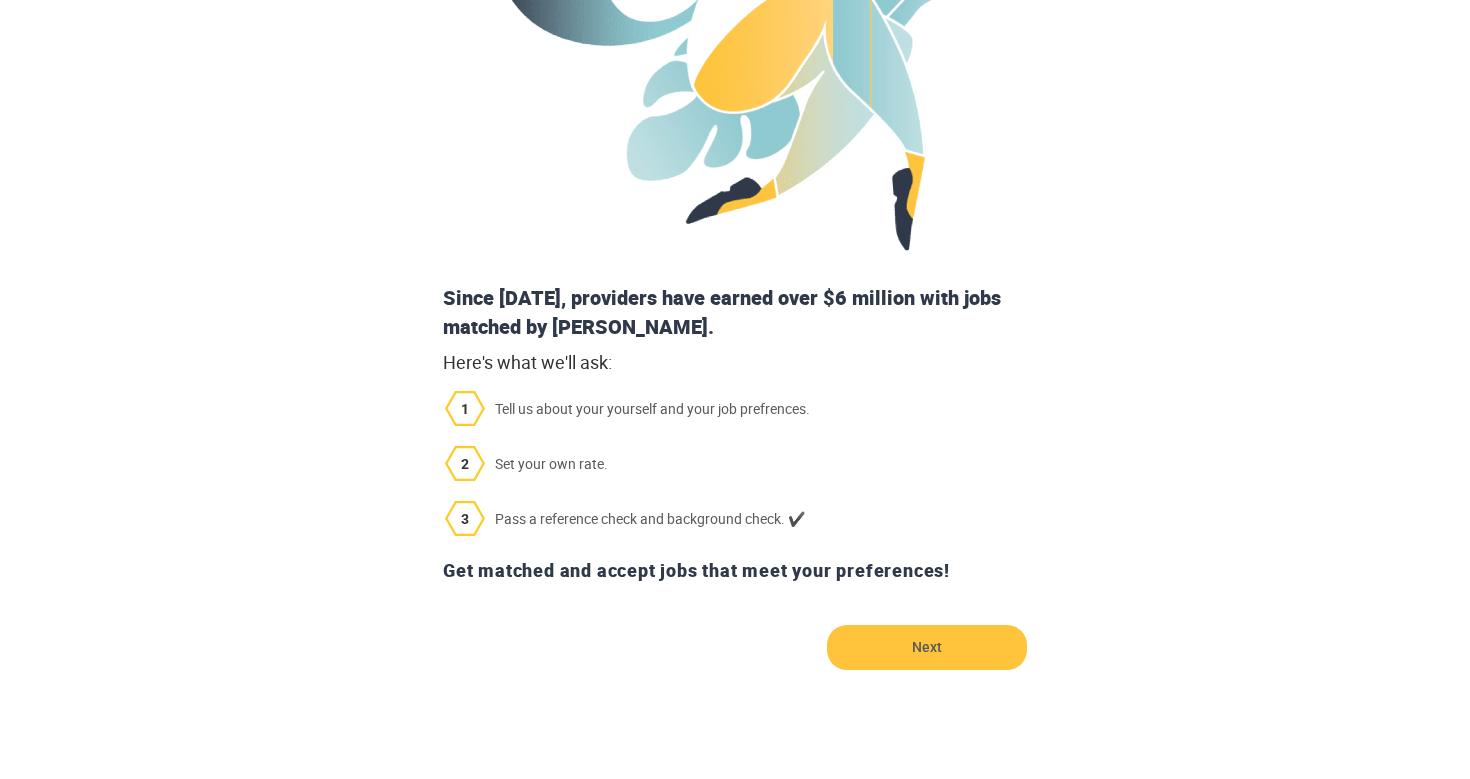 scroll, scrollTop: 486, scrollLeft: 0, axis: vertical 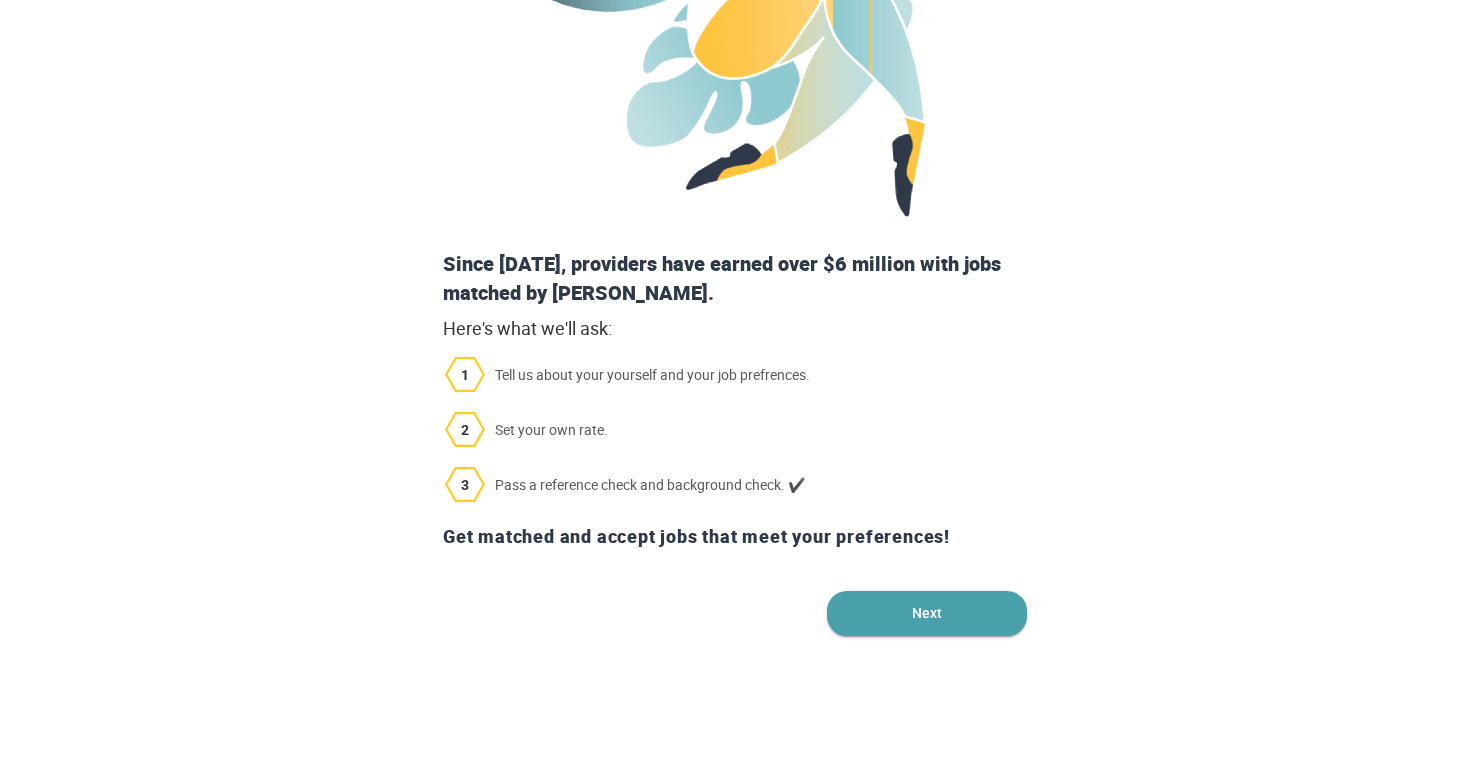 click on "Next" at bounding box center [927, 613] 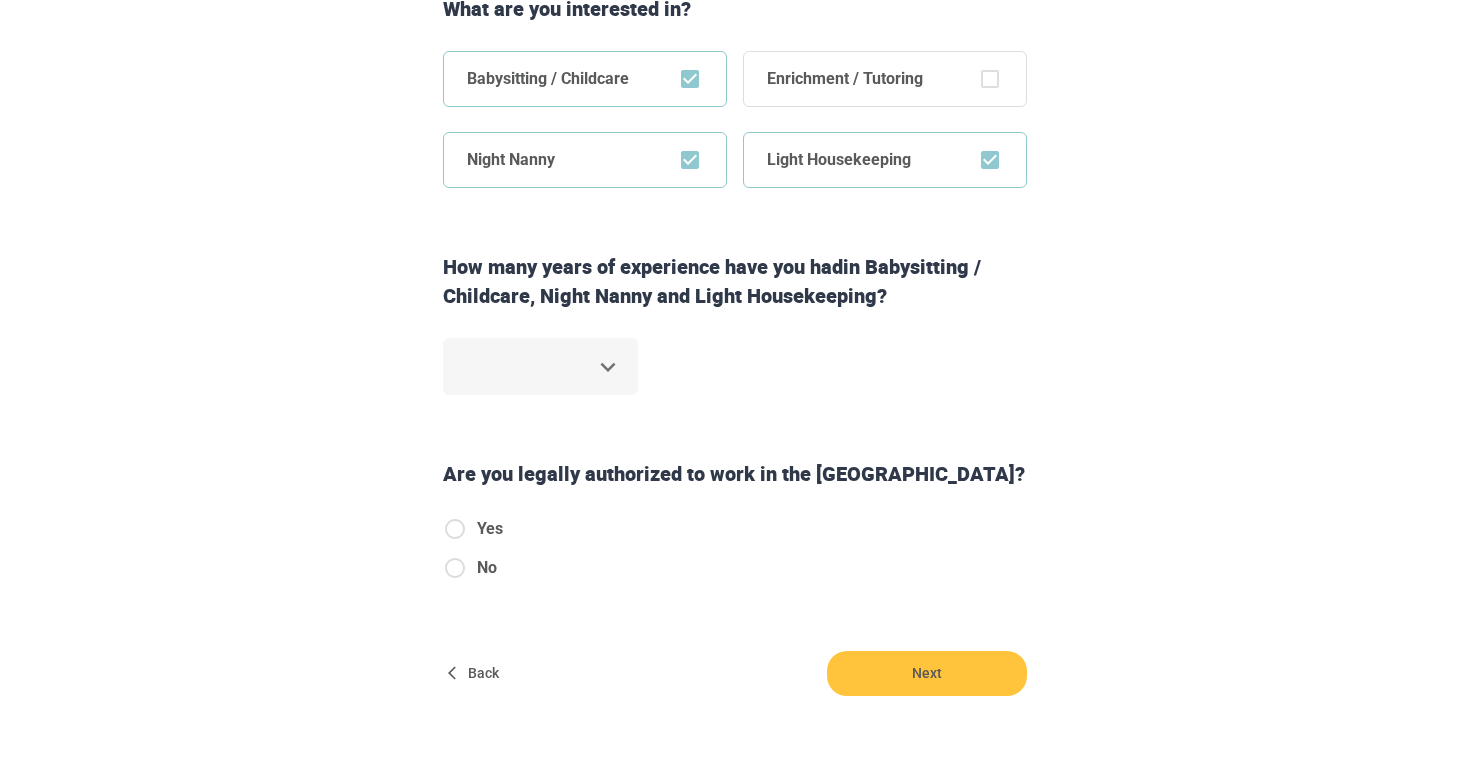 scroll, scrollTop: 445, scrollLeft: 0, axis: vertical 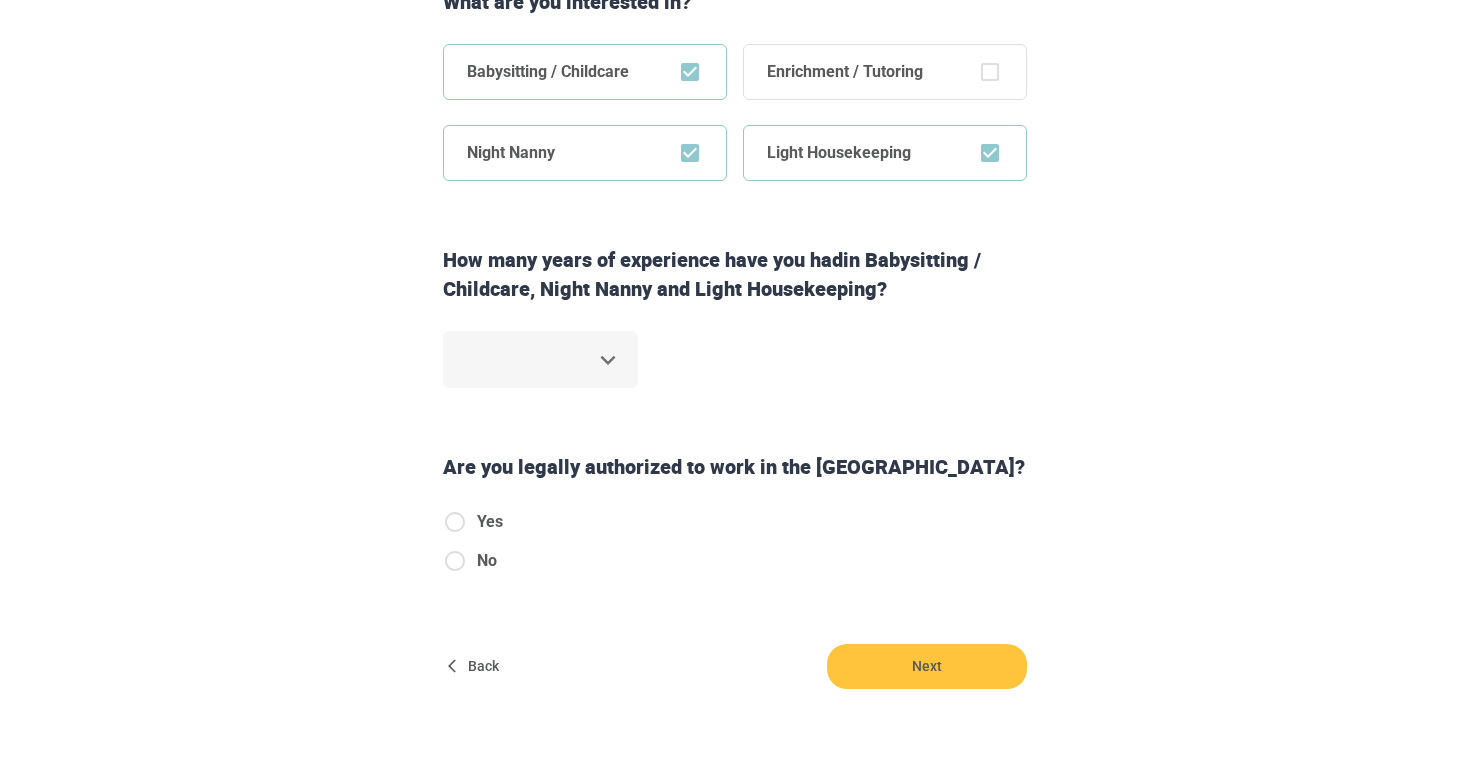 click on "Step  1   of   6 Some simple  stuff first. Hi  [PERSON_NAME] ! What are you interested in? Babysitting / Childcare Enrichment / Tutoring Night Nanny Light Housekeeping How many years of experience have you had  in Babysitting / Childcare, Night Nanny and Light Housekeeping ? ​ Are you legally authorized to work in the [GEOGRAPHIC_DATA]? Yes No Back Next Copyright  2025 [EMAIL_ADDRESS][DOMAIN_NAME] [PHONE_NUMBER] Jobs Signup Terms of service Privacy The Sweet Life" at bounding box center [735, -56] 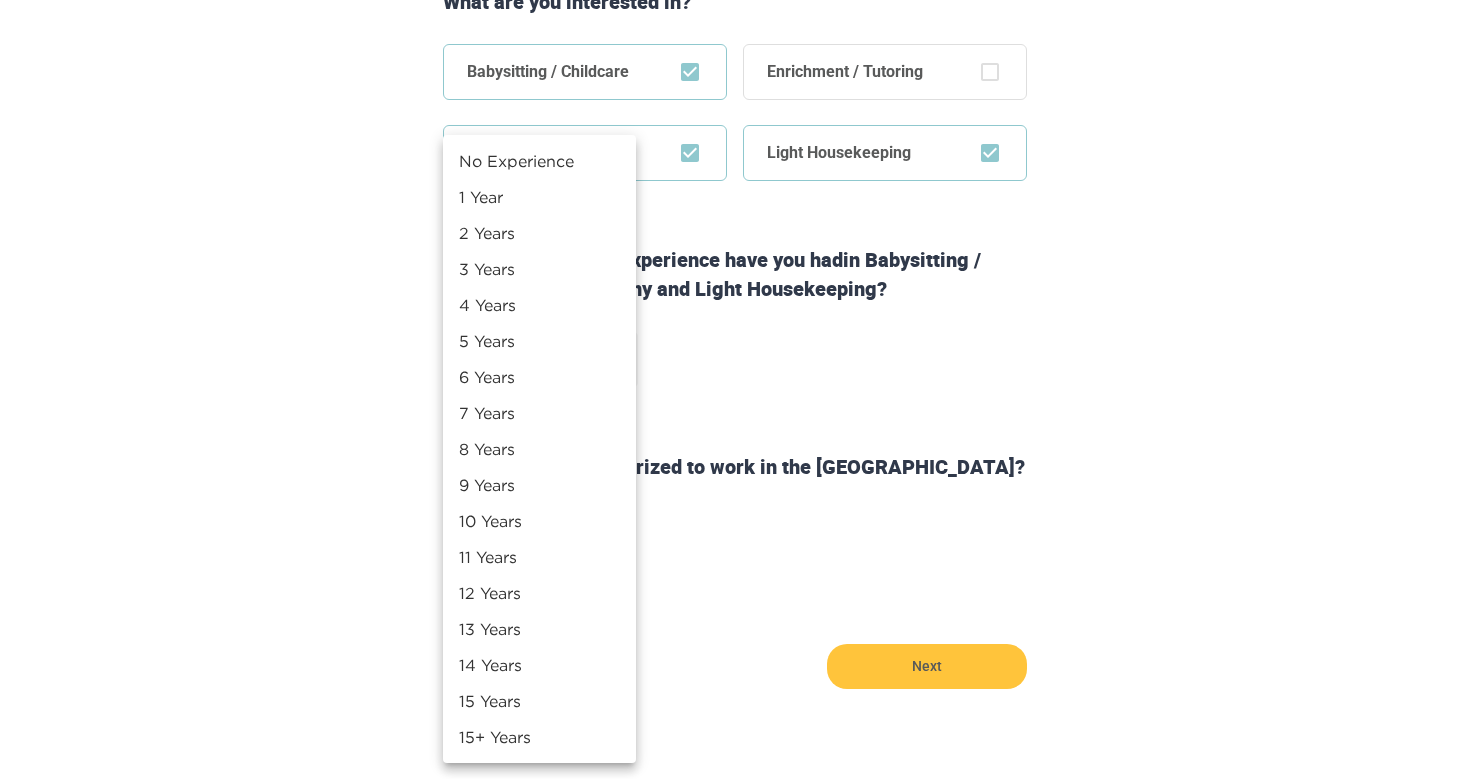 click on "1 Year" at bounding box center (539, 197) 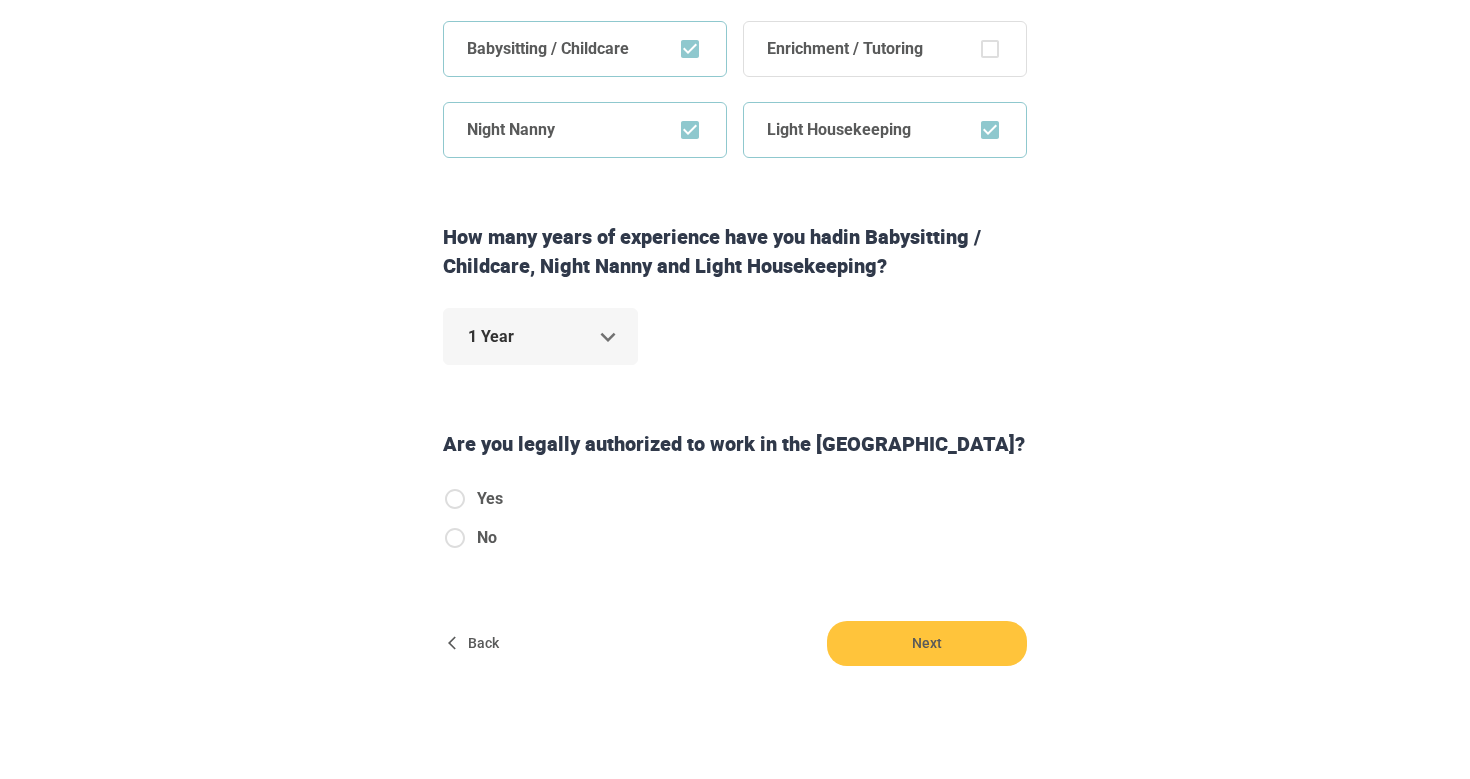 scroll, scrollTop: 488, scrollLeft: 0, axis: vertical 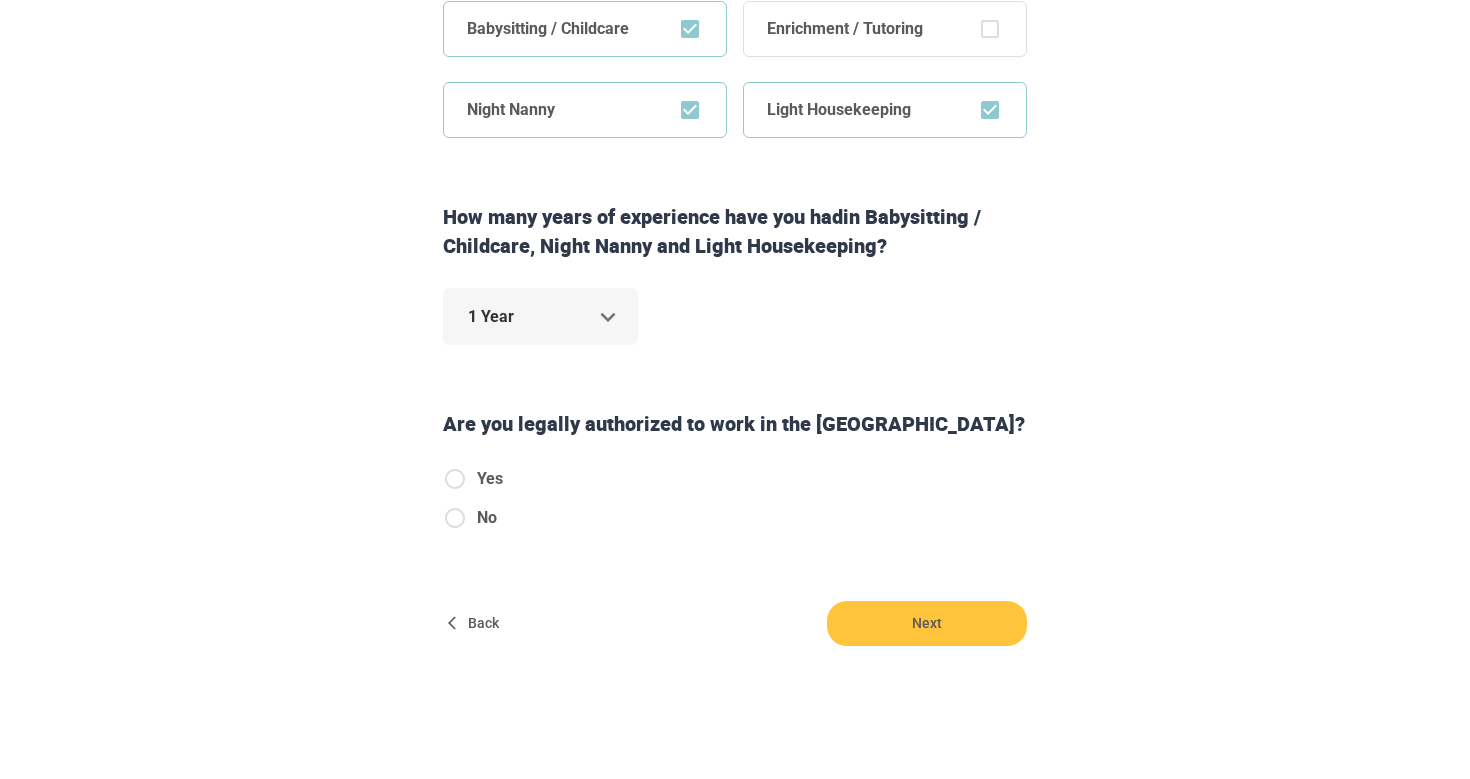 click on "Yes" at bounding box center (490, 479) 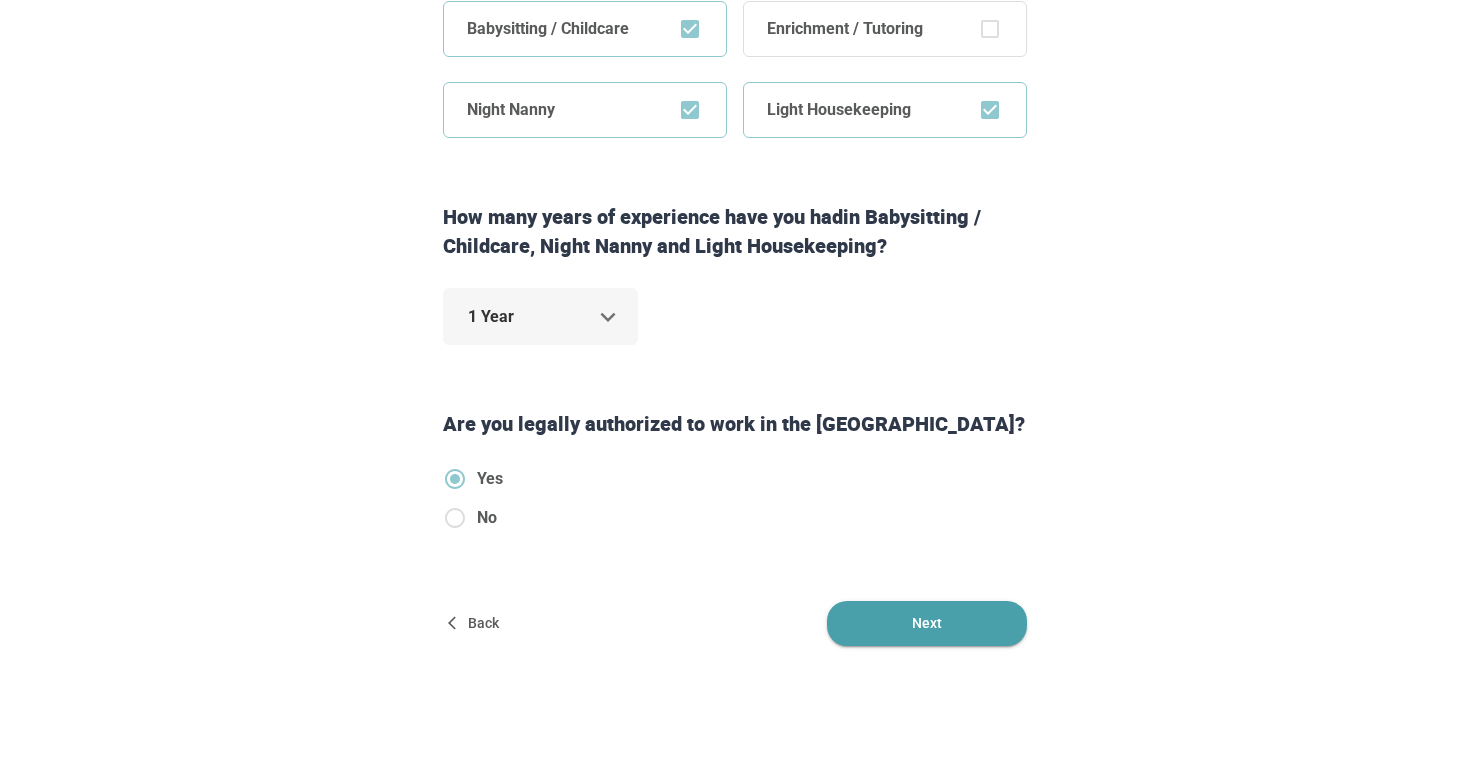 click on "Next" at bounding box center [927, 623] 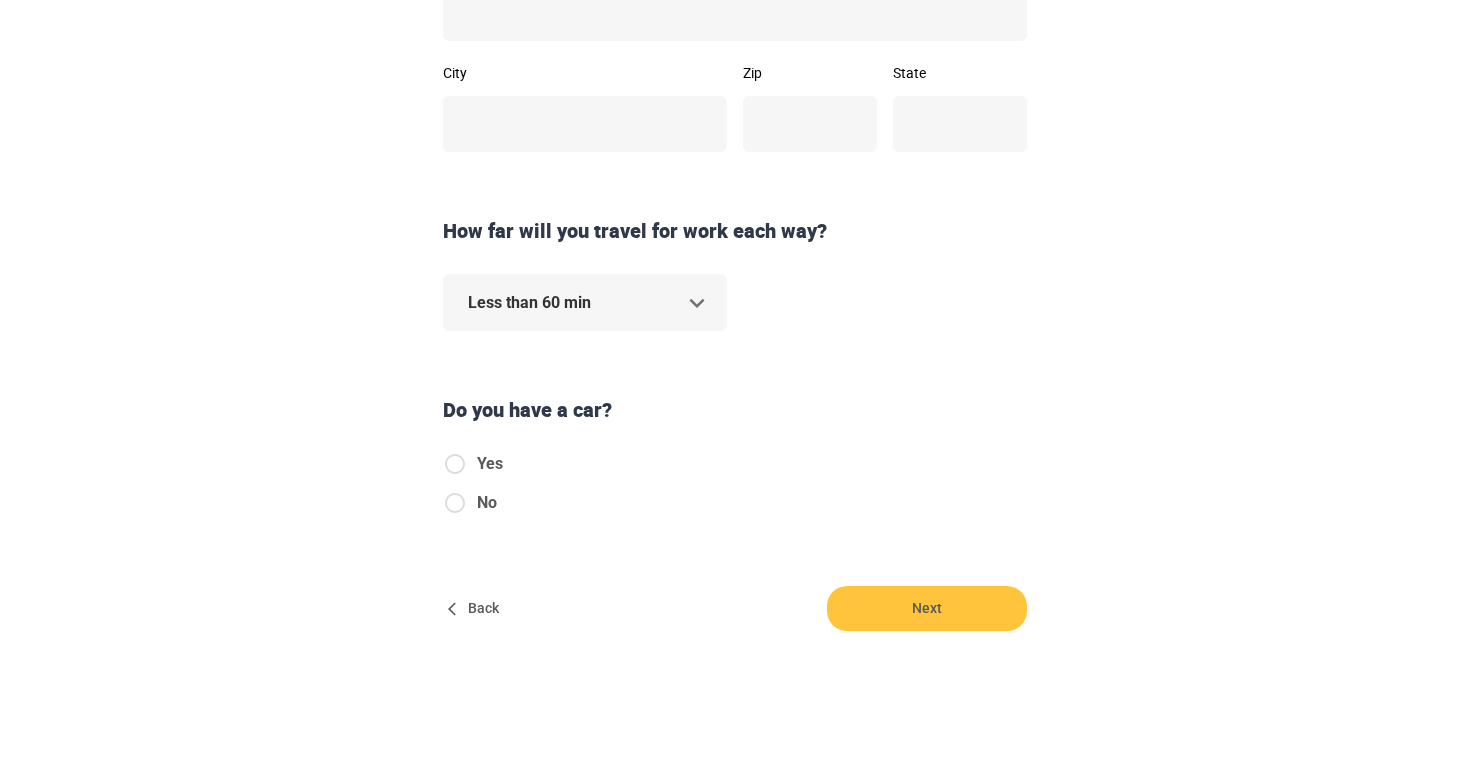 scroll, scrollTop: 0, scrollLeft: 0, axis: both 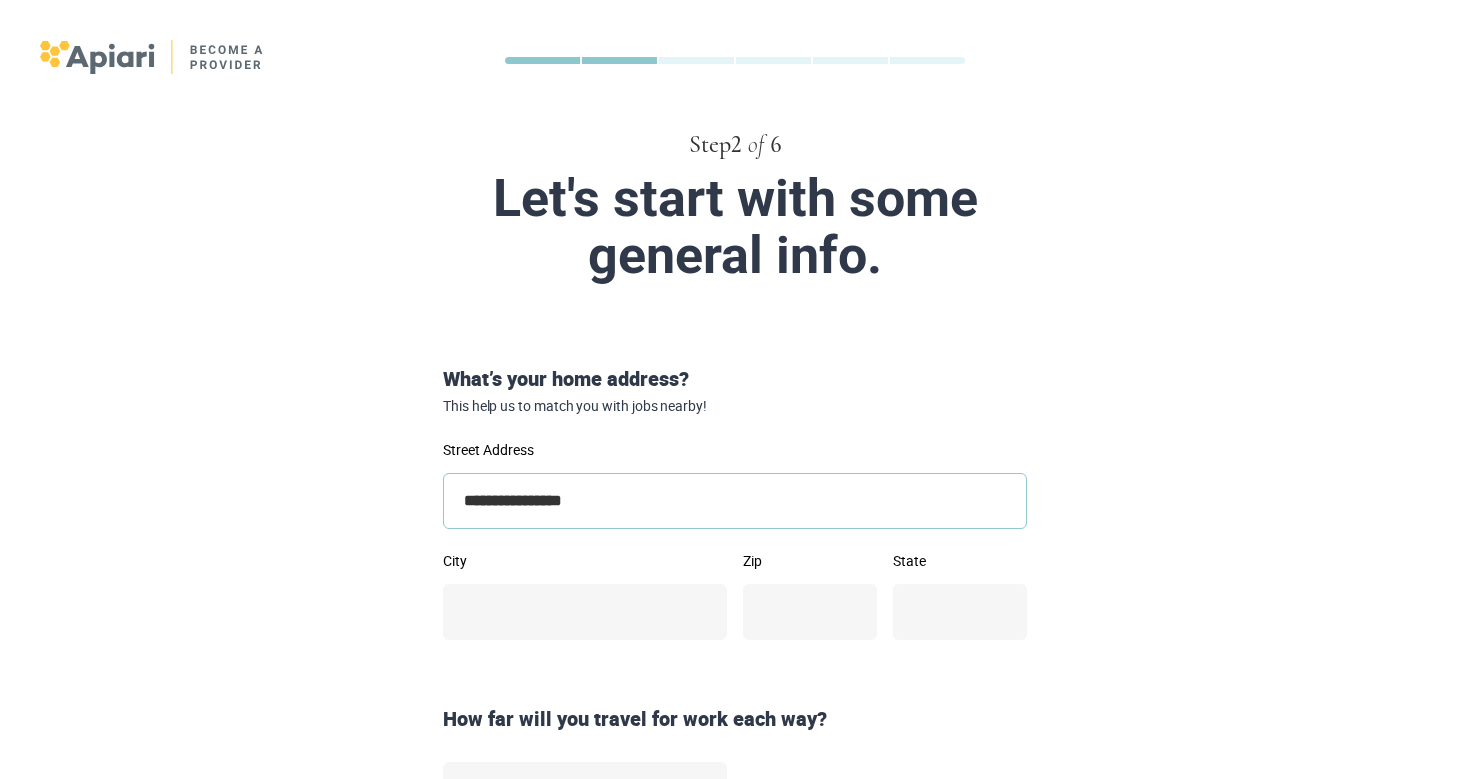 type on "**********" 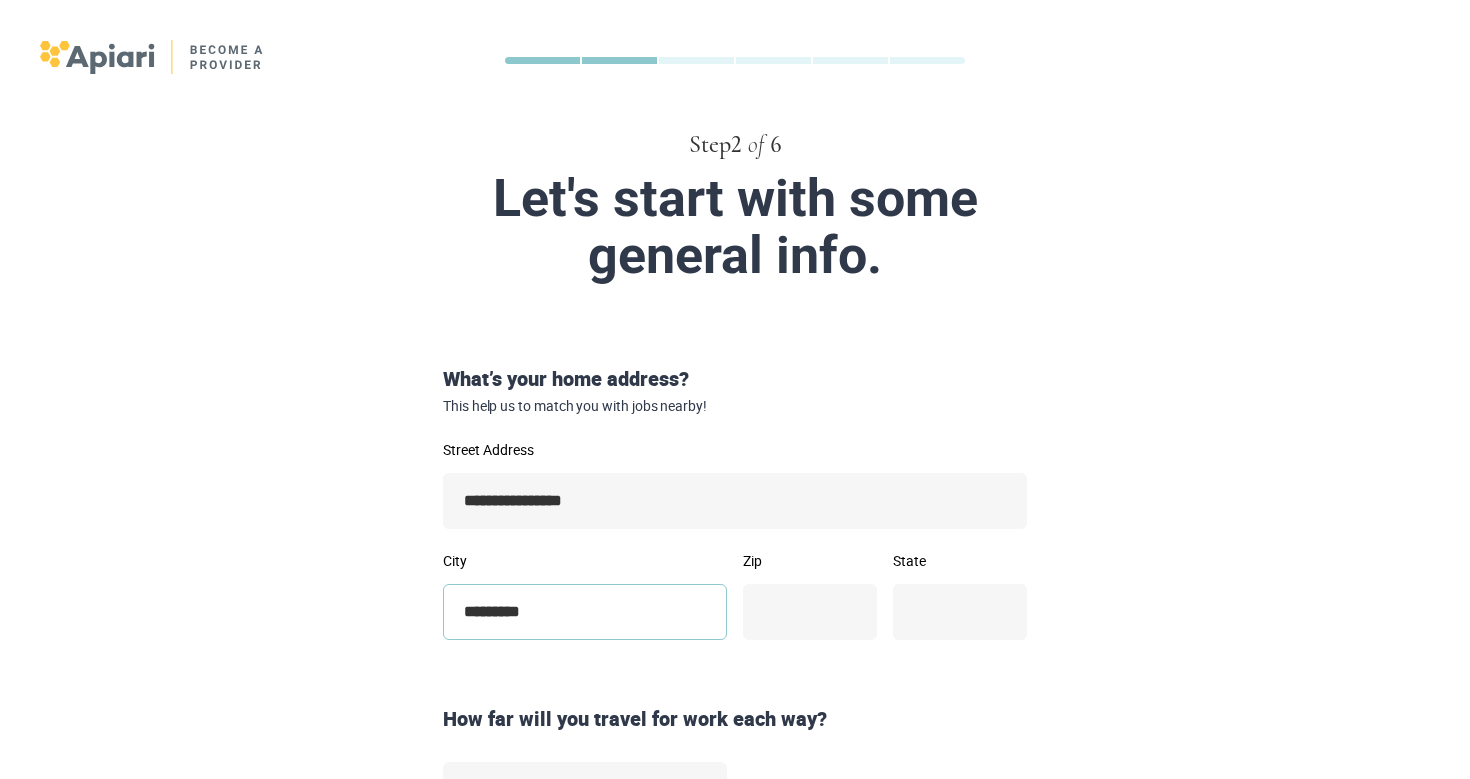 type on "*********" 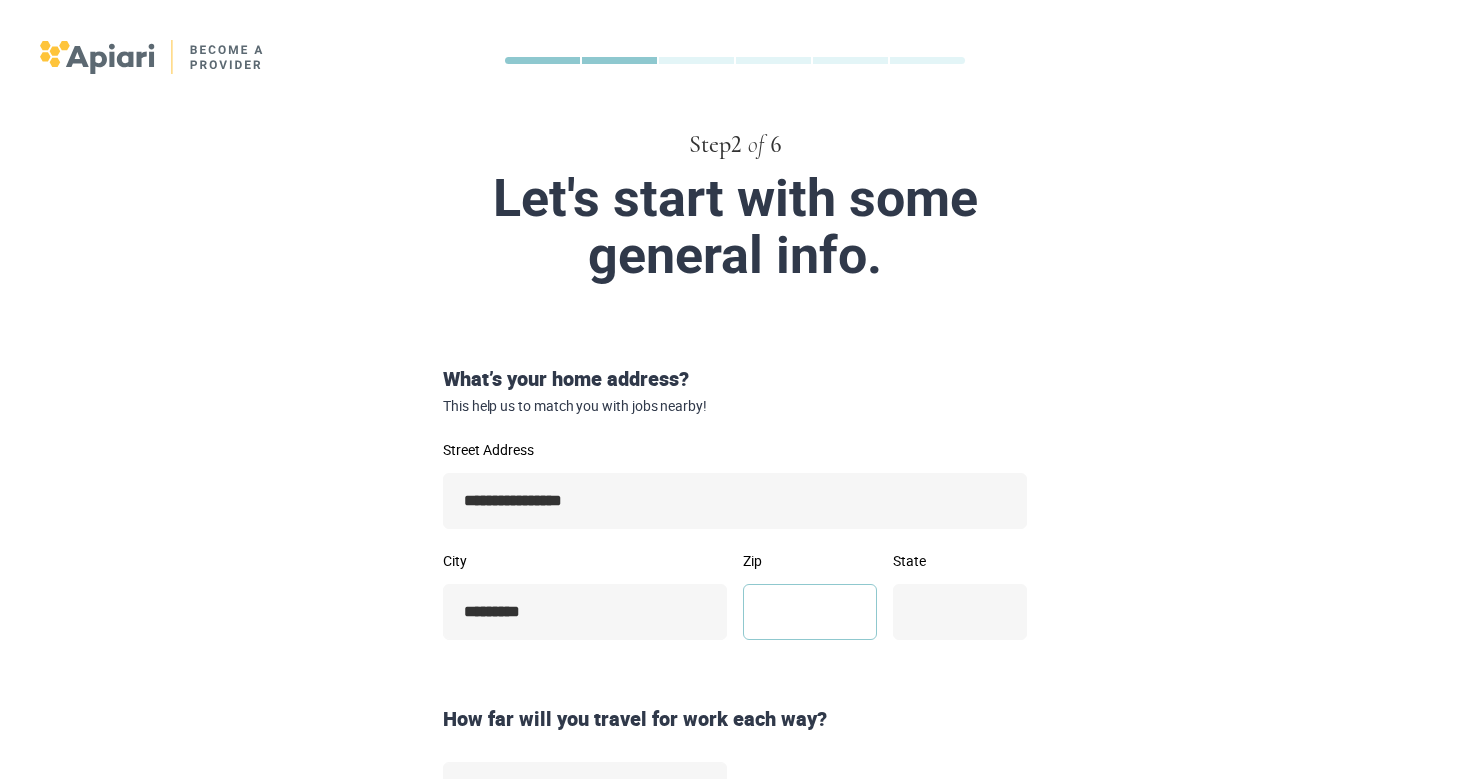 type on "*" 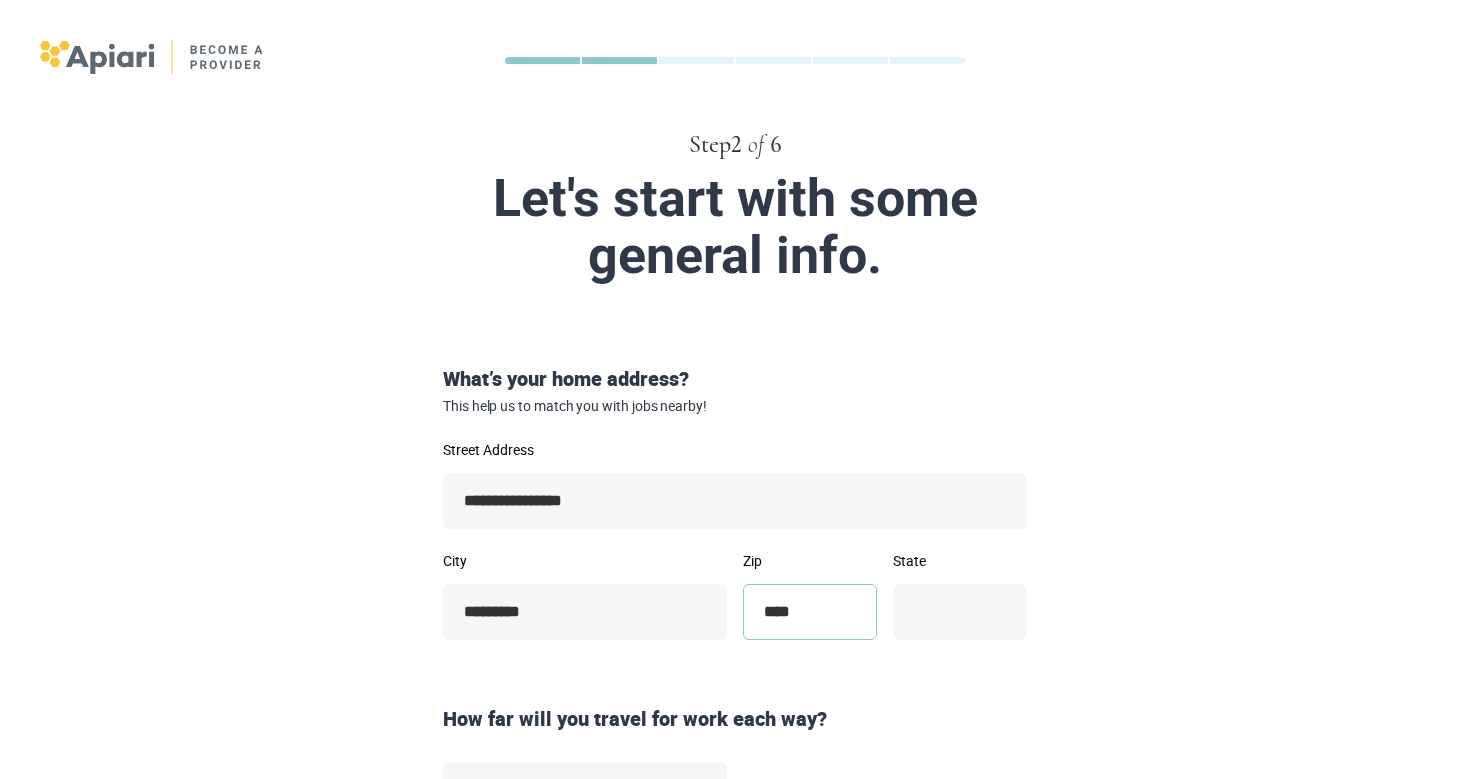 type on "*****" 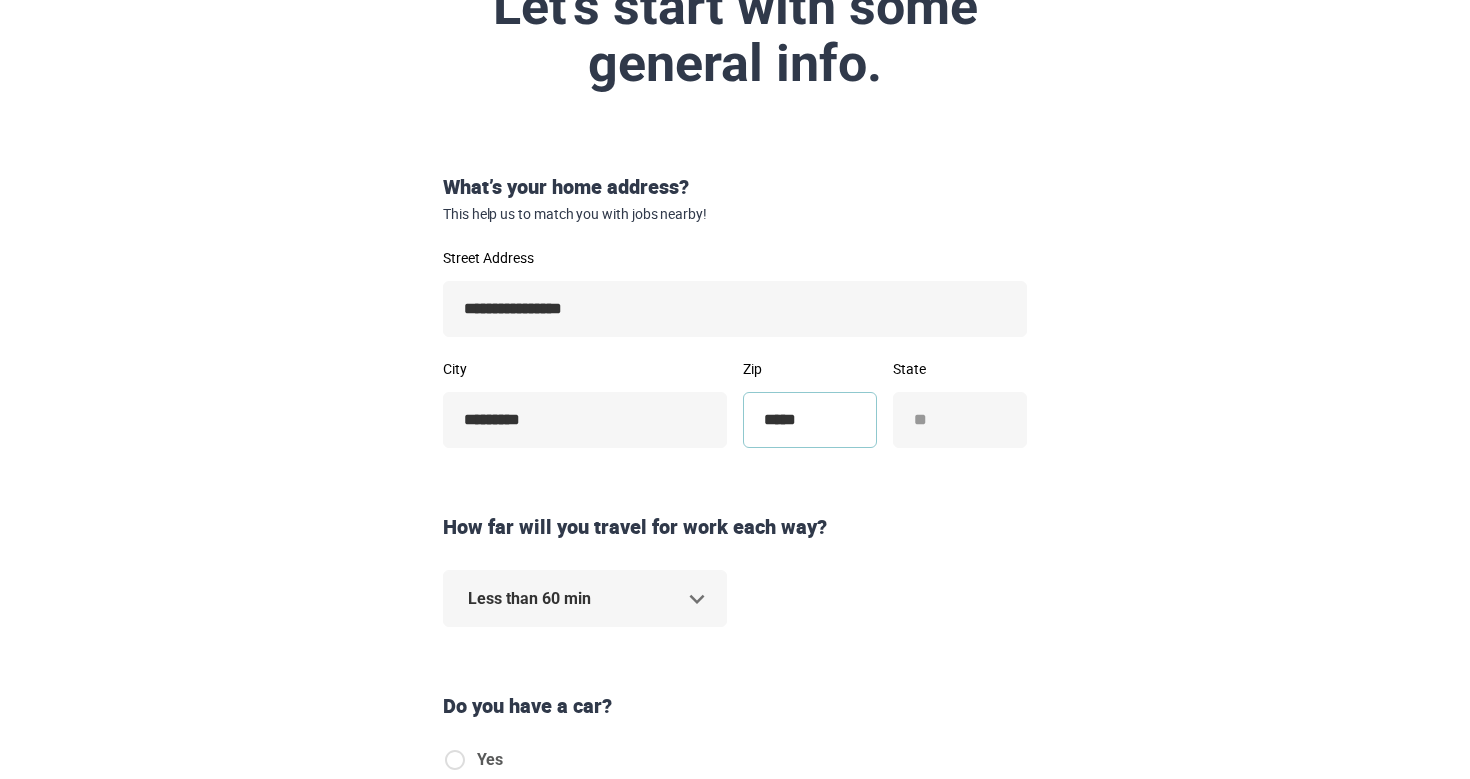scroll, scrollTop: 370, scrollLeft: 0, axis: vertical 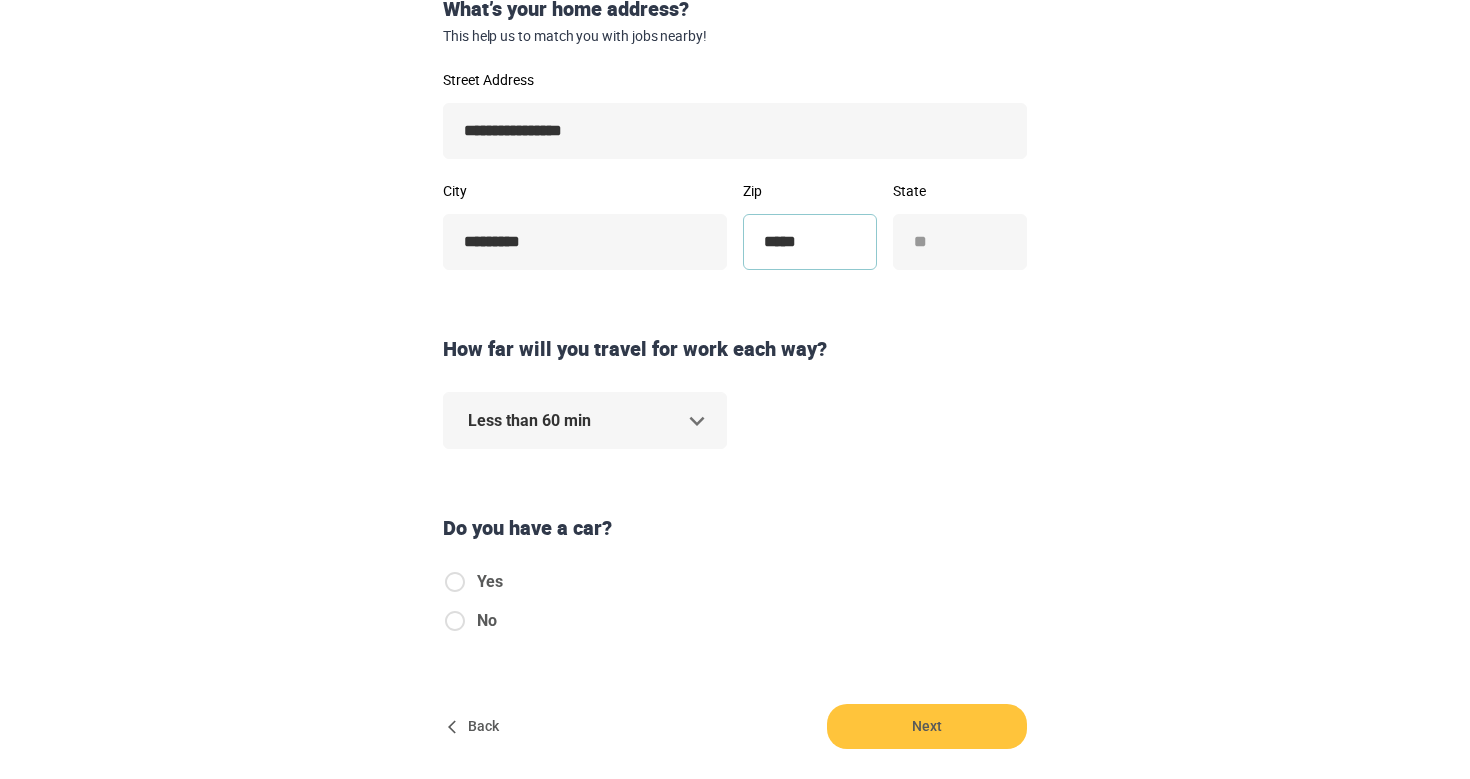 type on "*****" 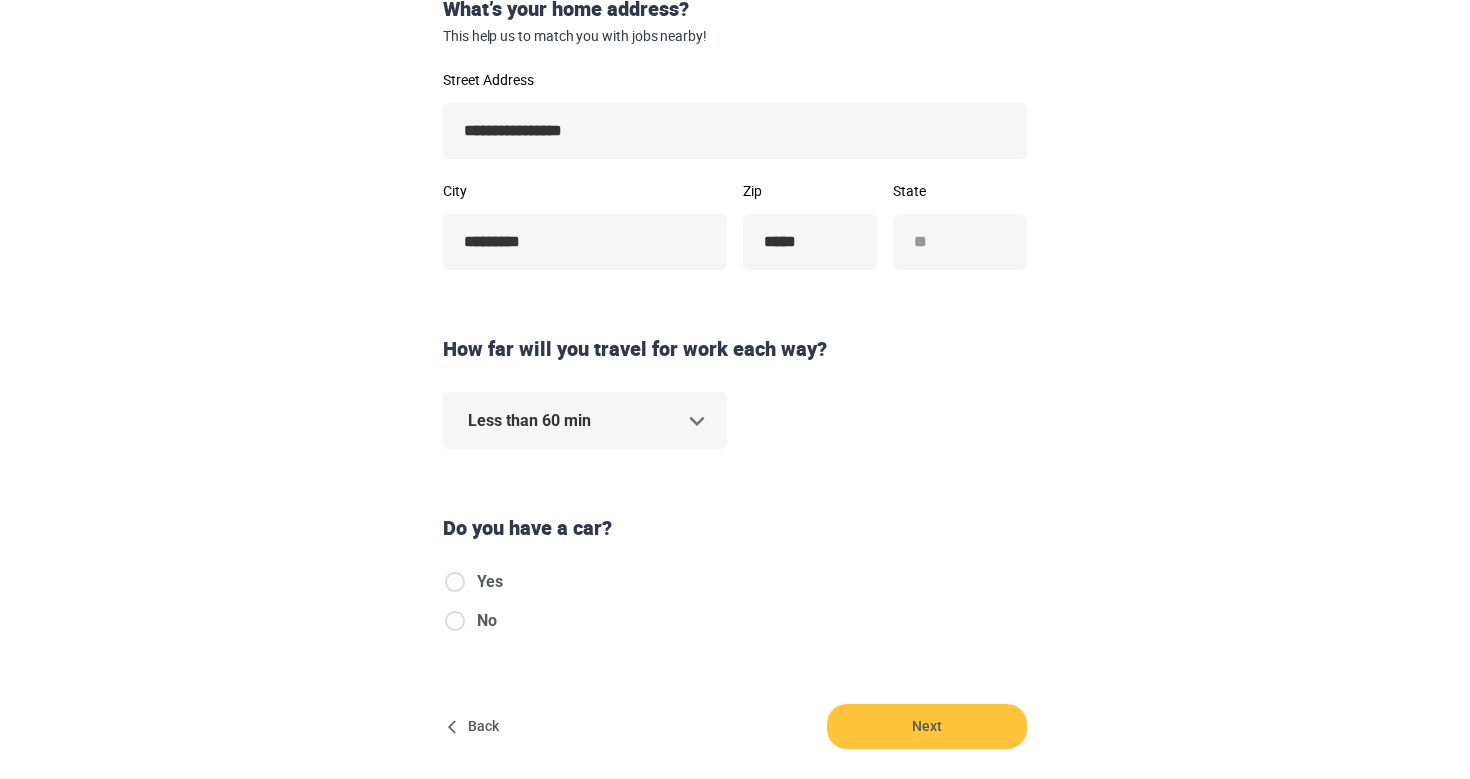 click on "**********" at bounding box center (735, 19) 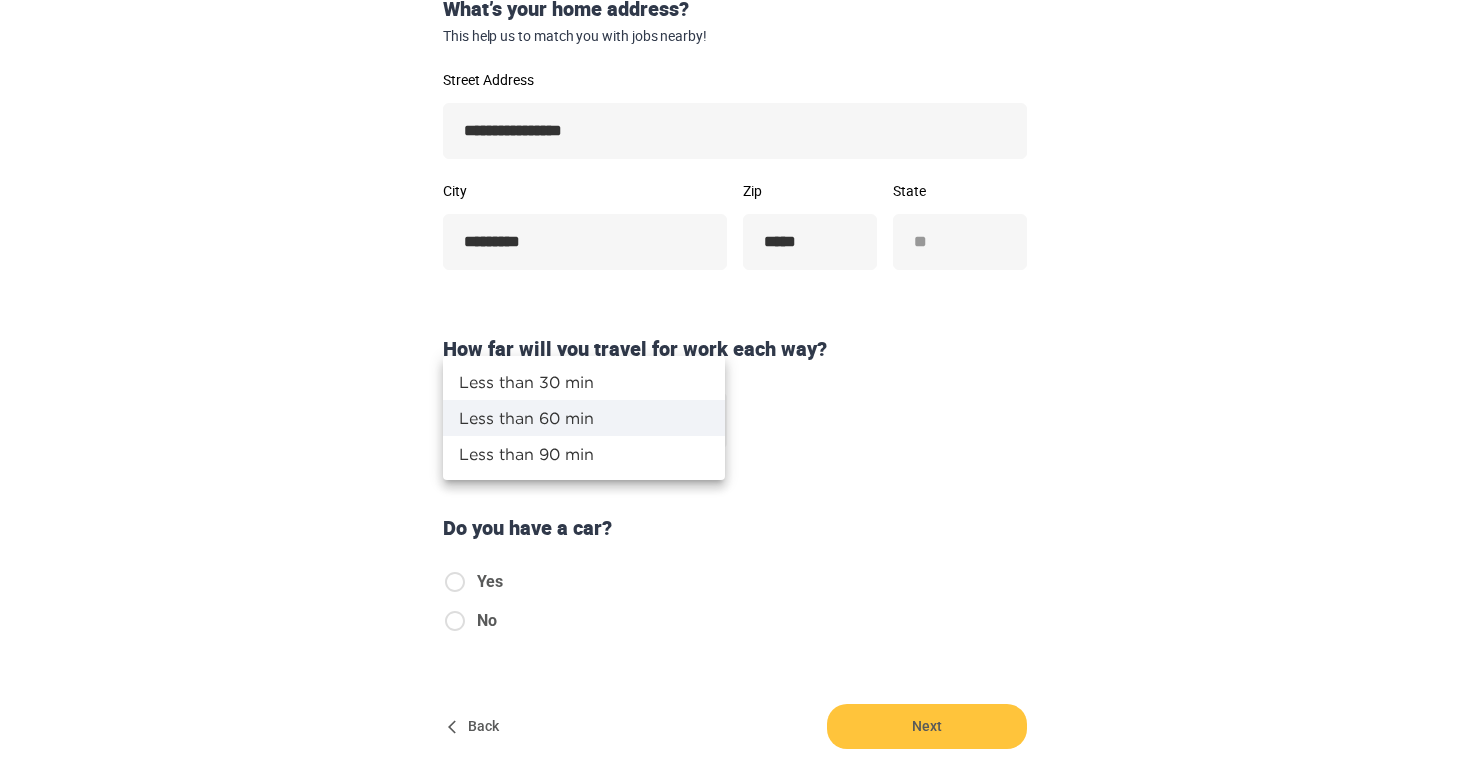 click at bounding box center (735, 389) 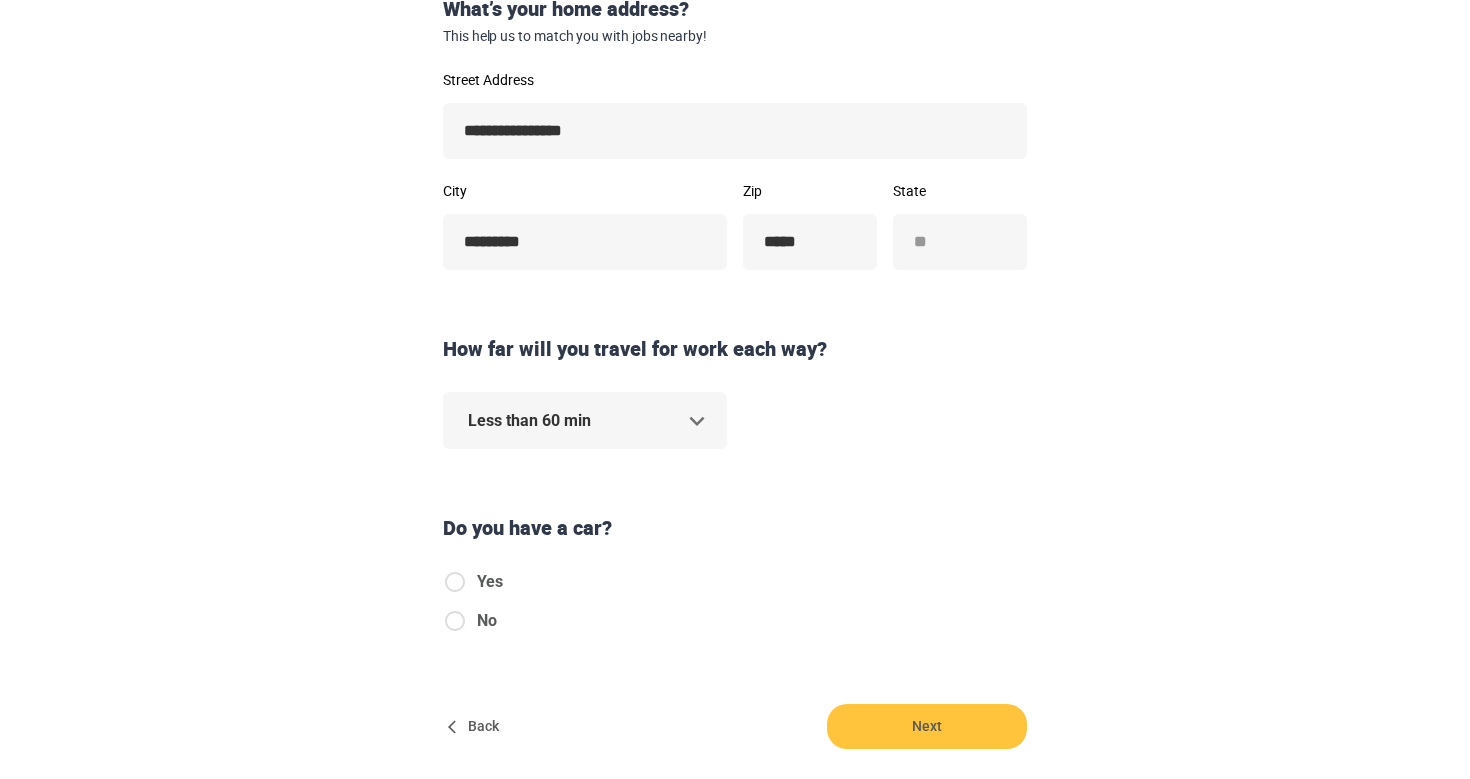 click on "No" at bounding box center (487, 621) 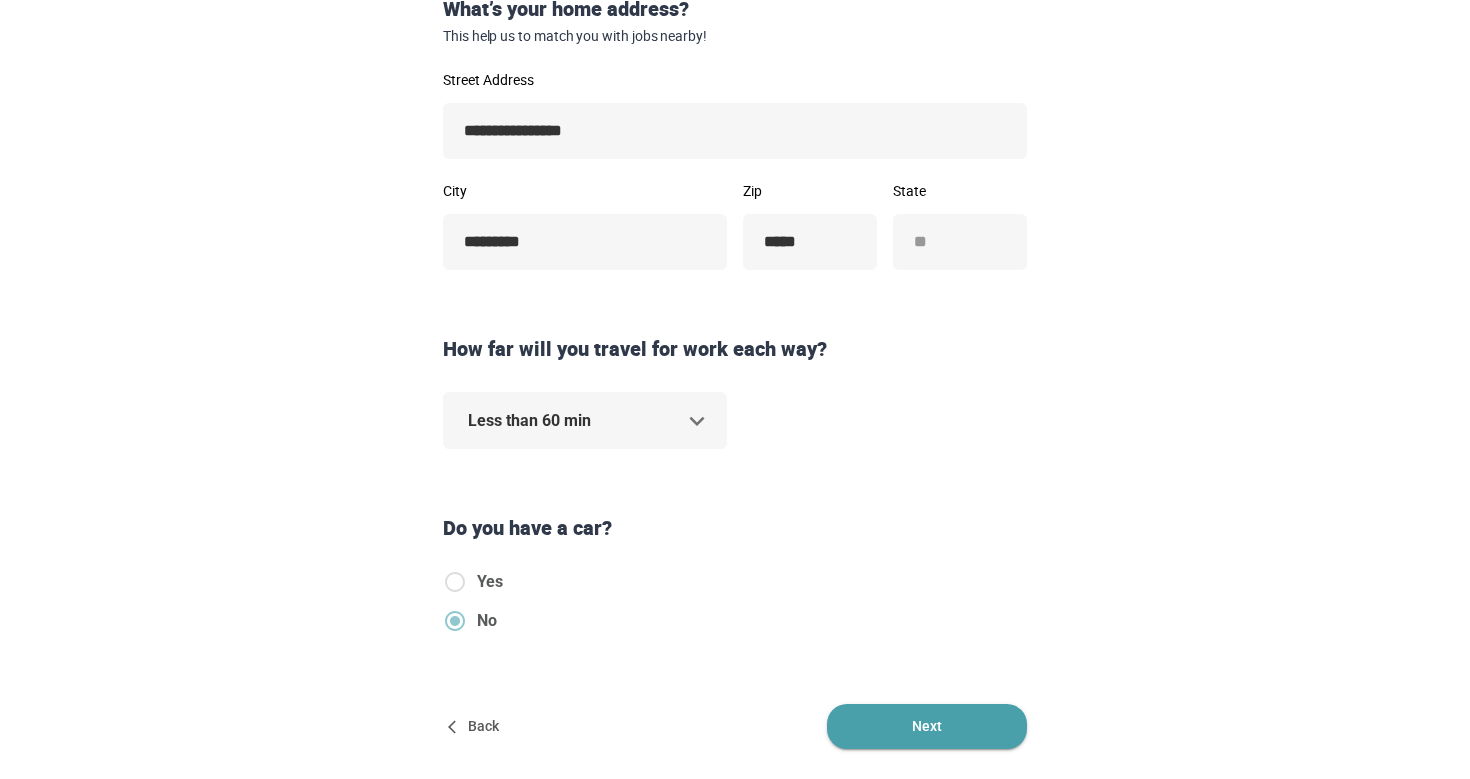 click on "Next" at bounding box center (927, 726) 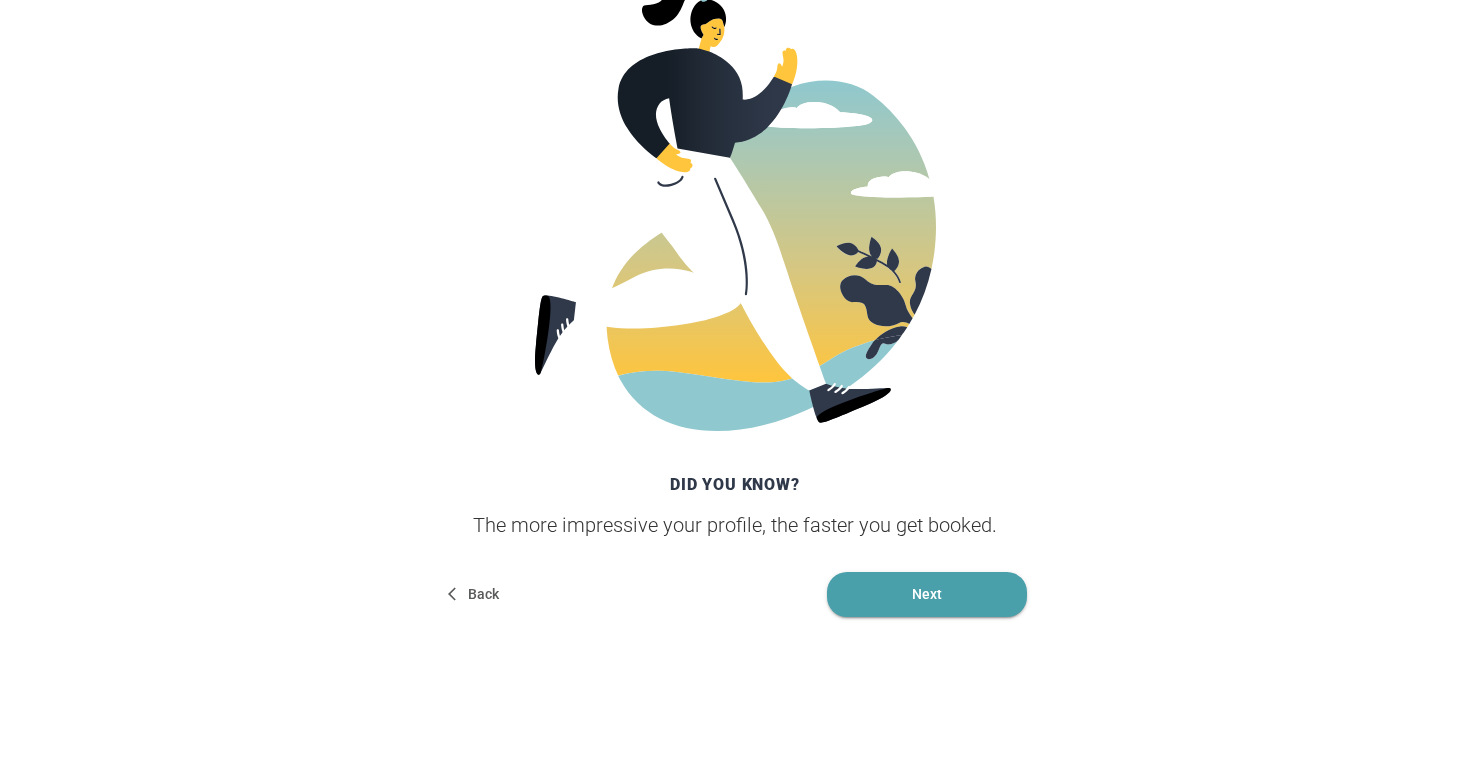 scroll, scrollTop: 381, scrollLeft: 0, axis: vertical 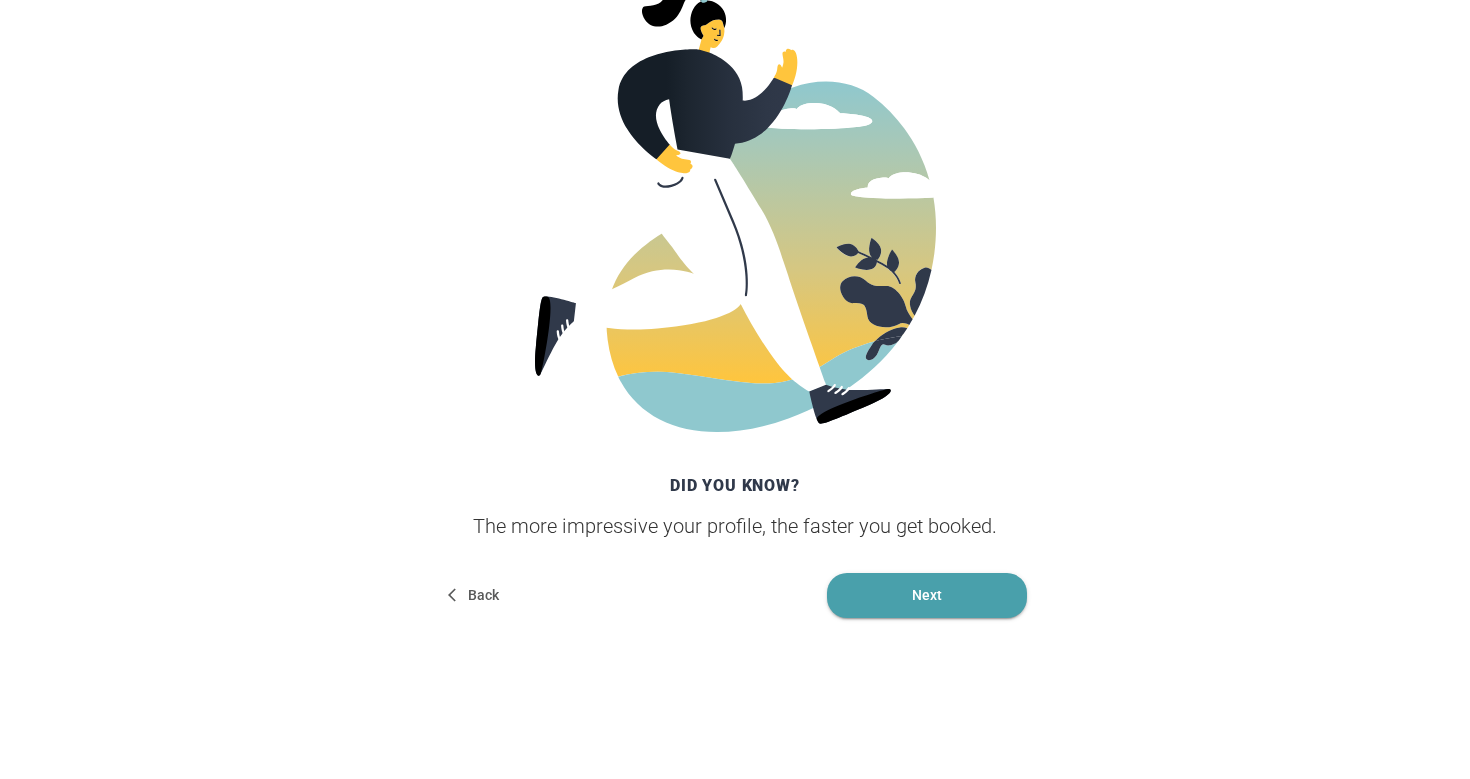 click on "Next" at bounding box center (927, 595) 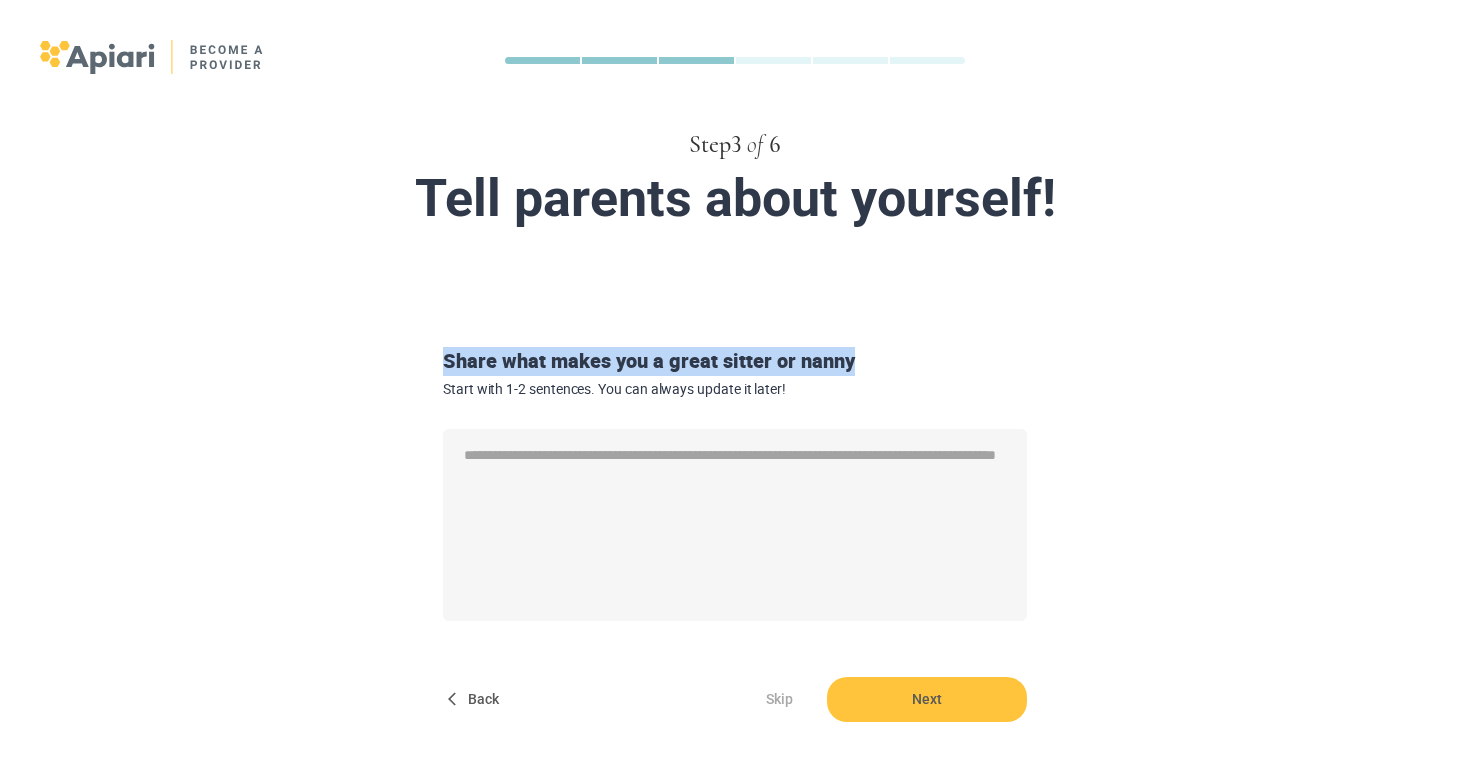 drag, startPoint x: 444, startPoint y: 352, endPoint x: 856, endPoint y: 371, distance: 412.43787 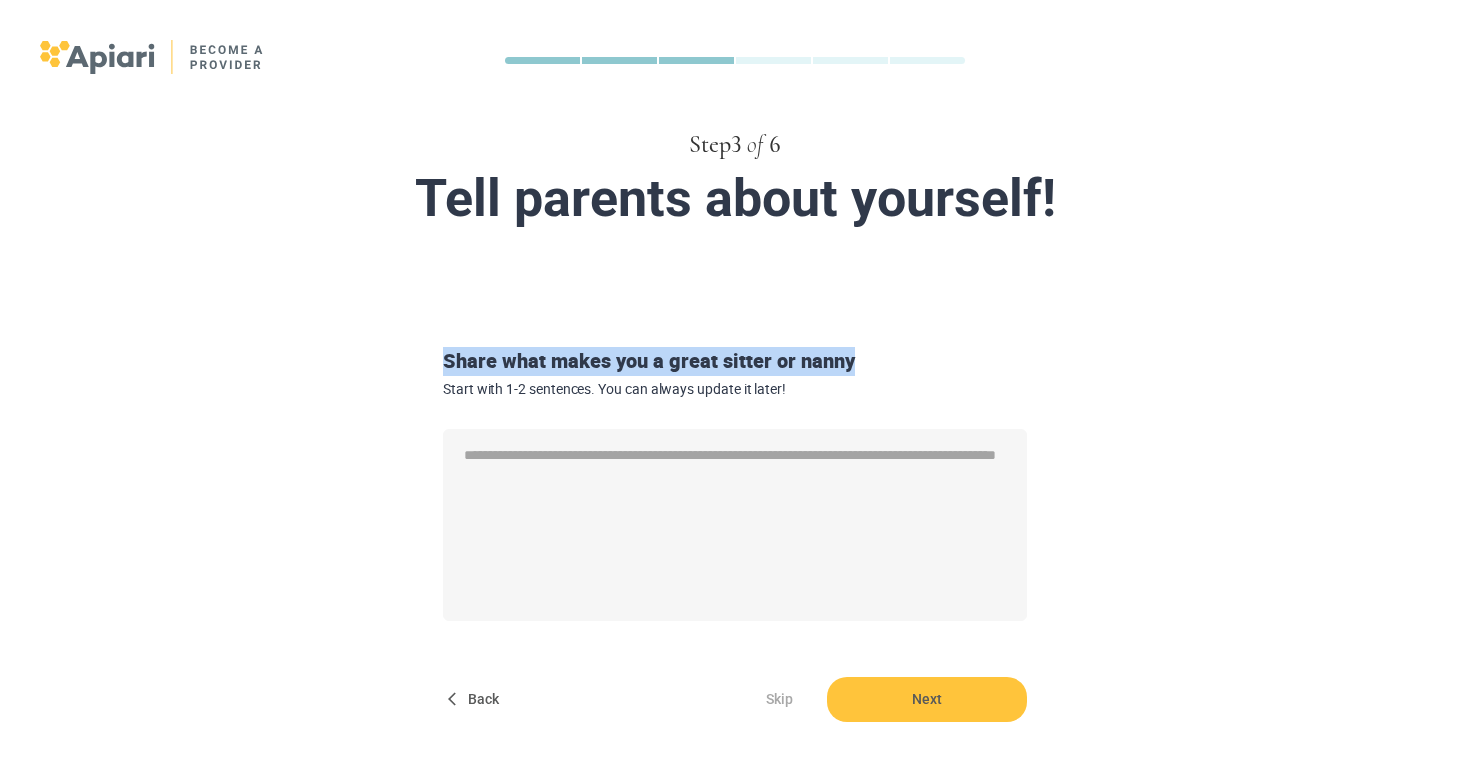 click on "Share what makes you a great sitter or nanny Start with 1-2 sentences. You can always update it later!" at bounding box center (735, 372) 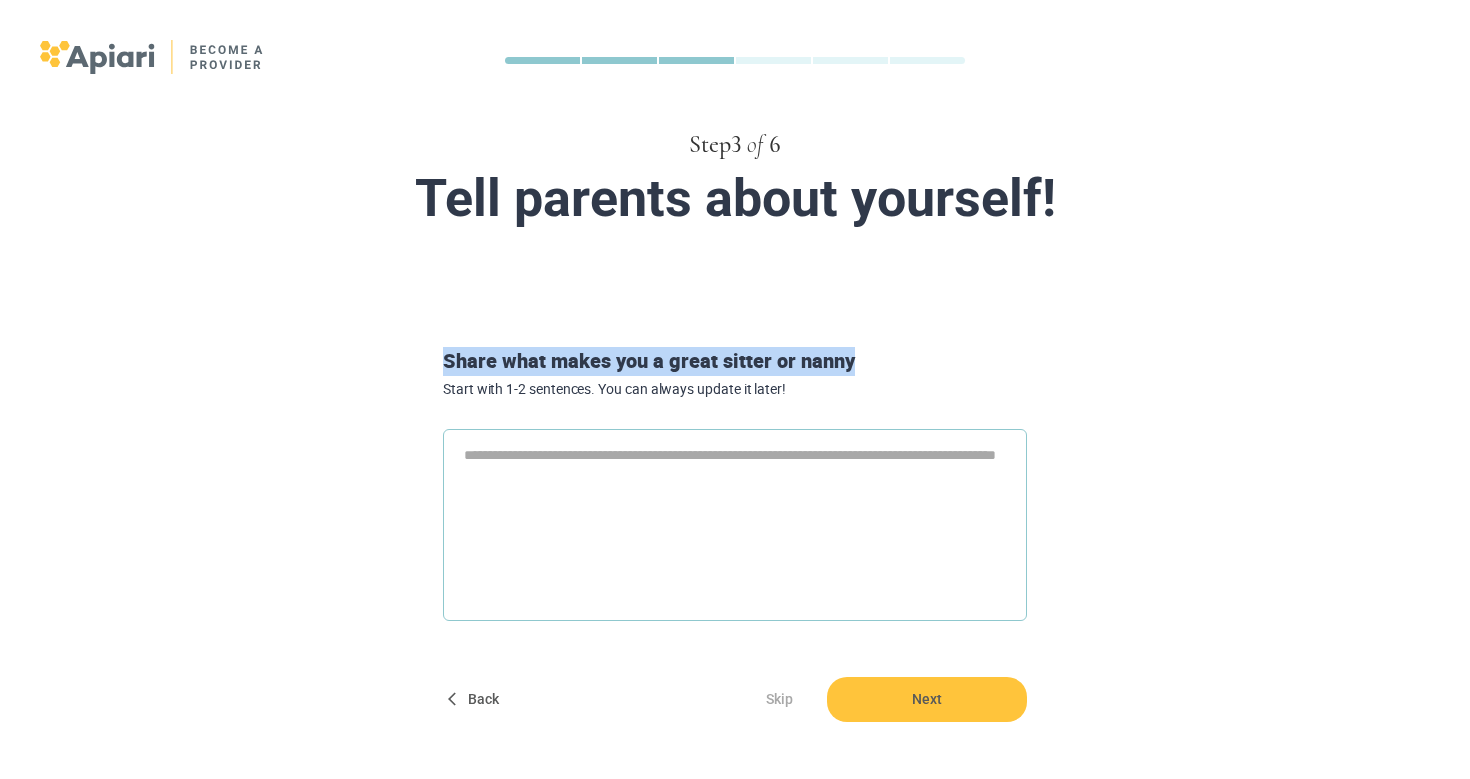 type on "*" 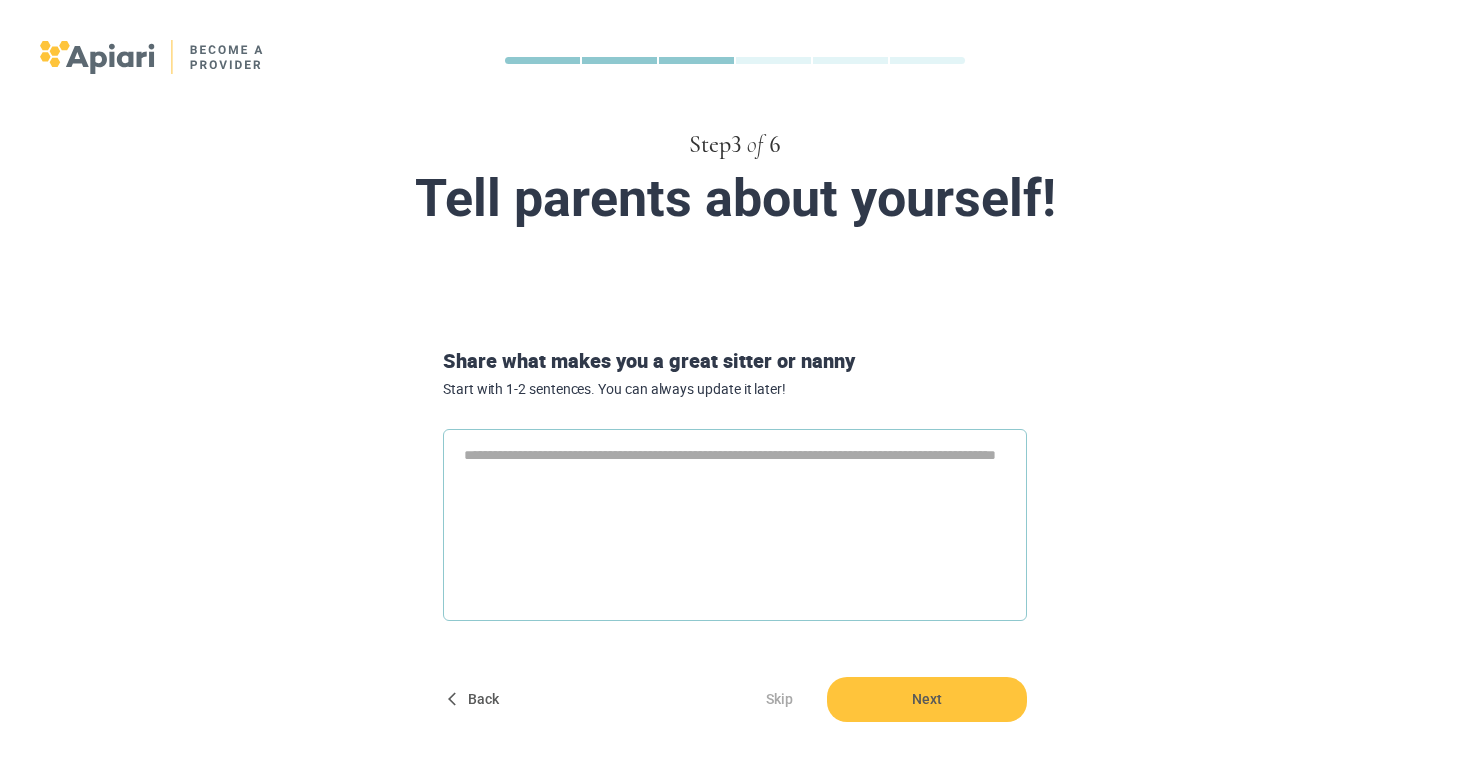 click at bounding box center [735, 525] 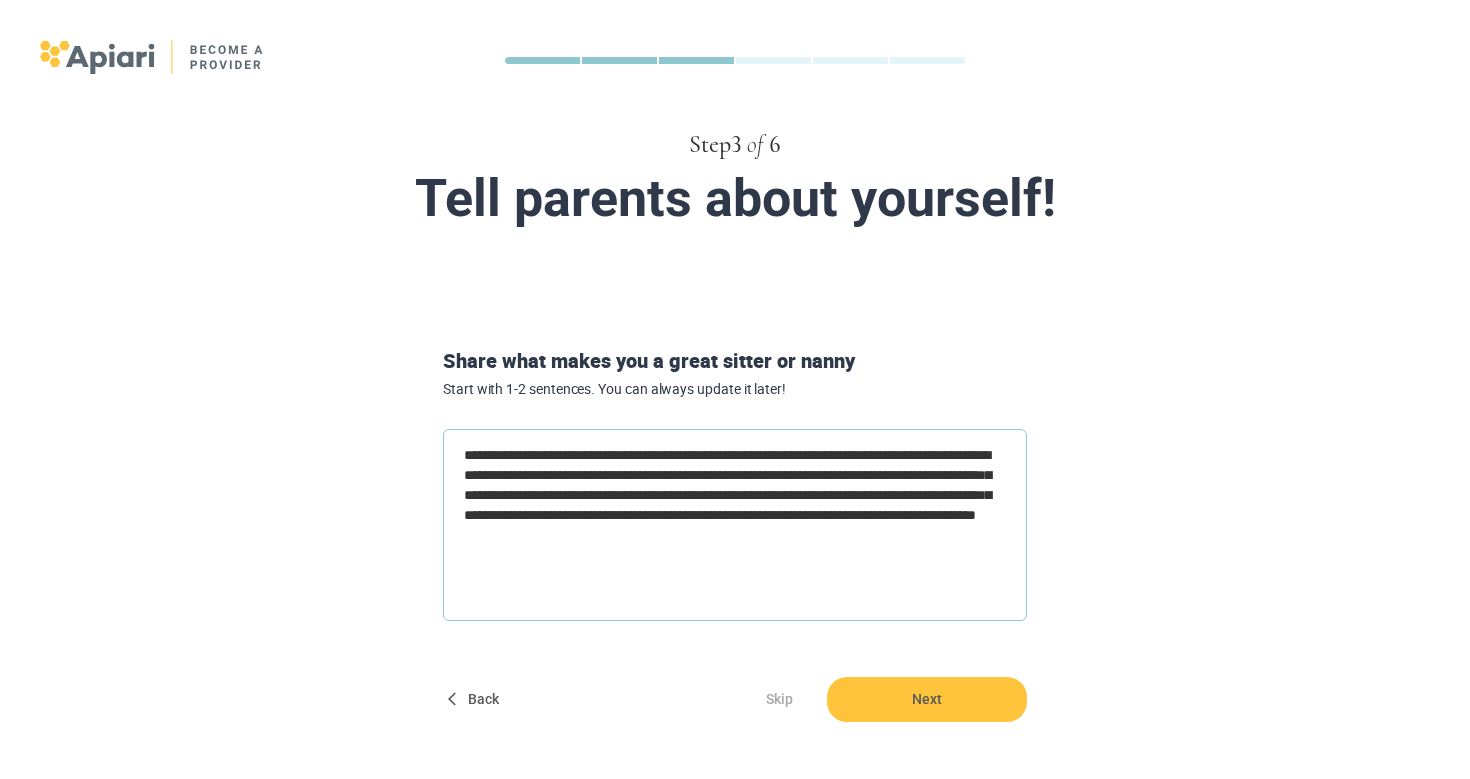 type on "**********" 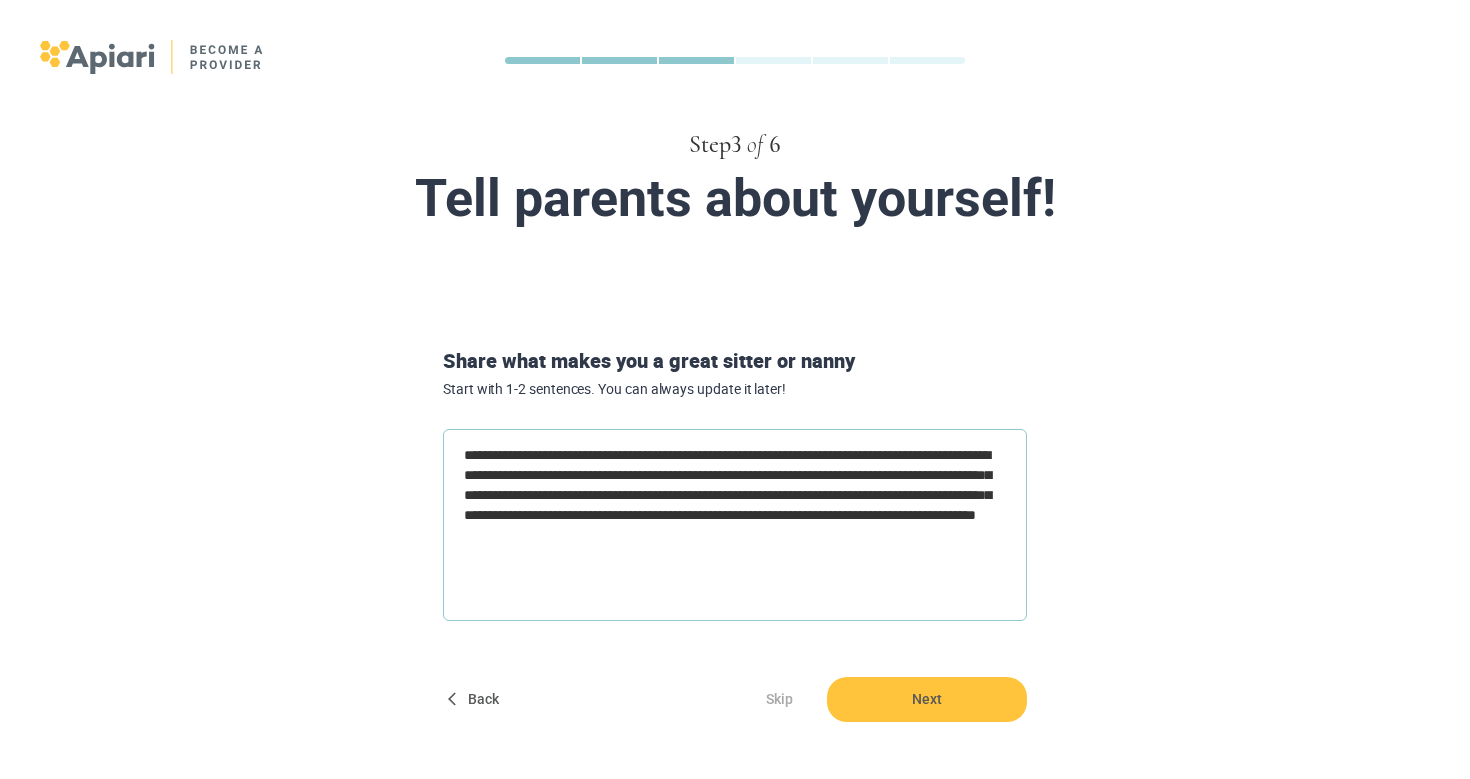 click on "**********" at bounding box center (735, 525) 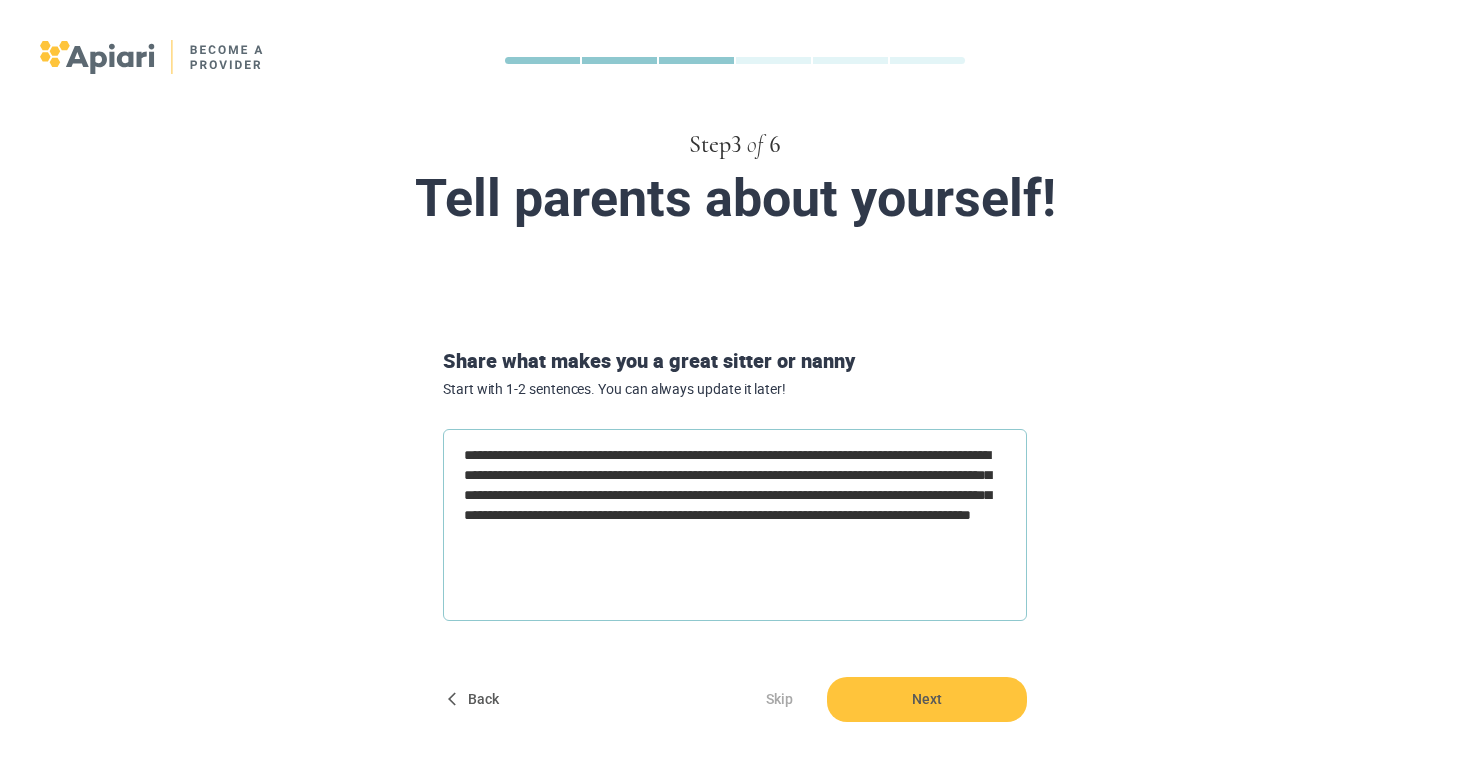 type on "**********" 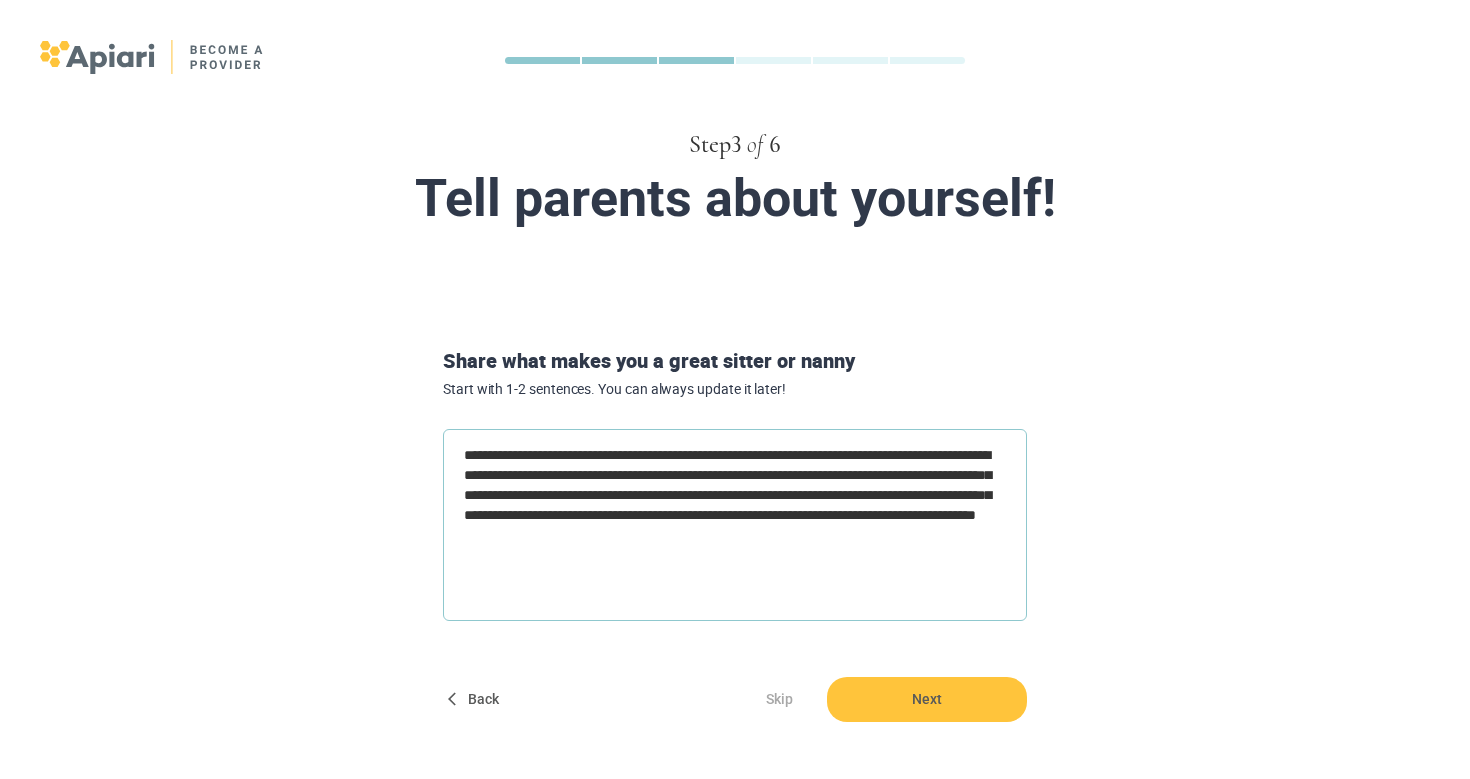 type on "**********" 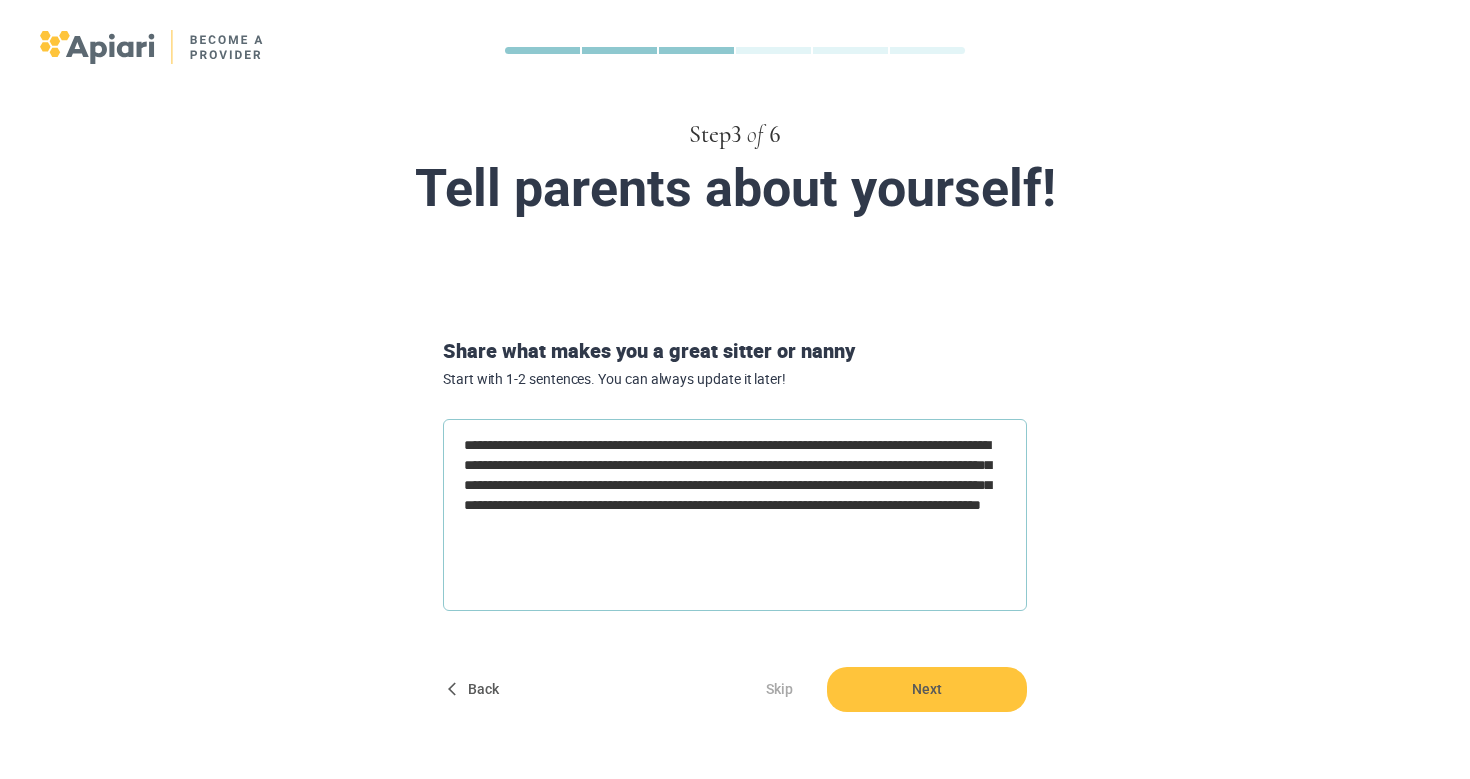 scroll, scrollTop: 16, scrollLeft: 0, axis: vertical 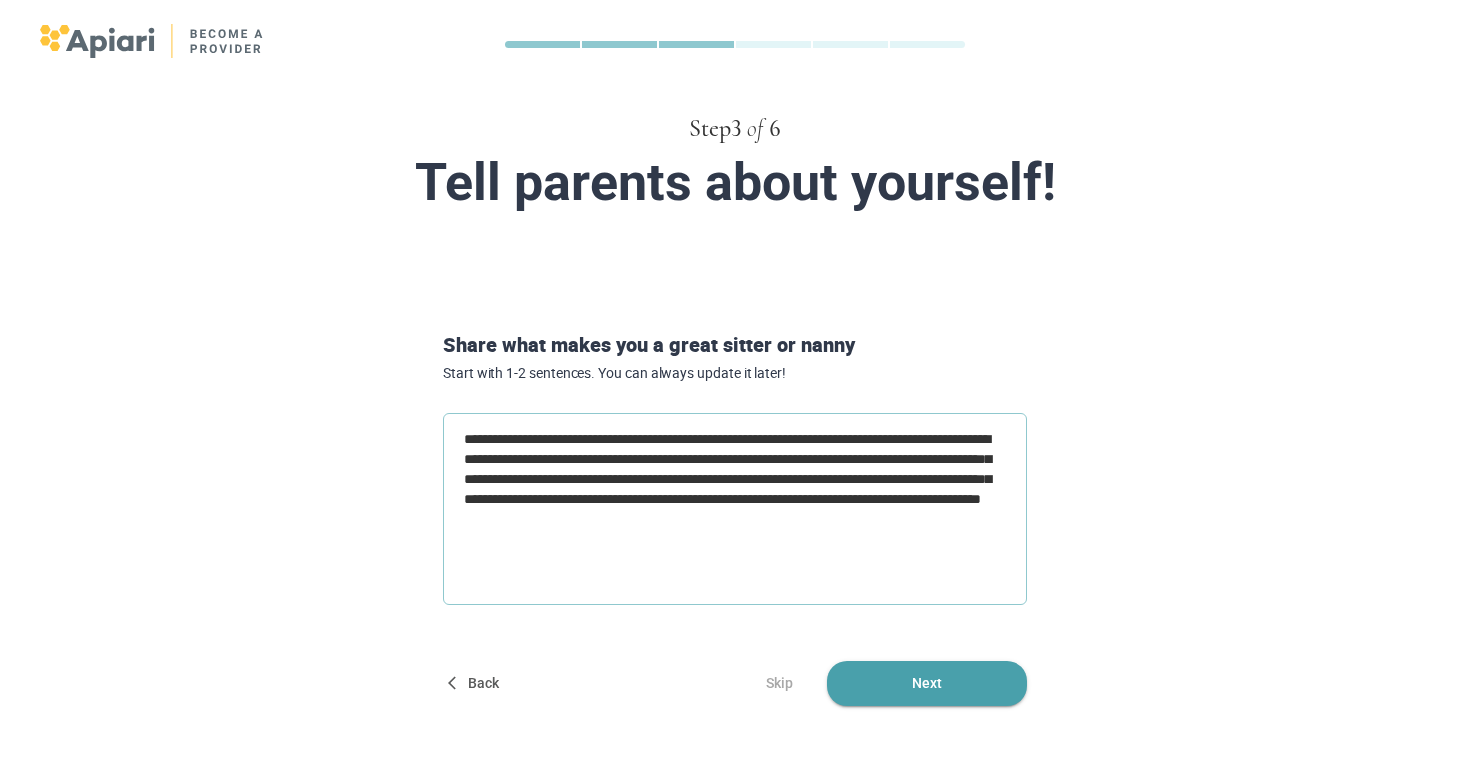 type on "**********" 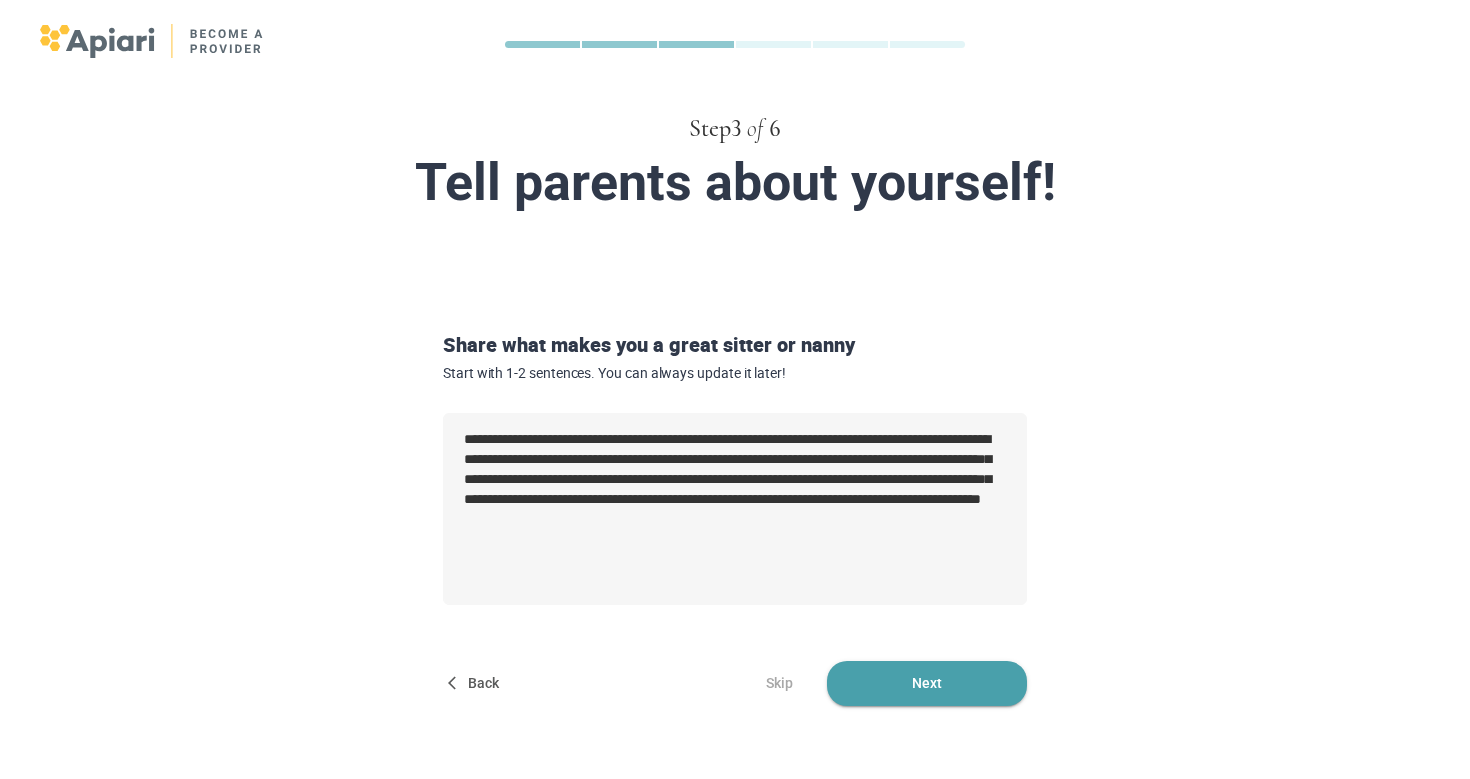 click on "Next" at bounding box center [927, 683] 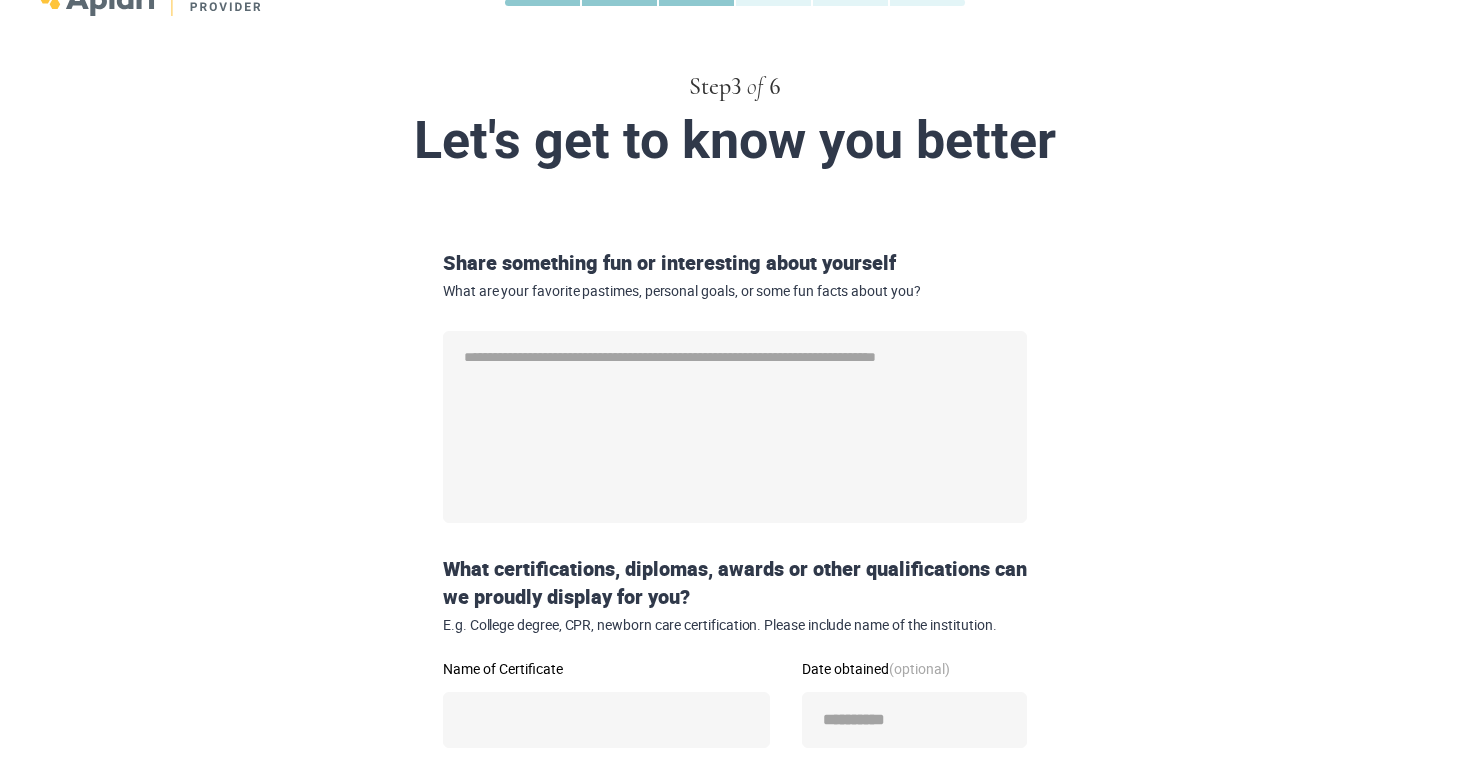 scroll, scrollTop: 61, scrollLeft: 0, axis: vertical 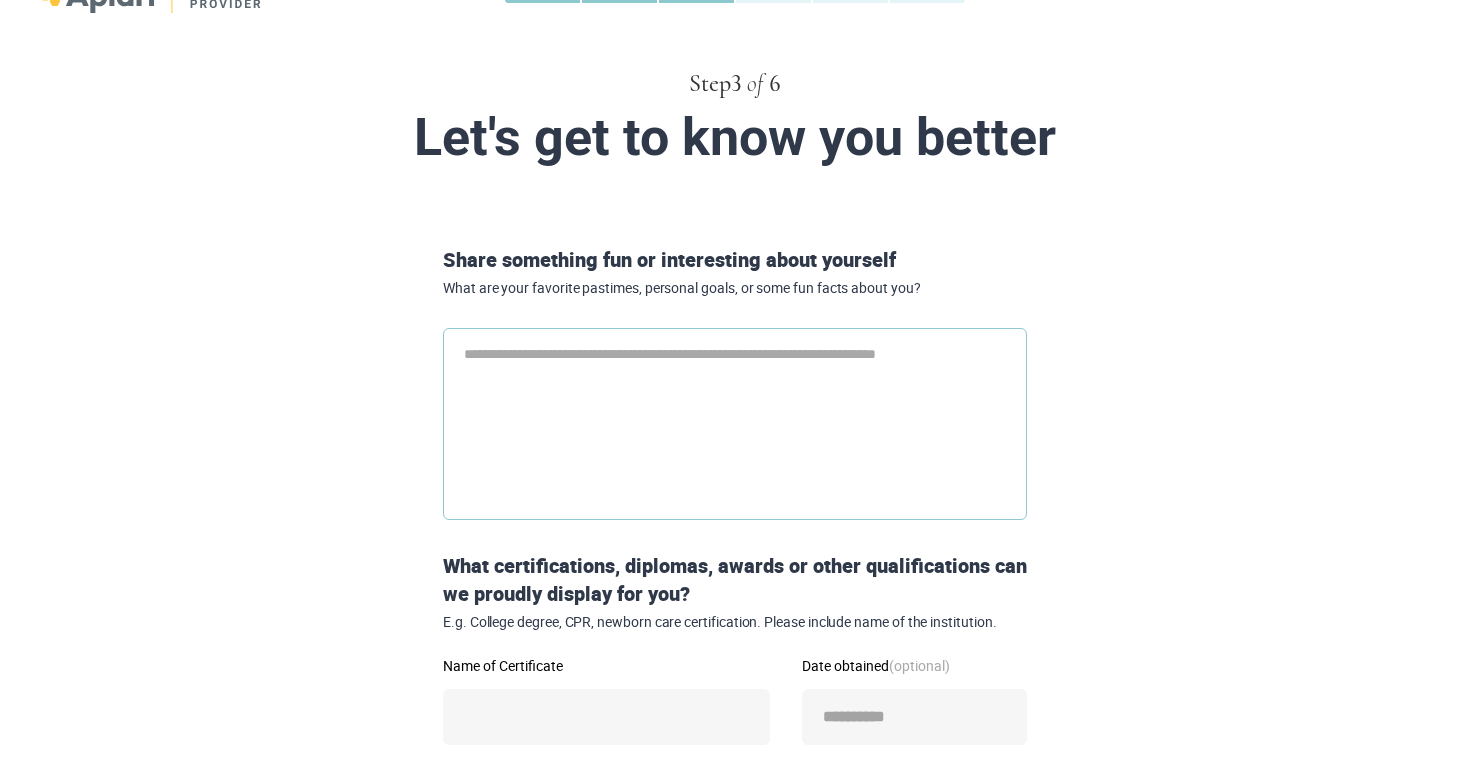 type on "*" 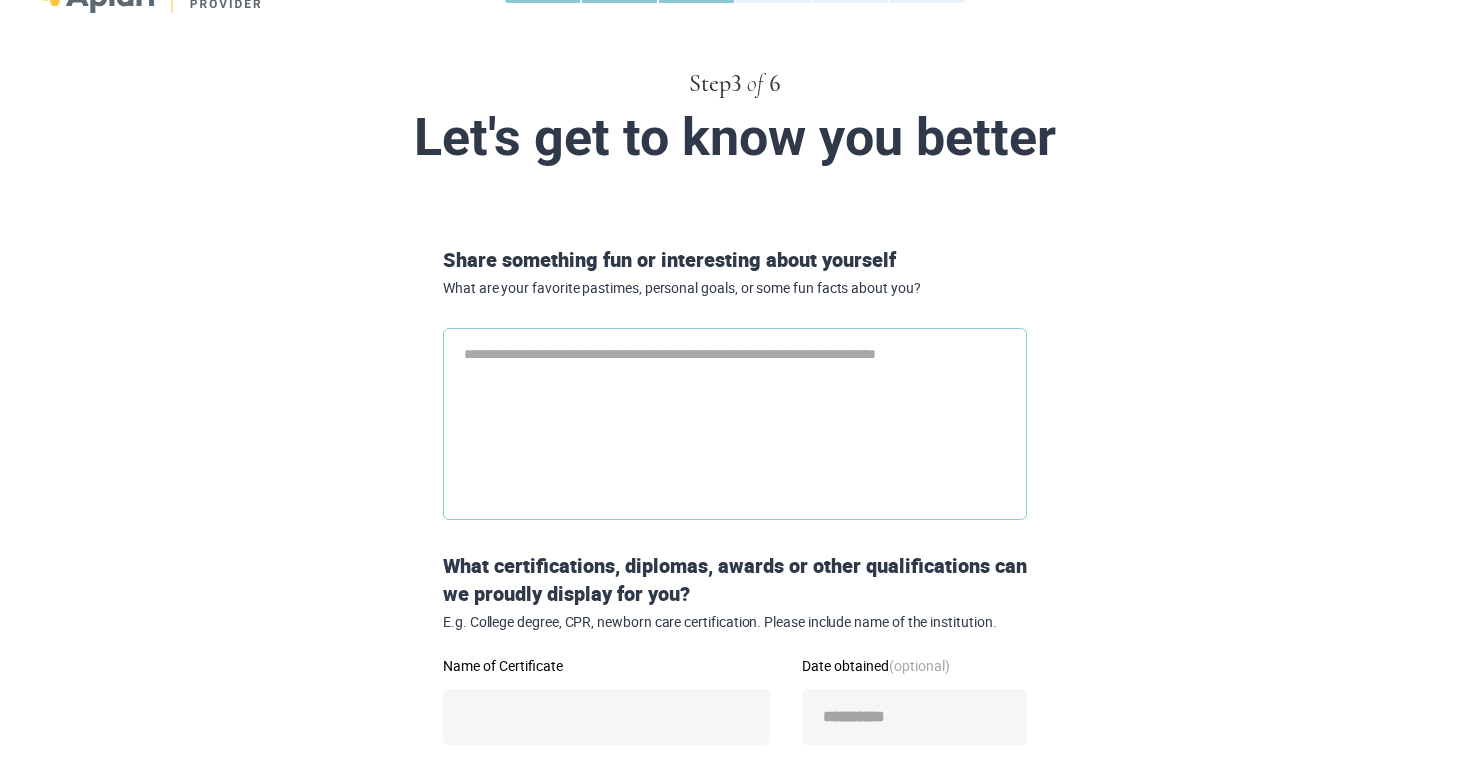 click at bounding box center [735, 424] 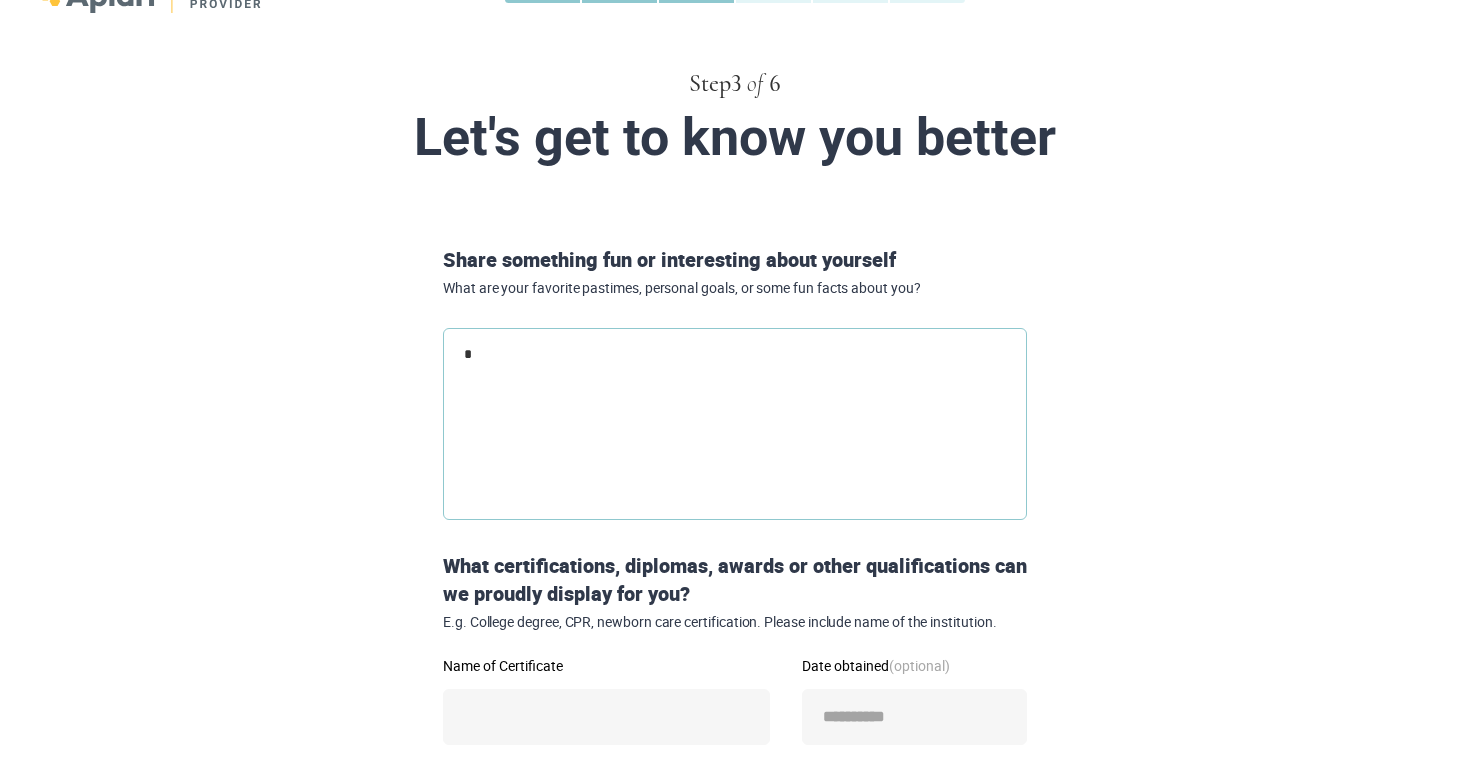 type on "*" 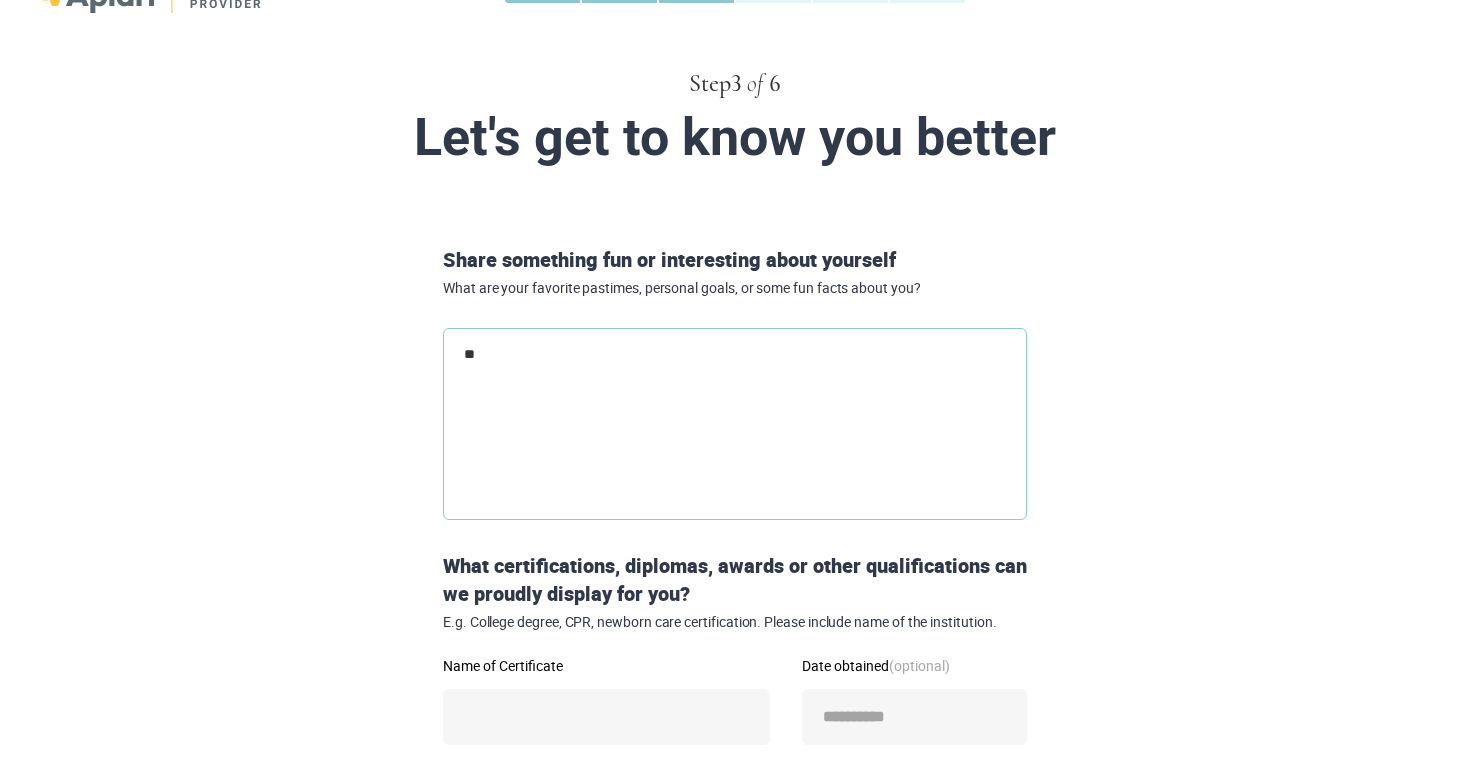 type on "***" 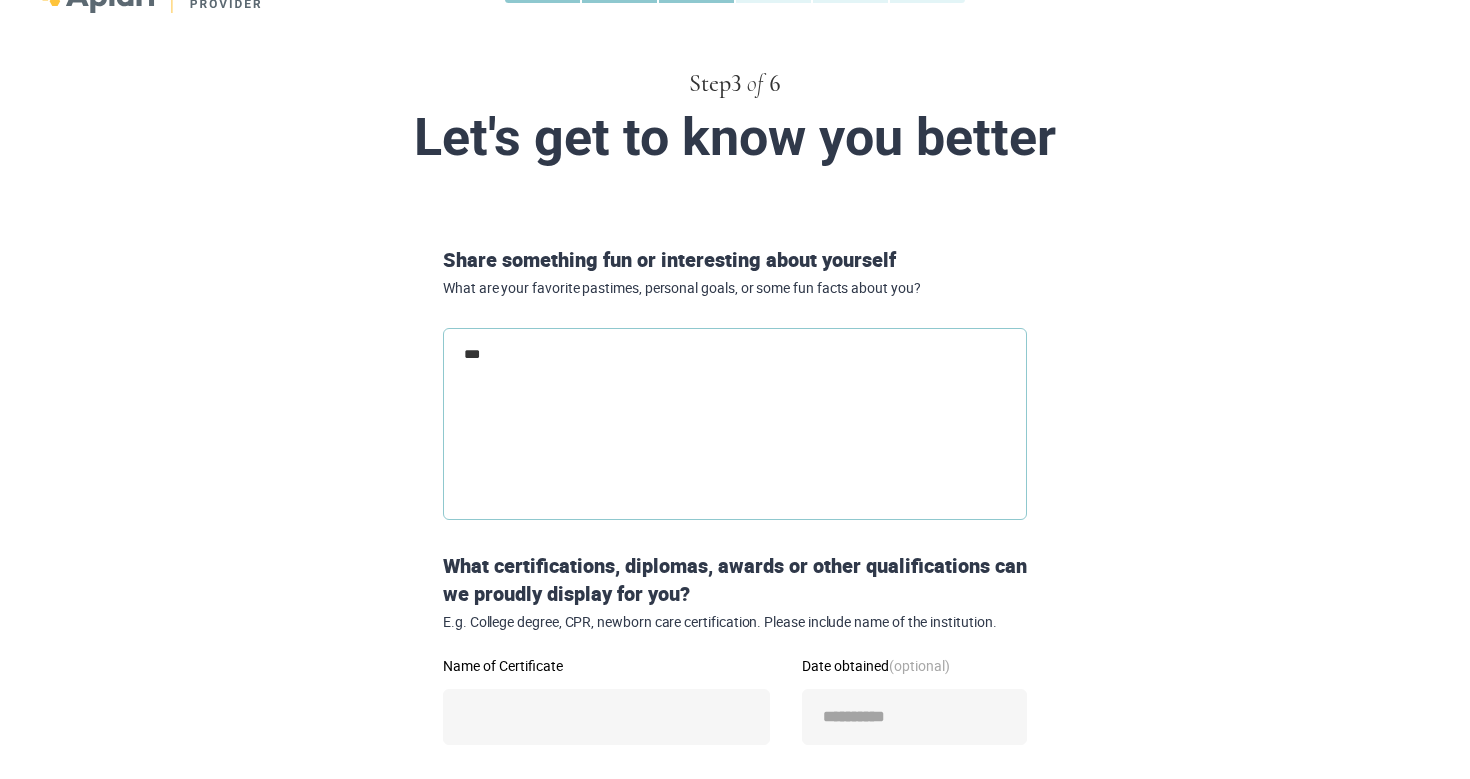 type on "****" 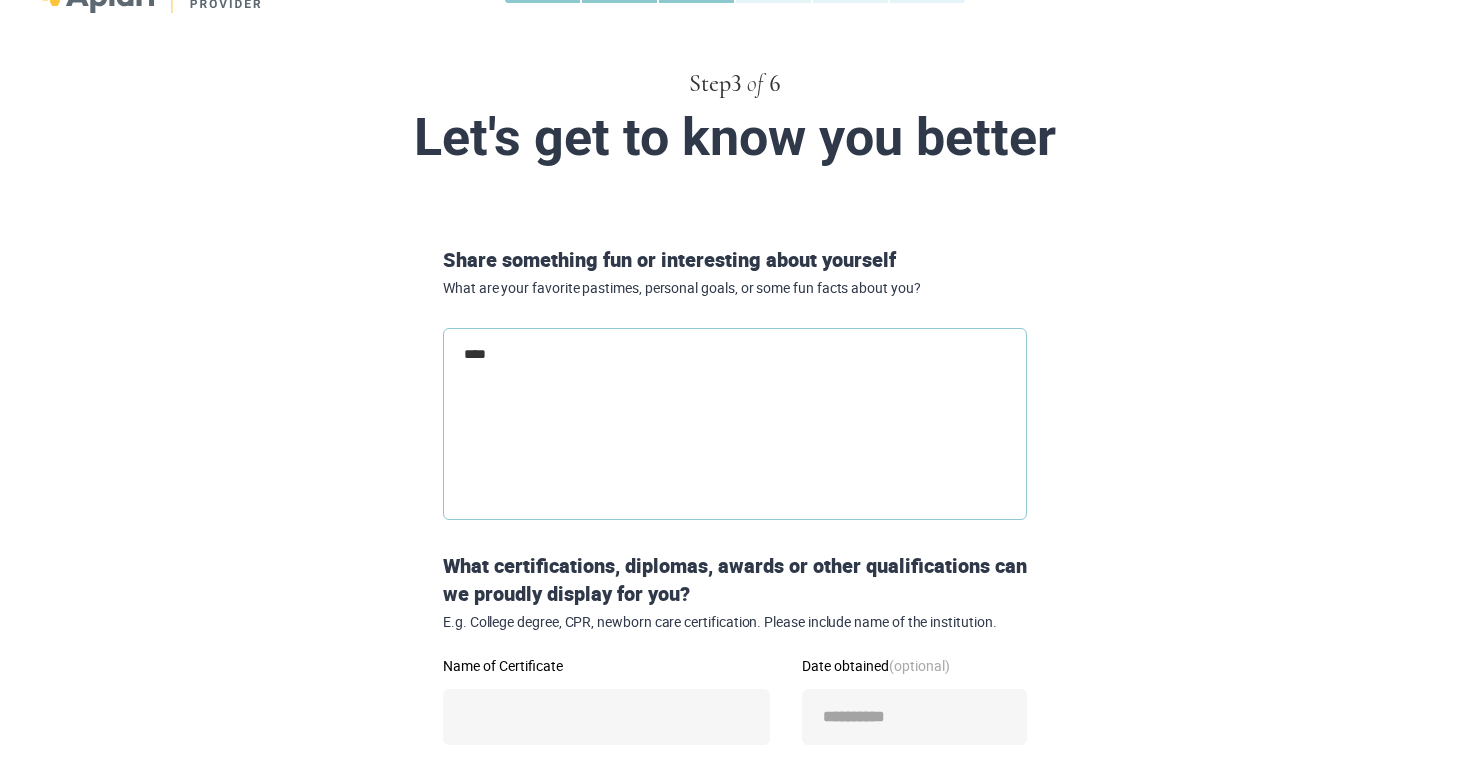 type on "****" 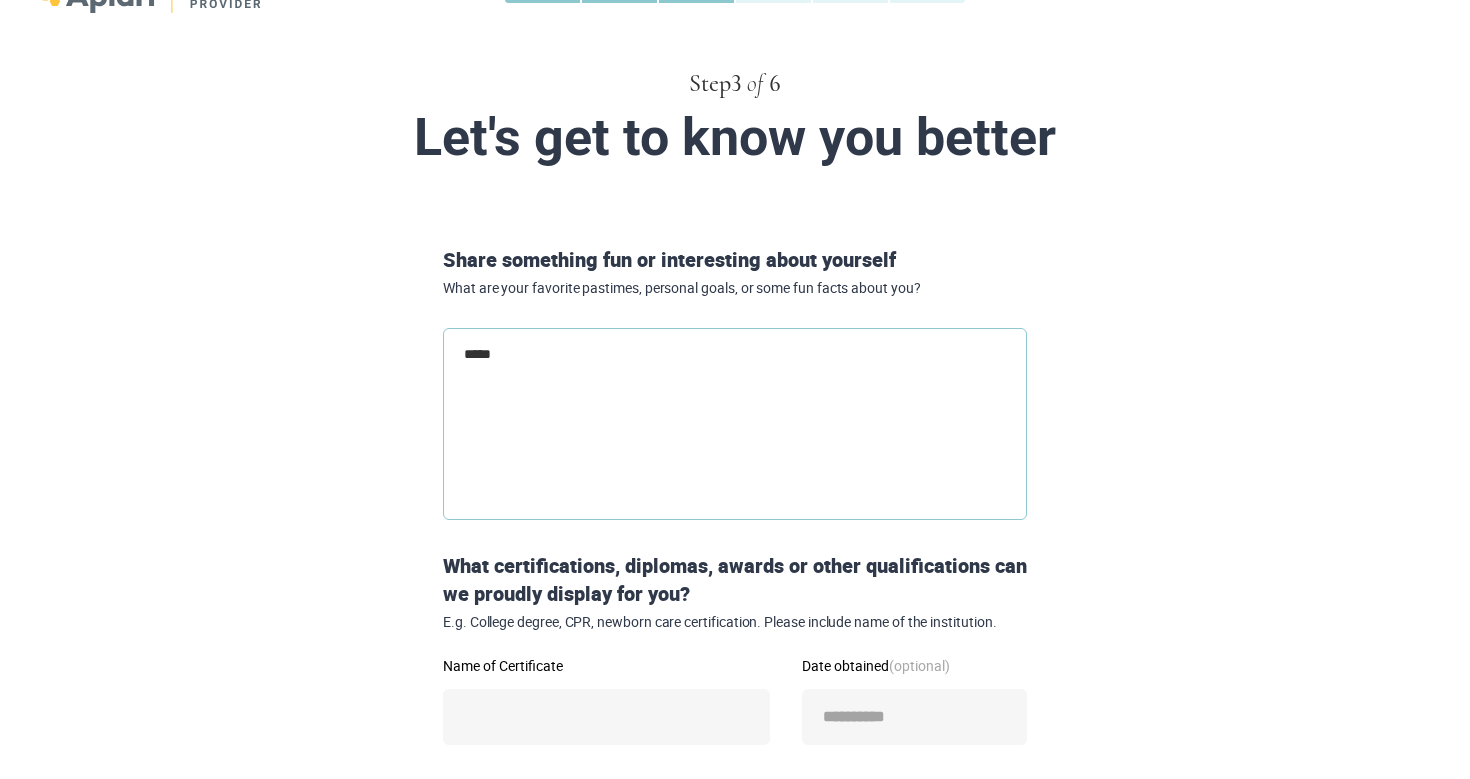 type on "******" 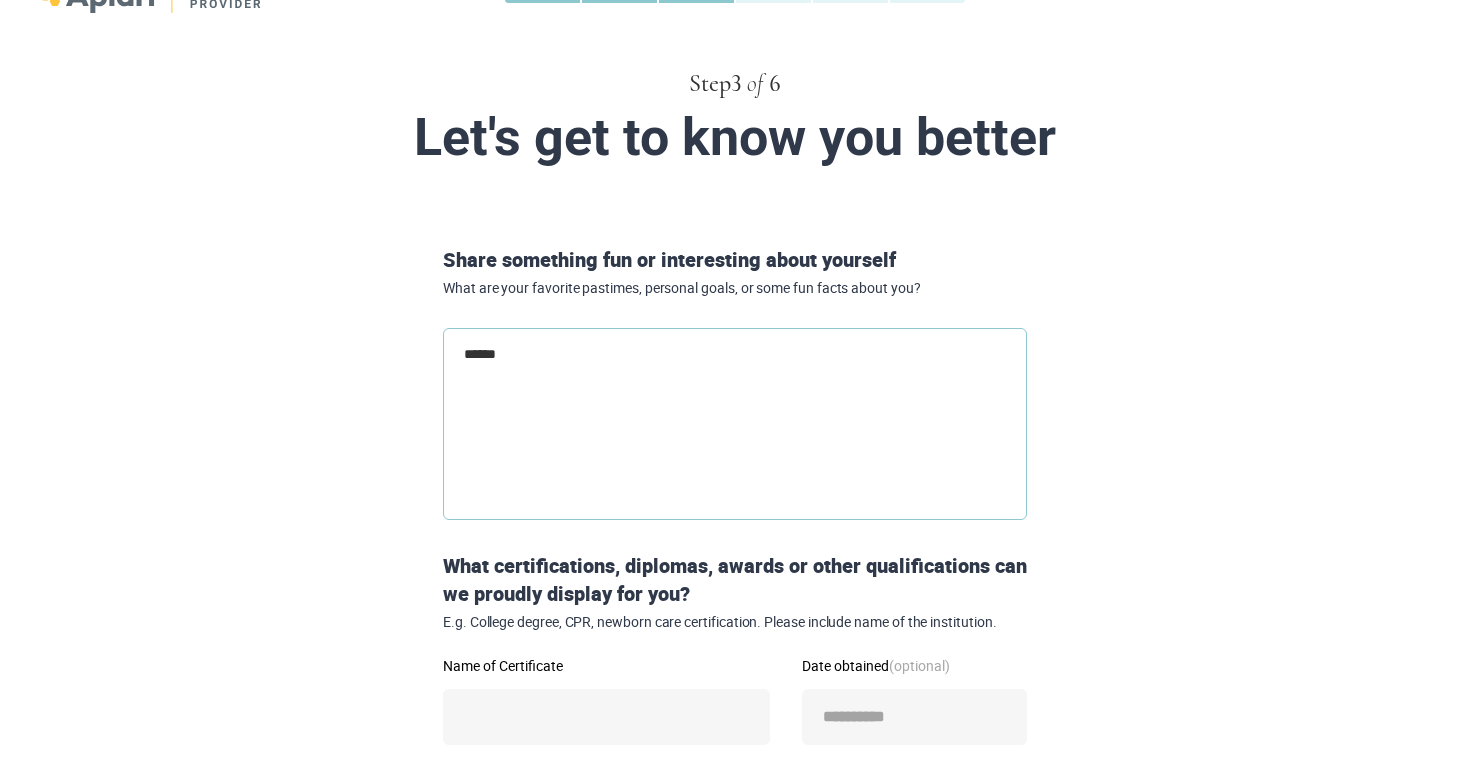 type on "******" 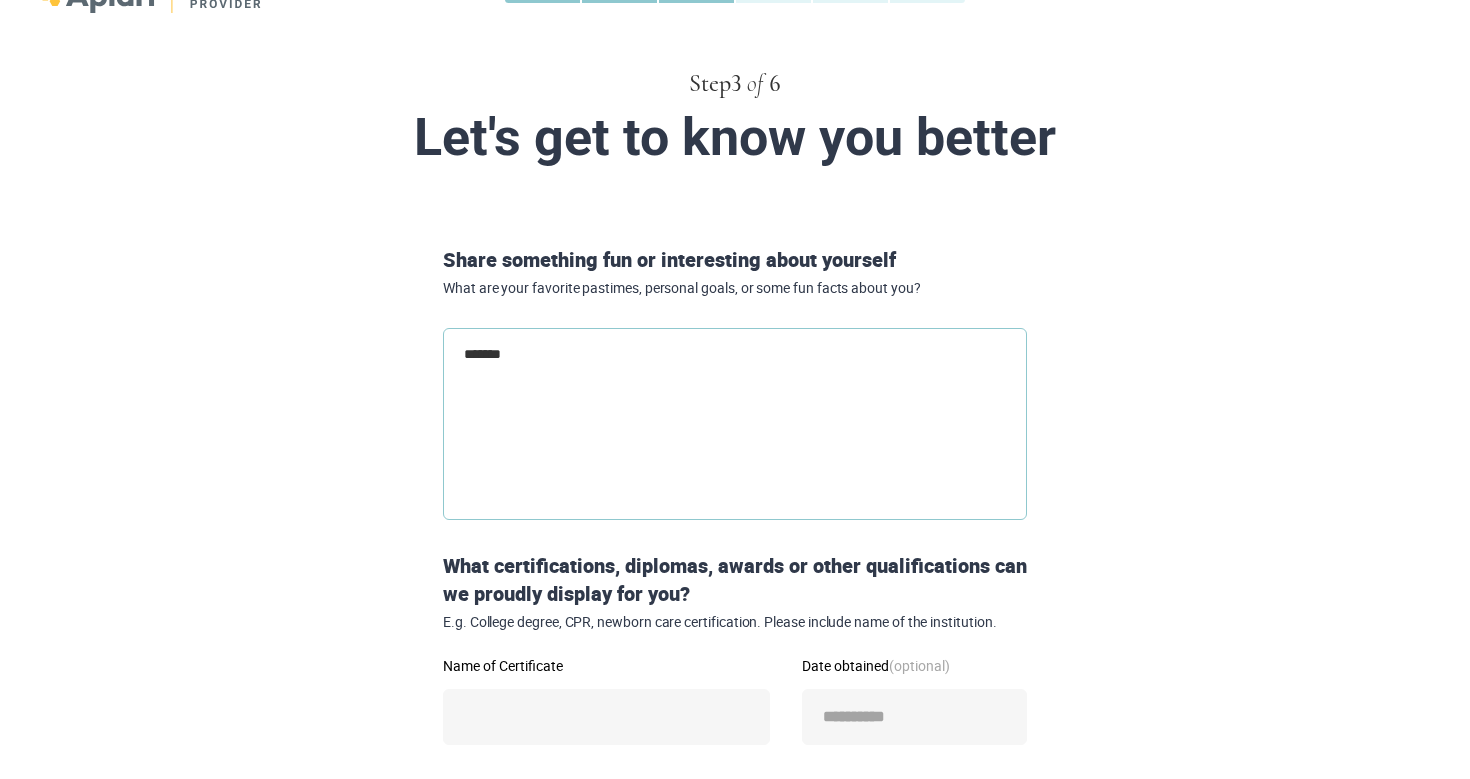 type on "********" 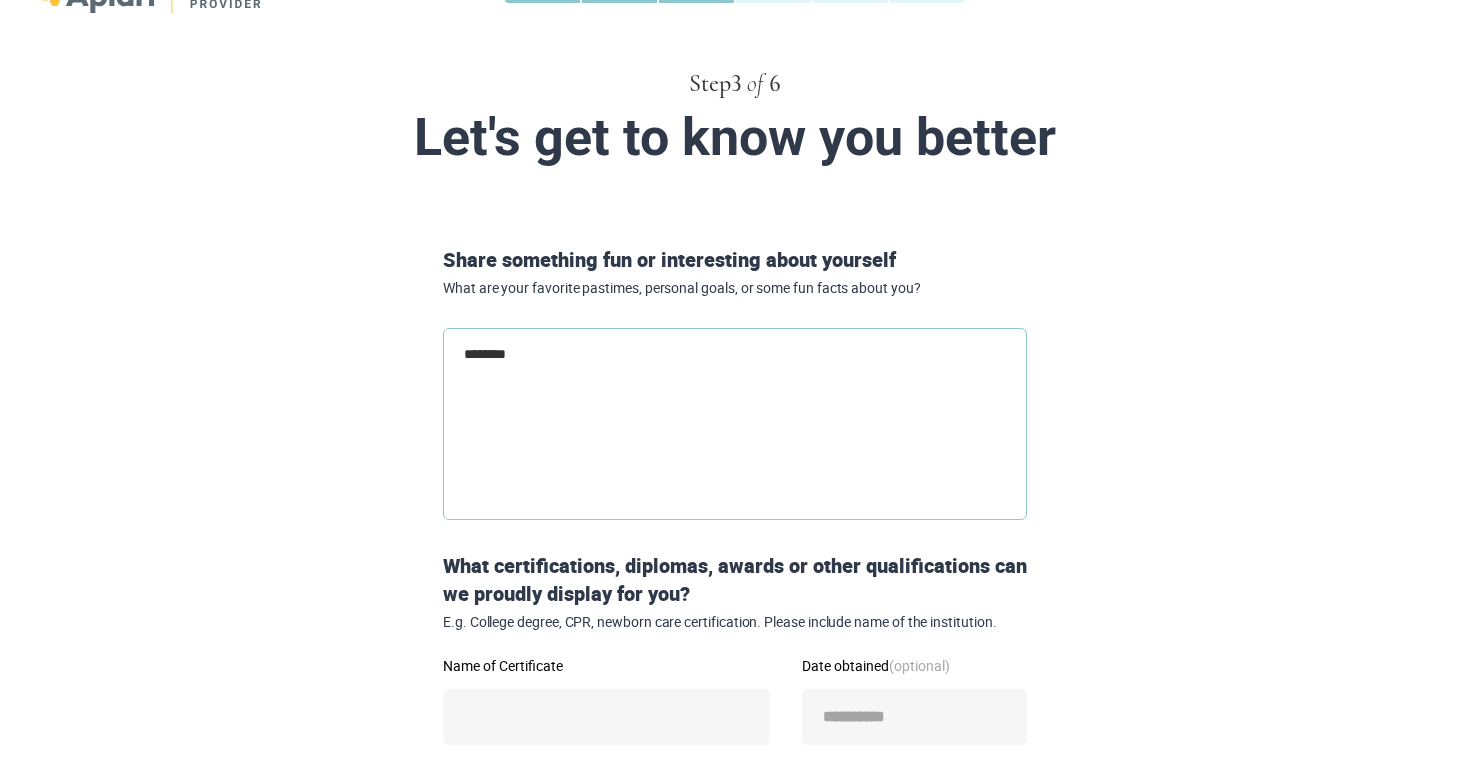 type on "*********" 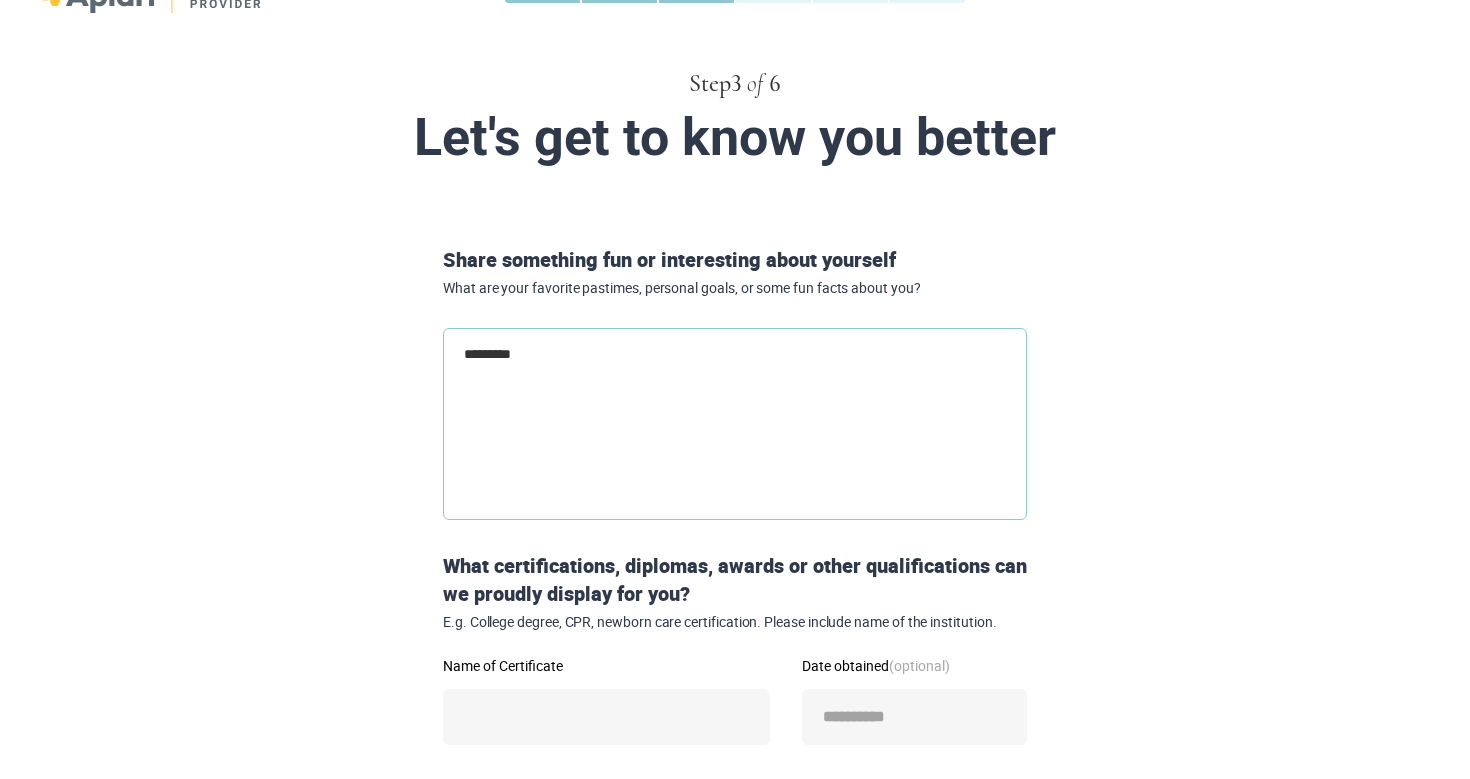 type on "**********" 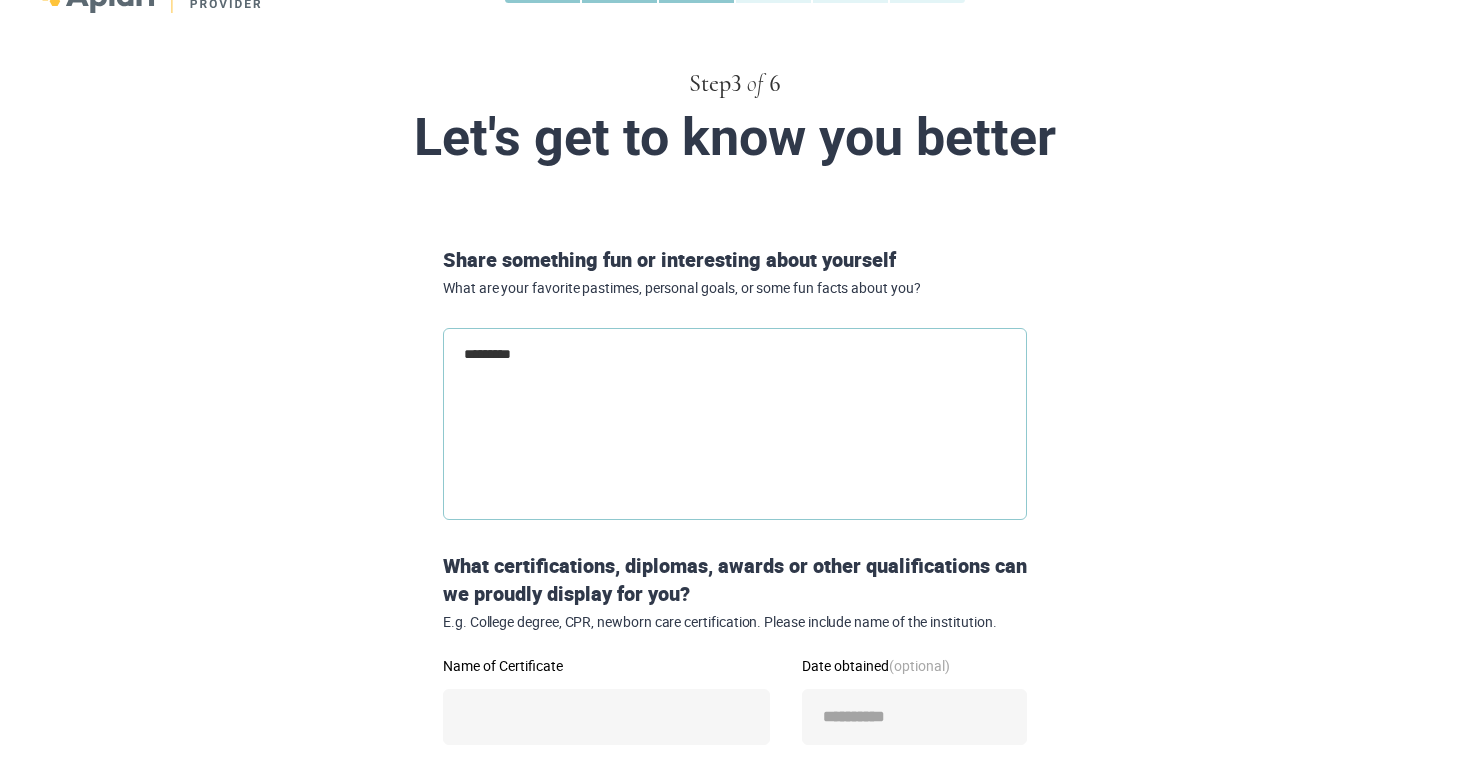 type on "*" 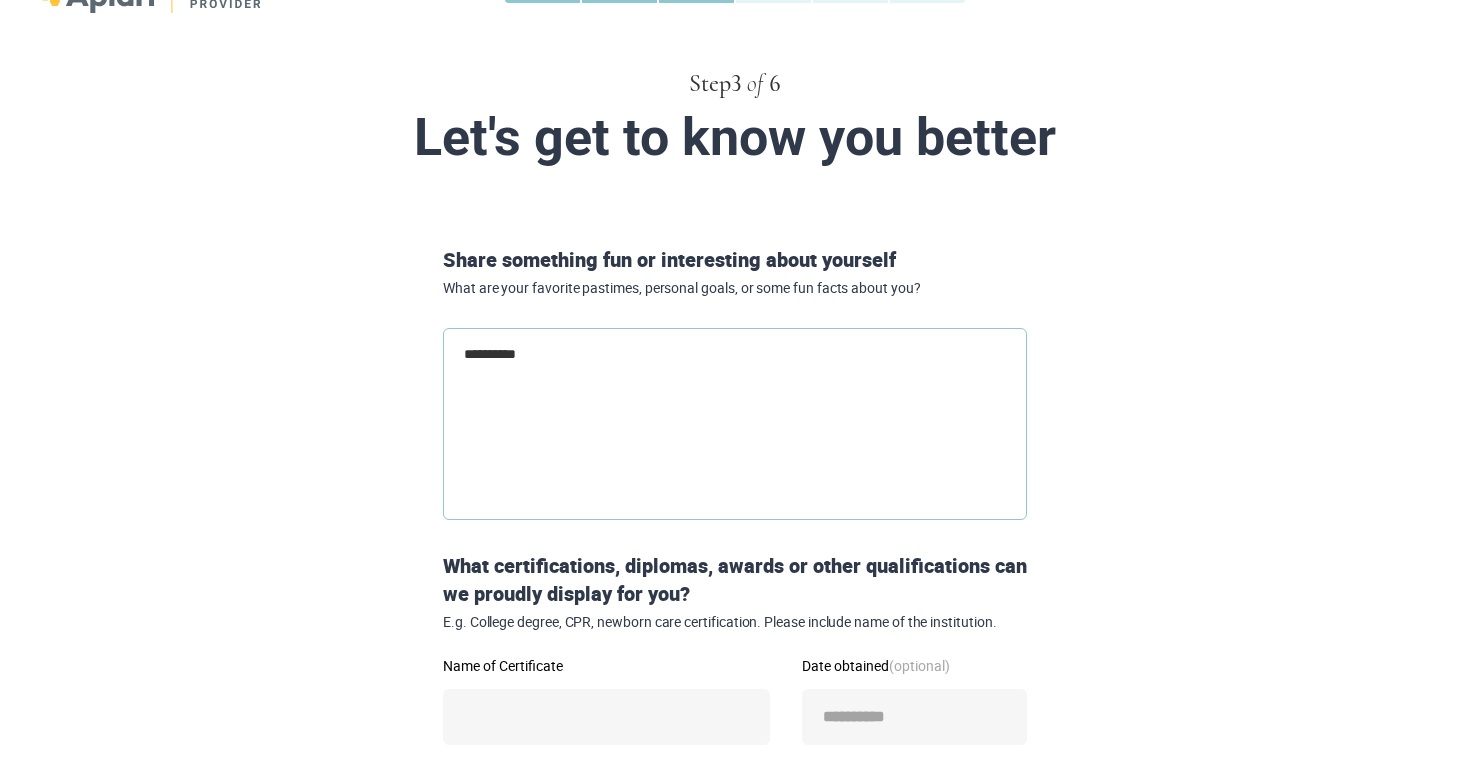 type on "**********" 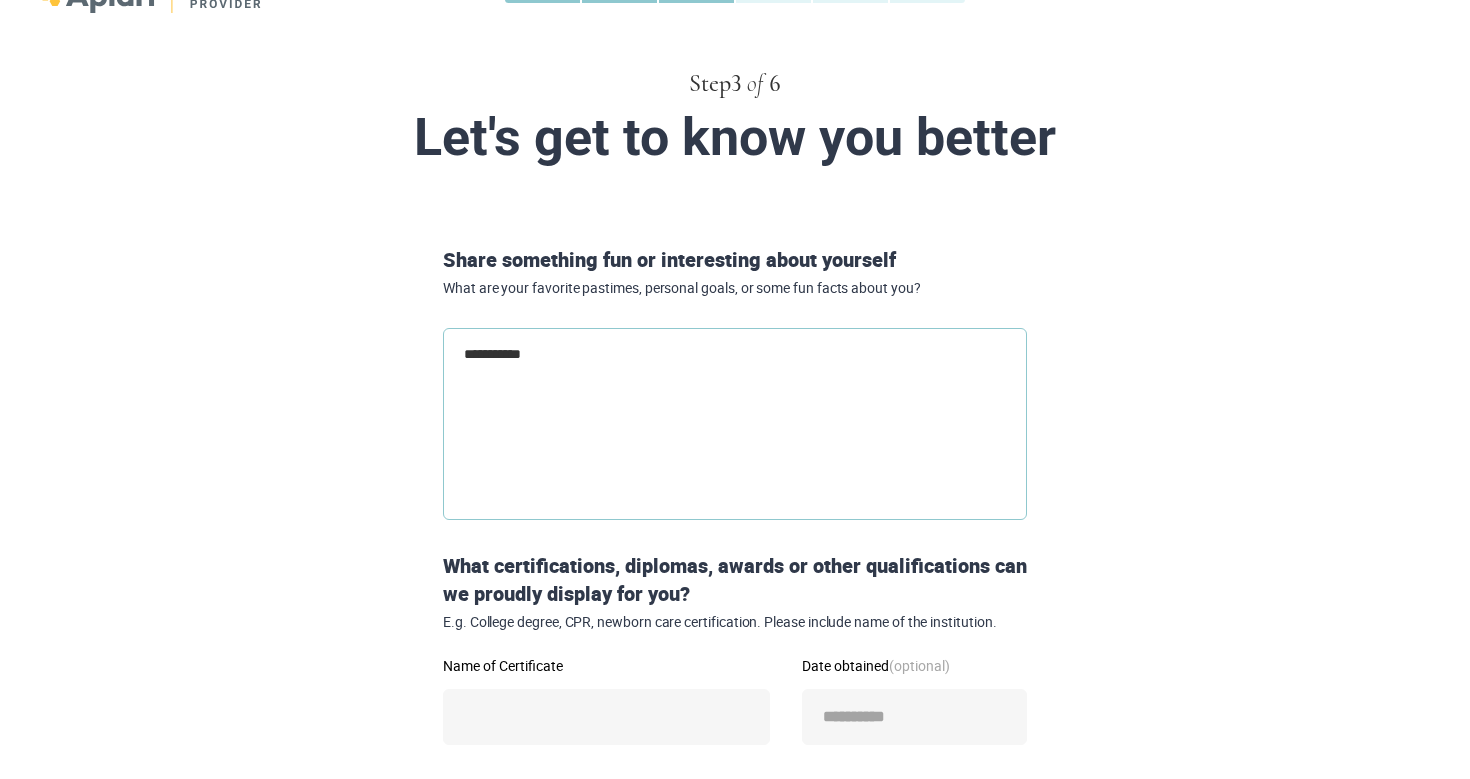 type on "**********" 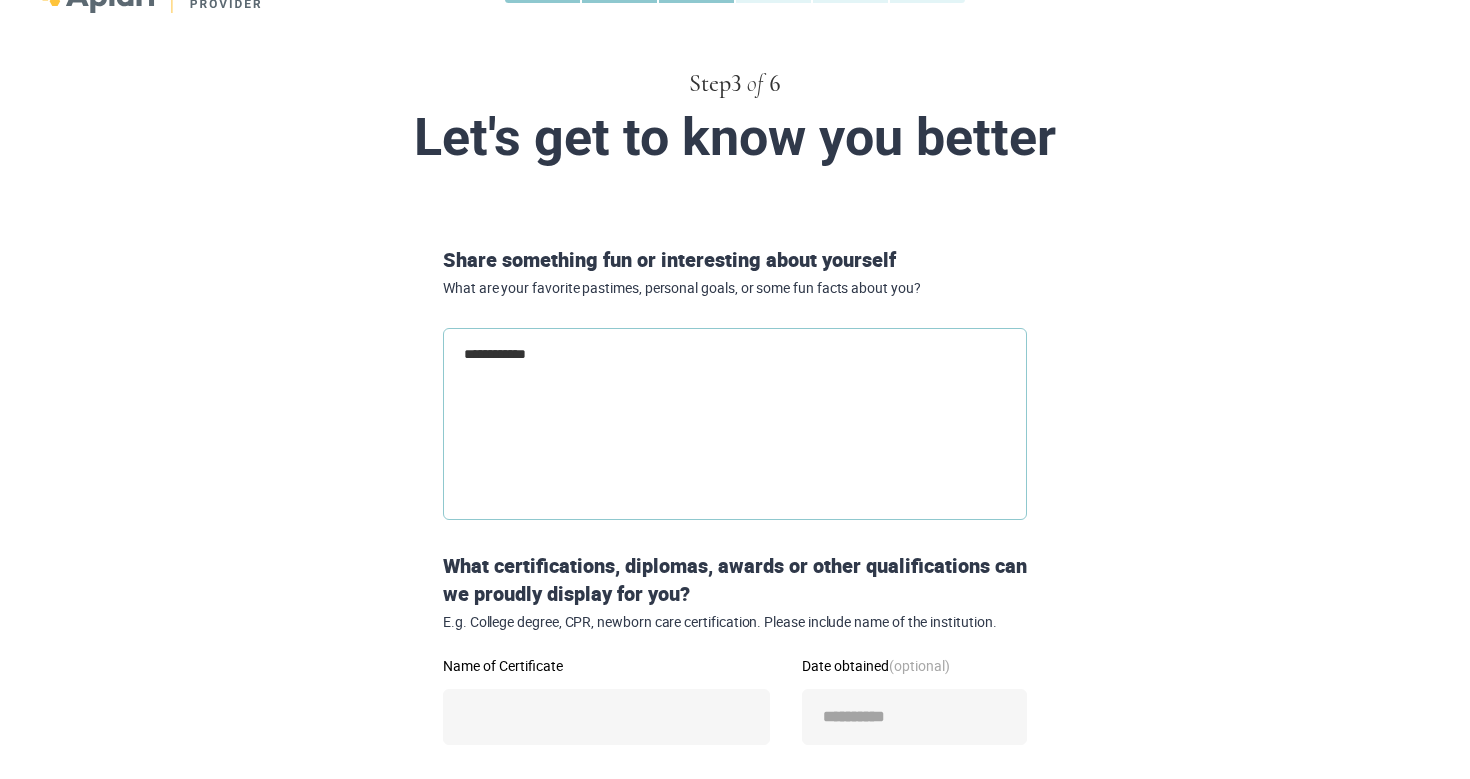 type on "**********" 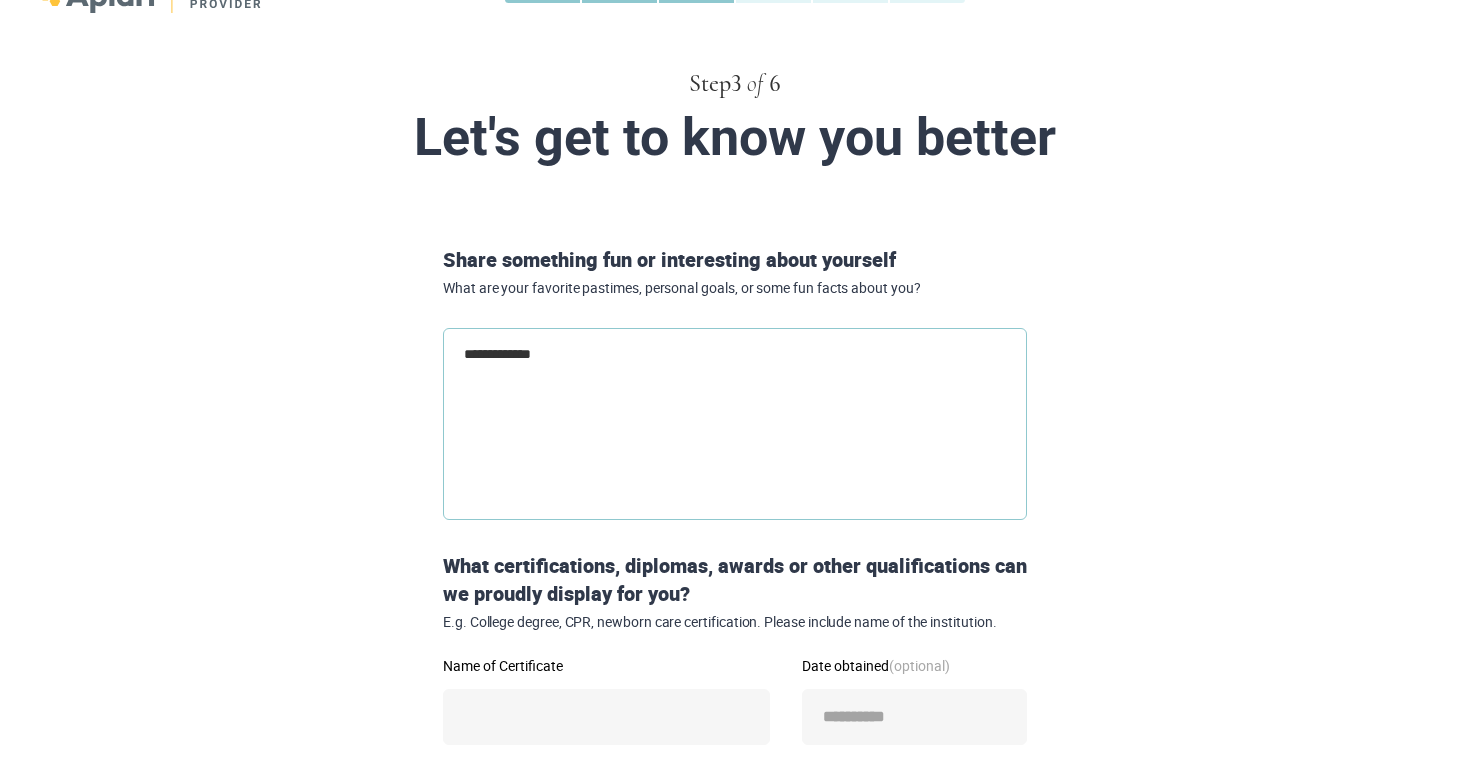 type on "**********" 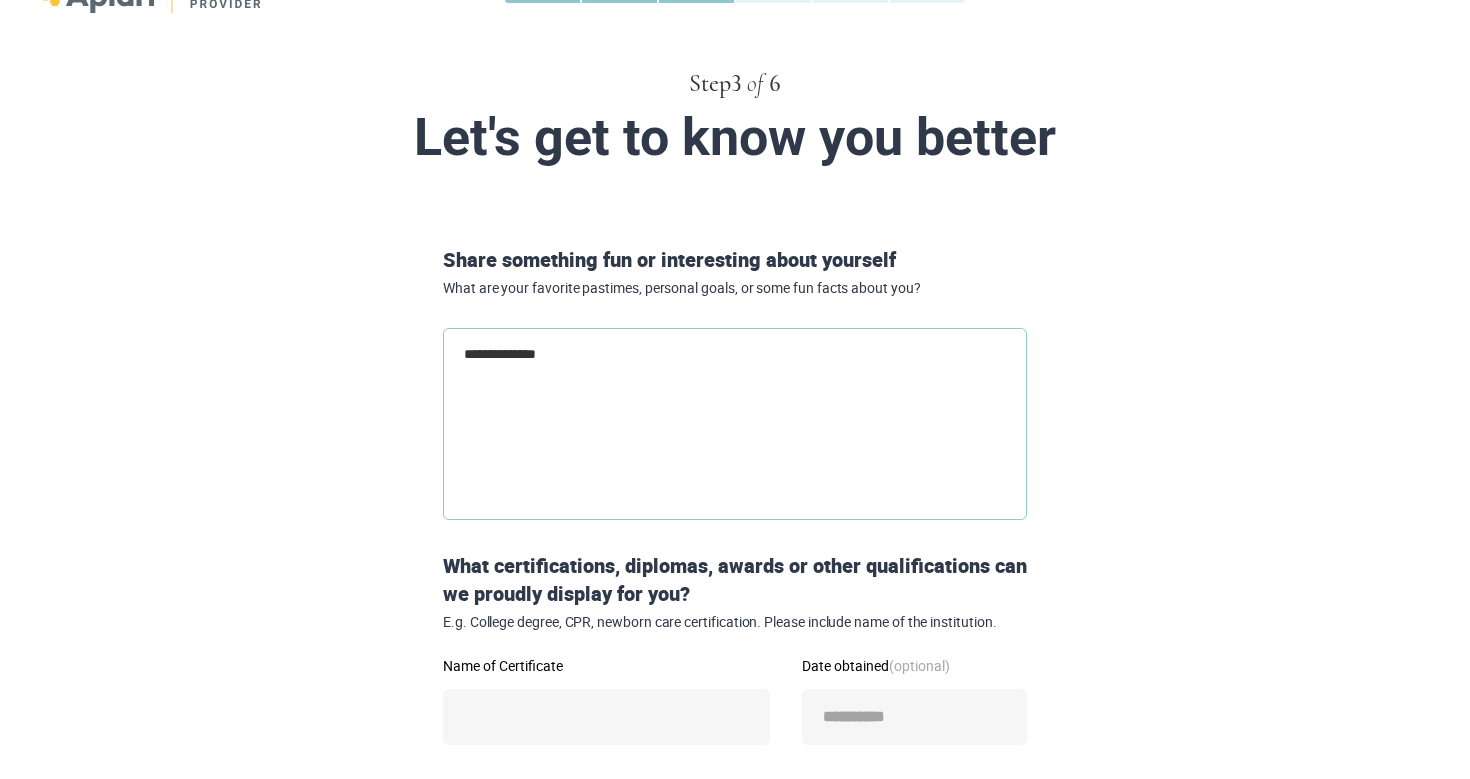 type on "**********" 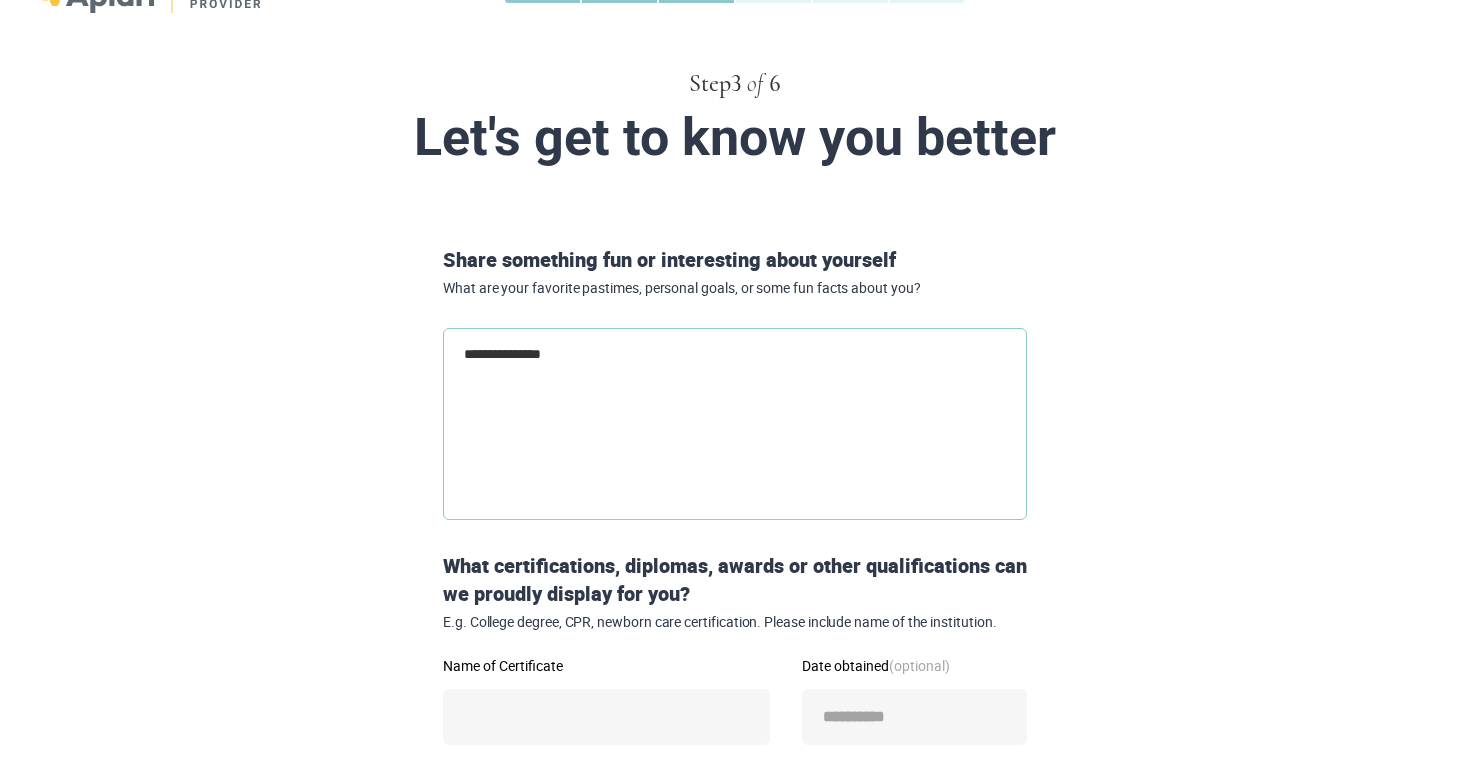 type on "**********" 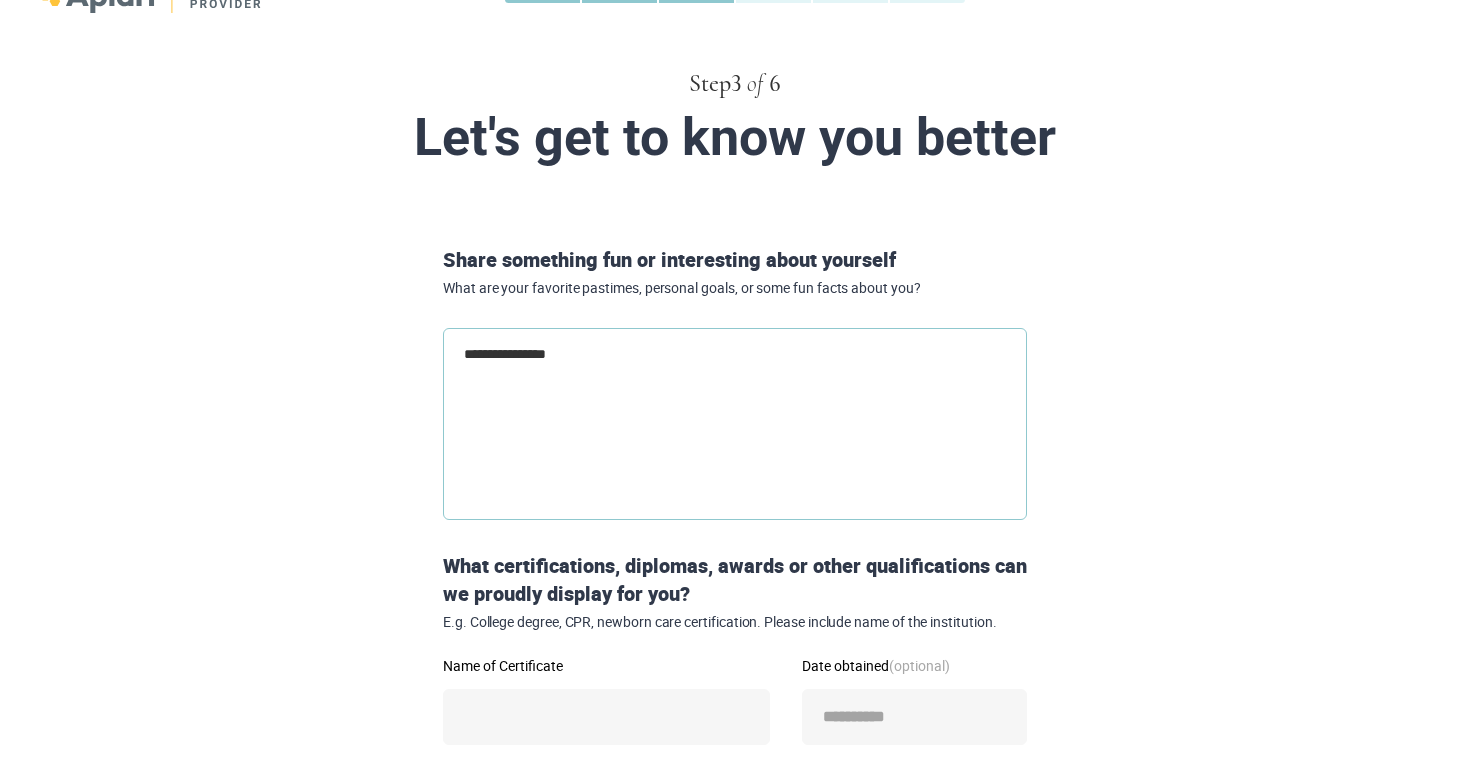 type on "**********" 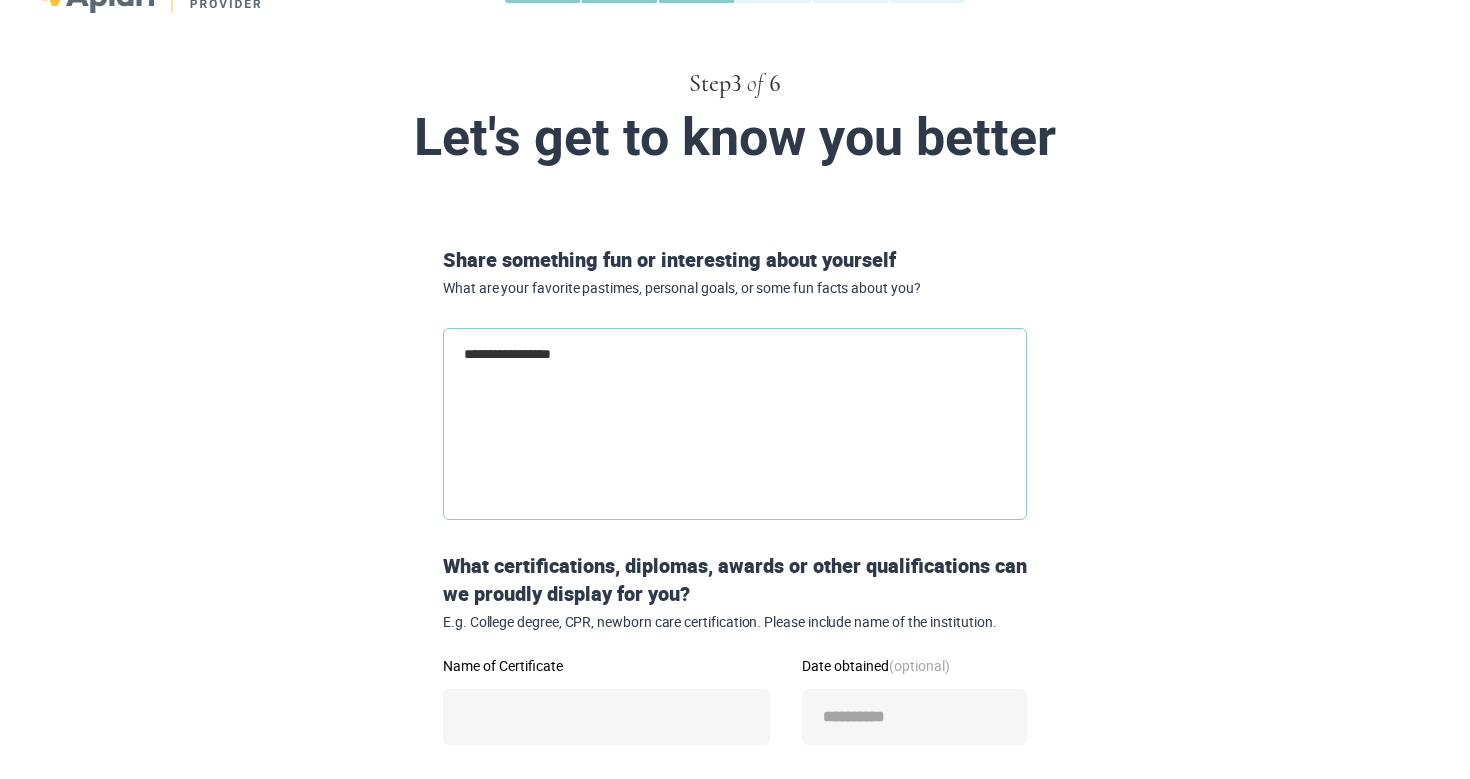 type on "**********" 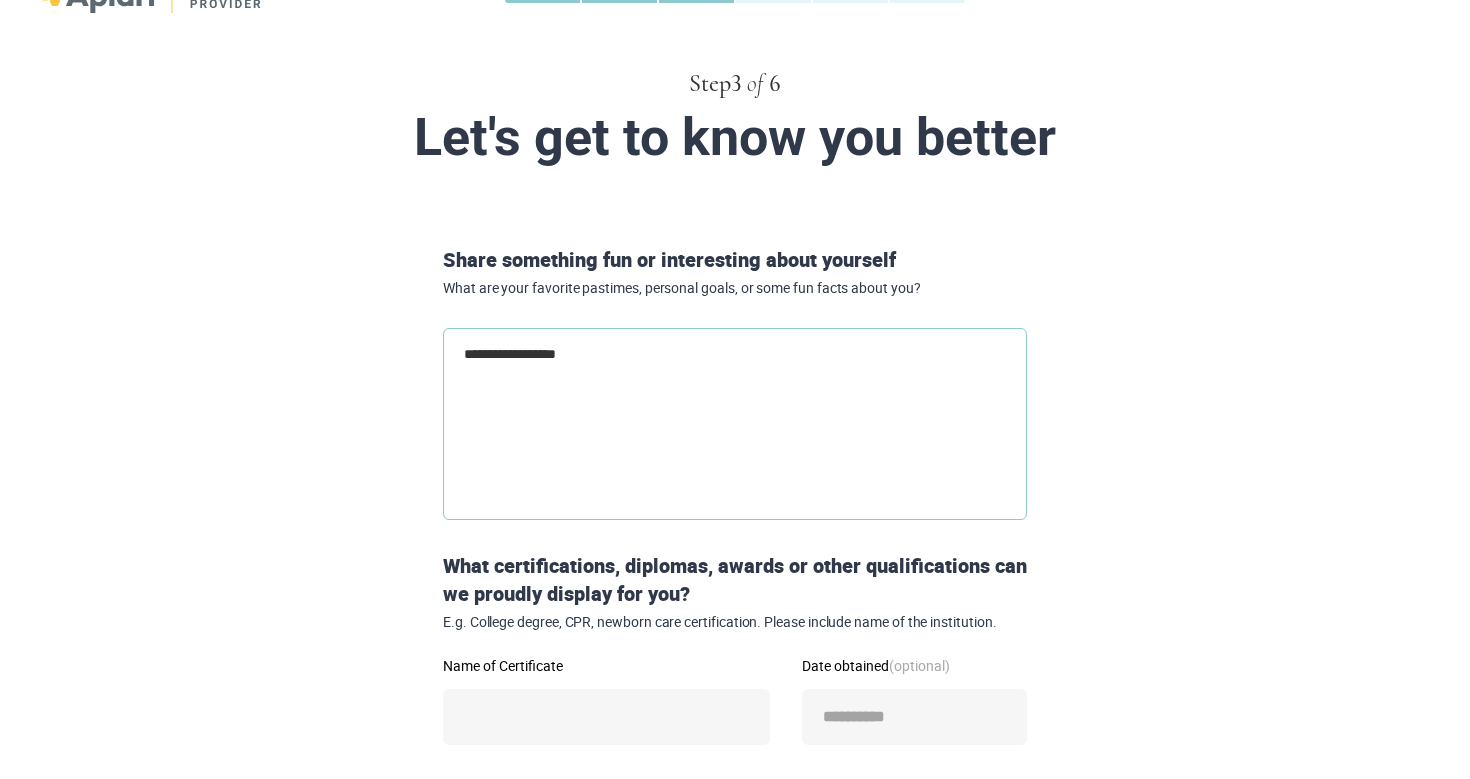 type on "**********" 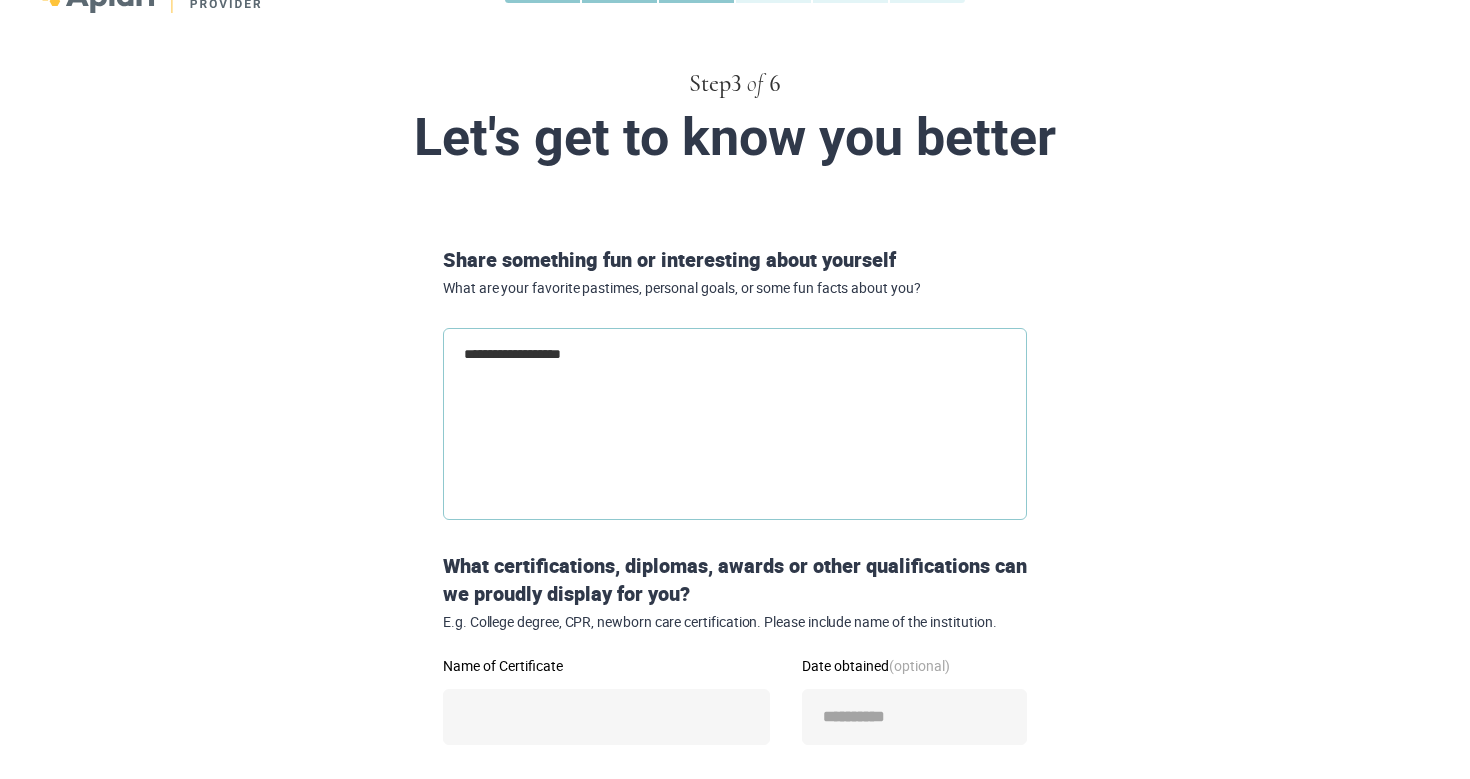 type on "**********" 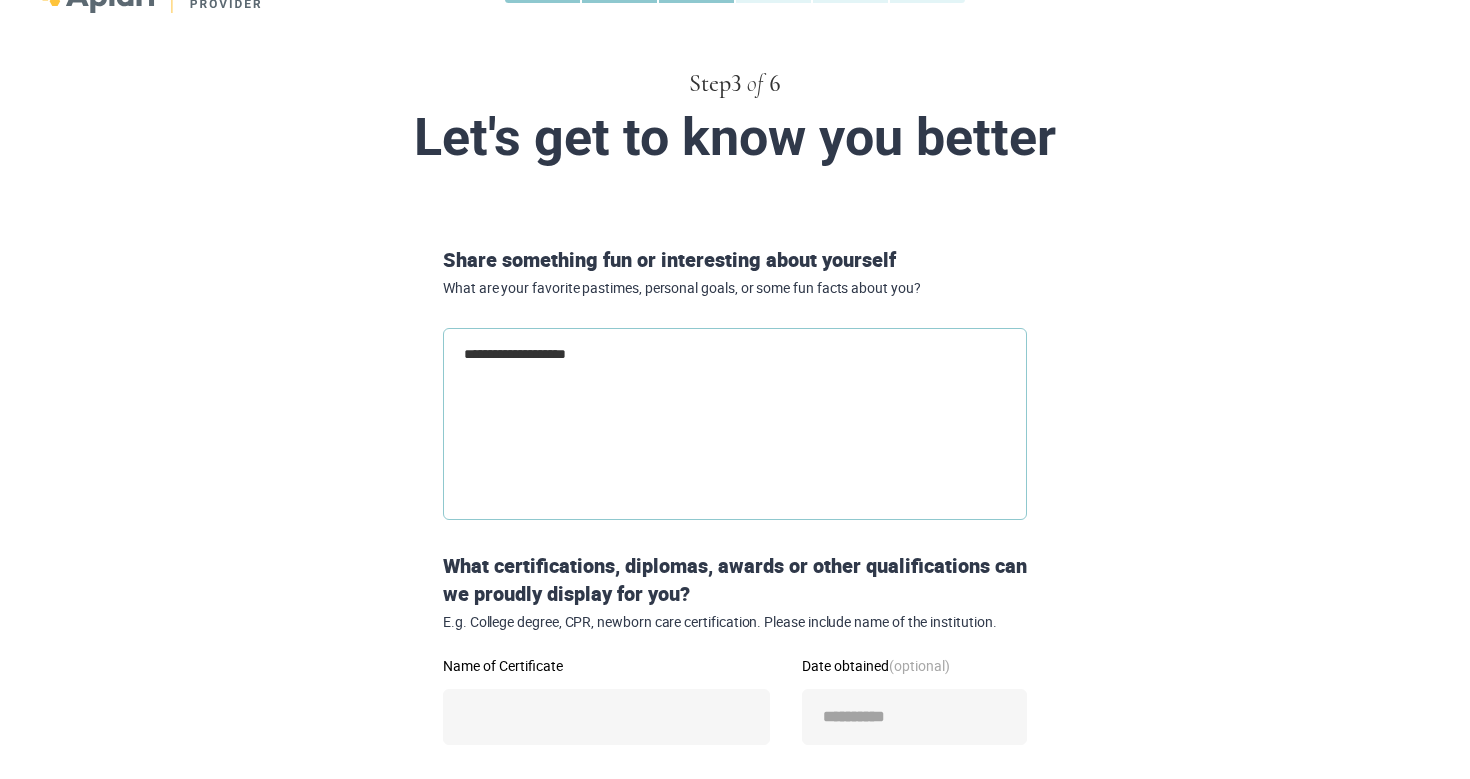 type on "**********" 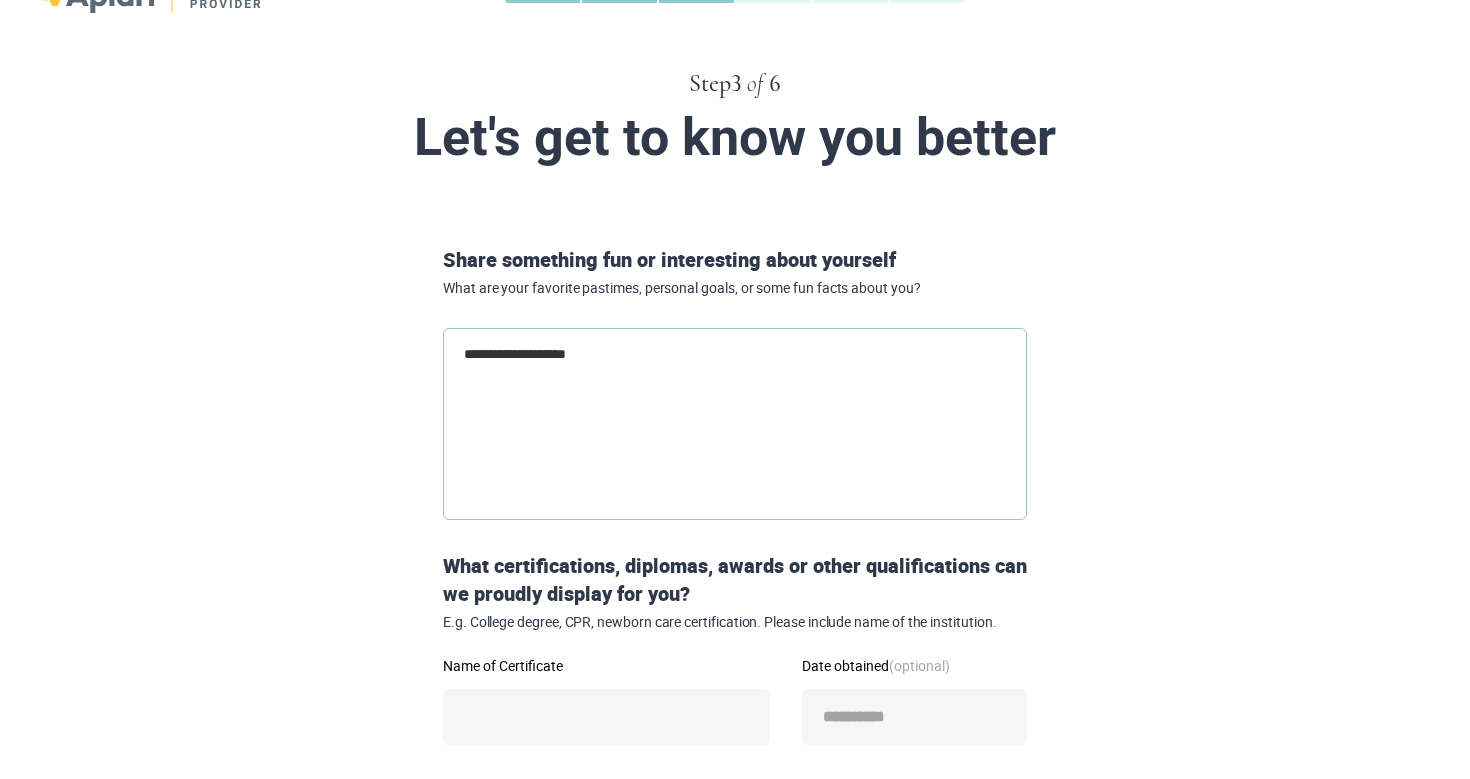 type on "*" 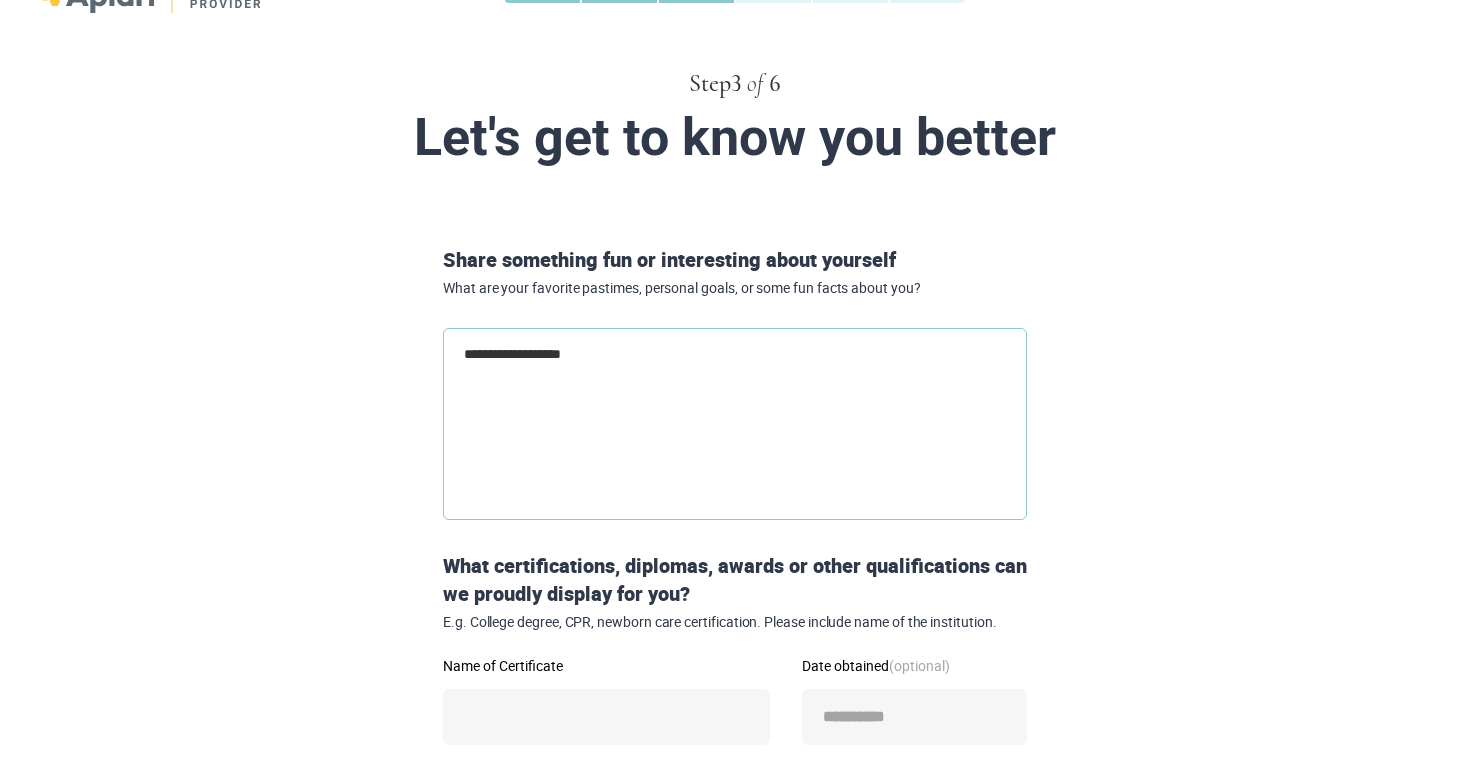 type on "**********" 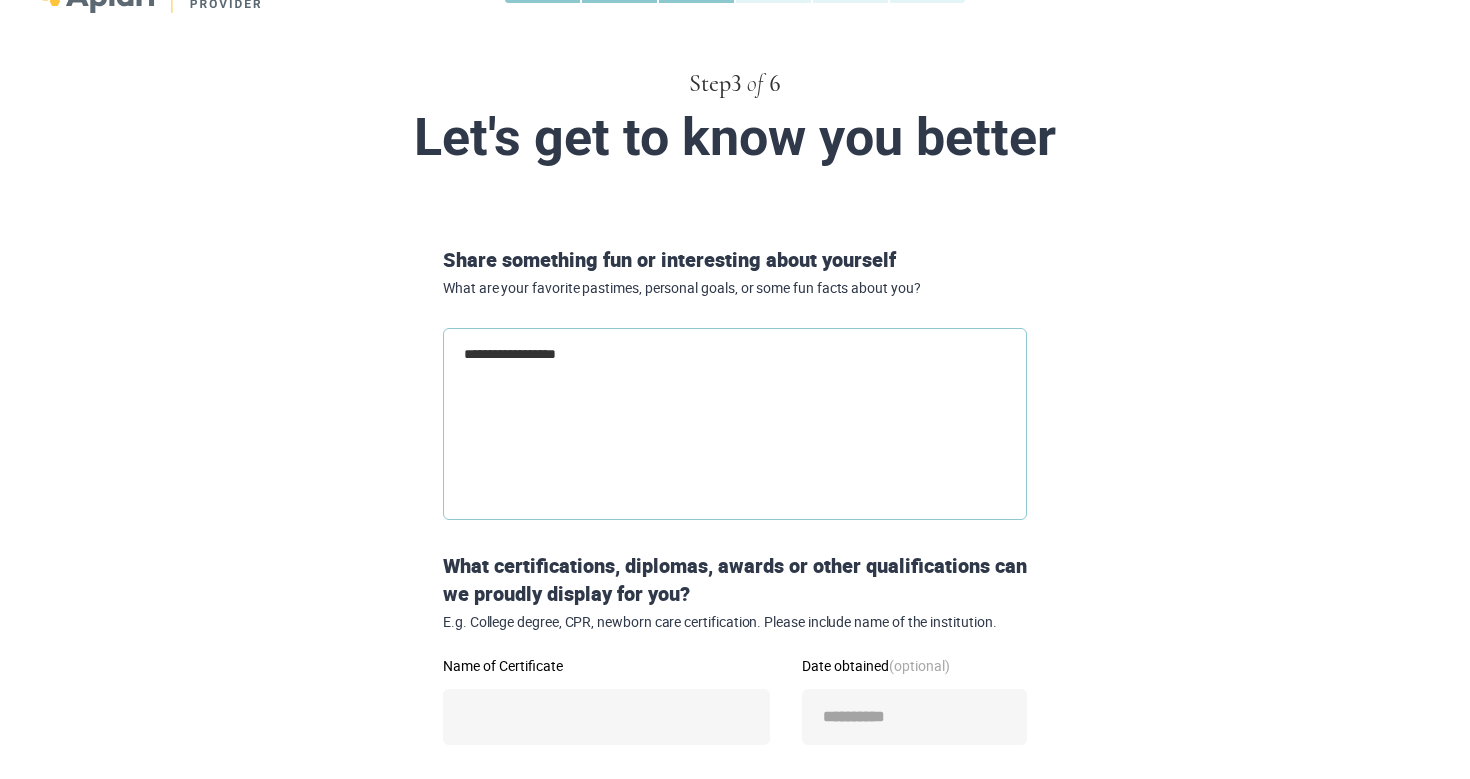 type on "**********" 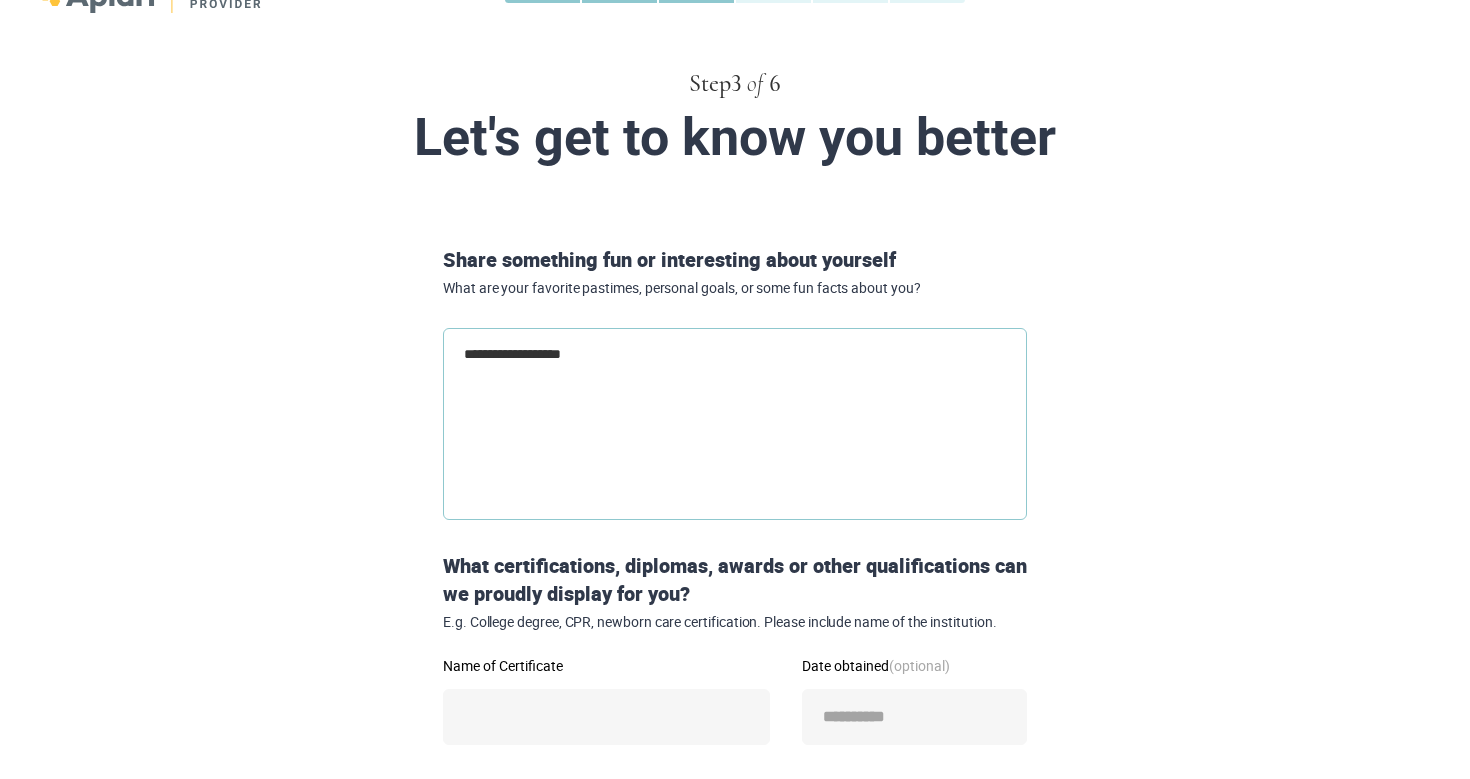 type on "**********" 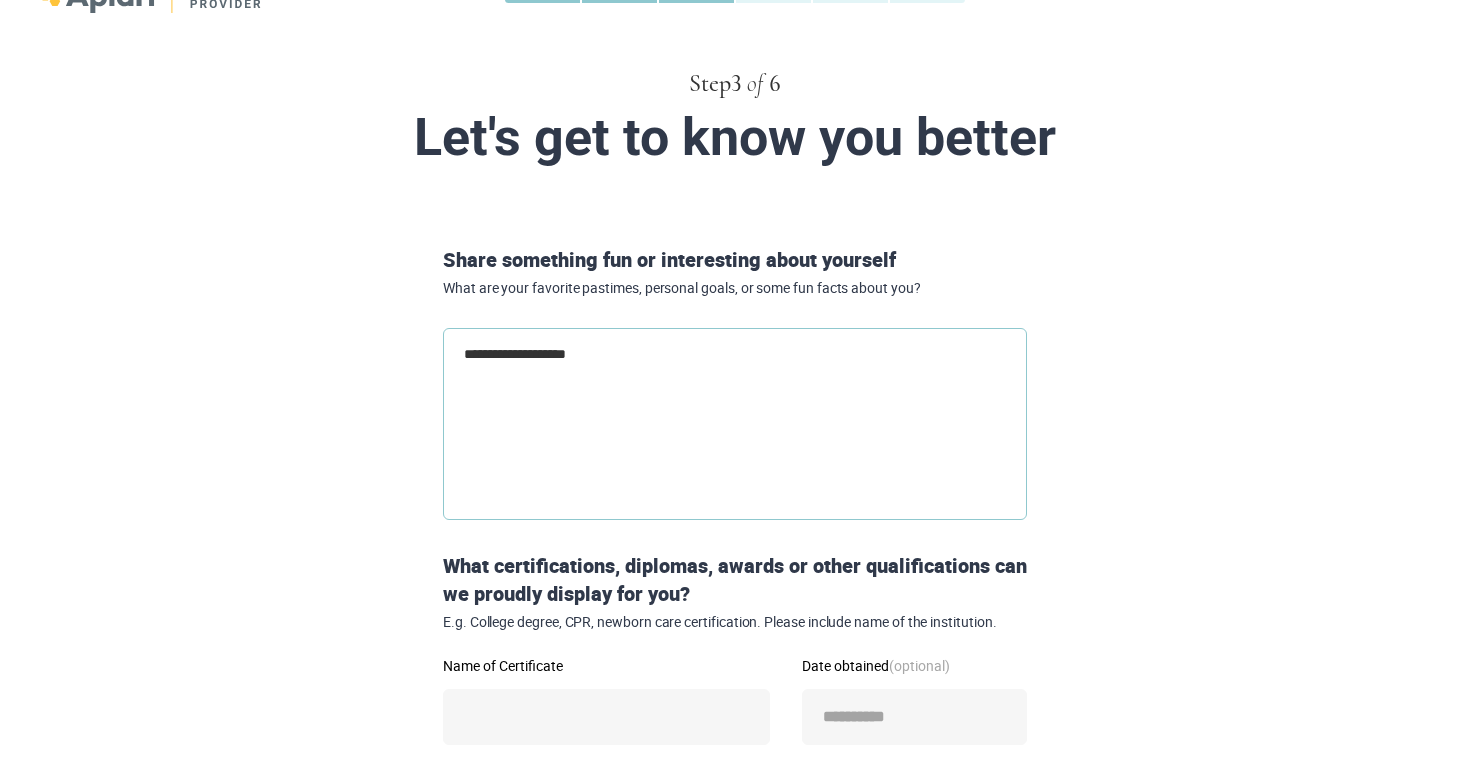 type on "**********" 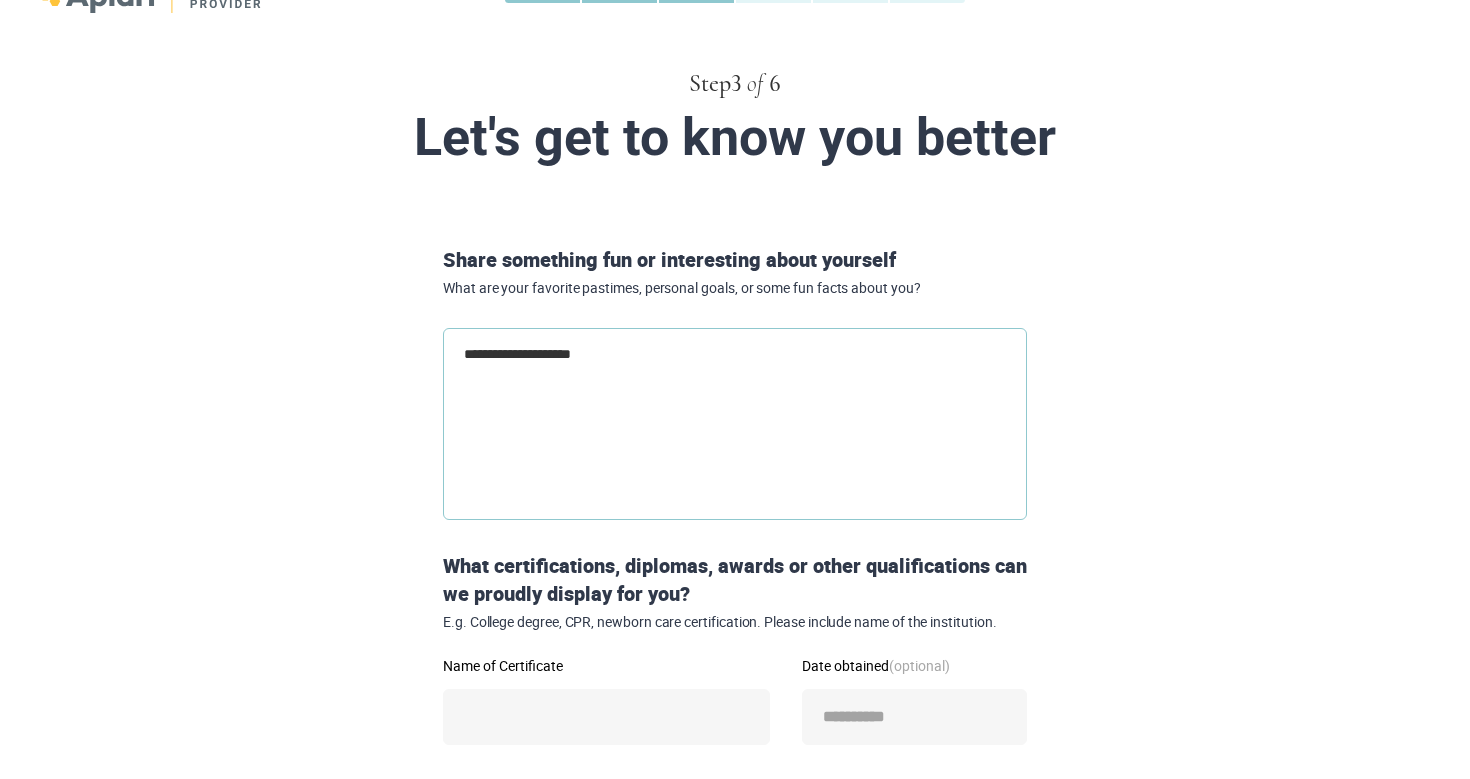 type on "**********" 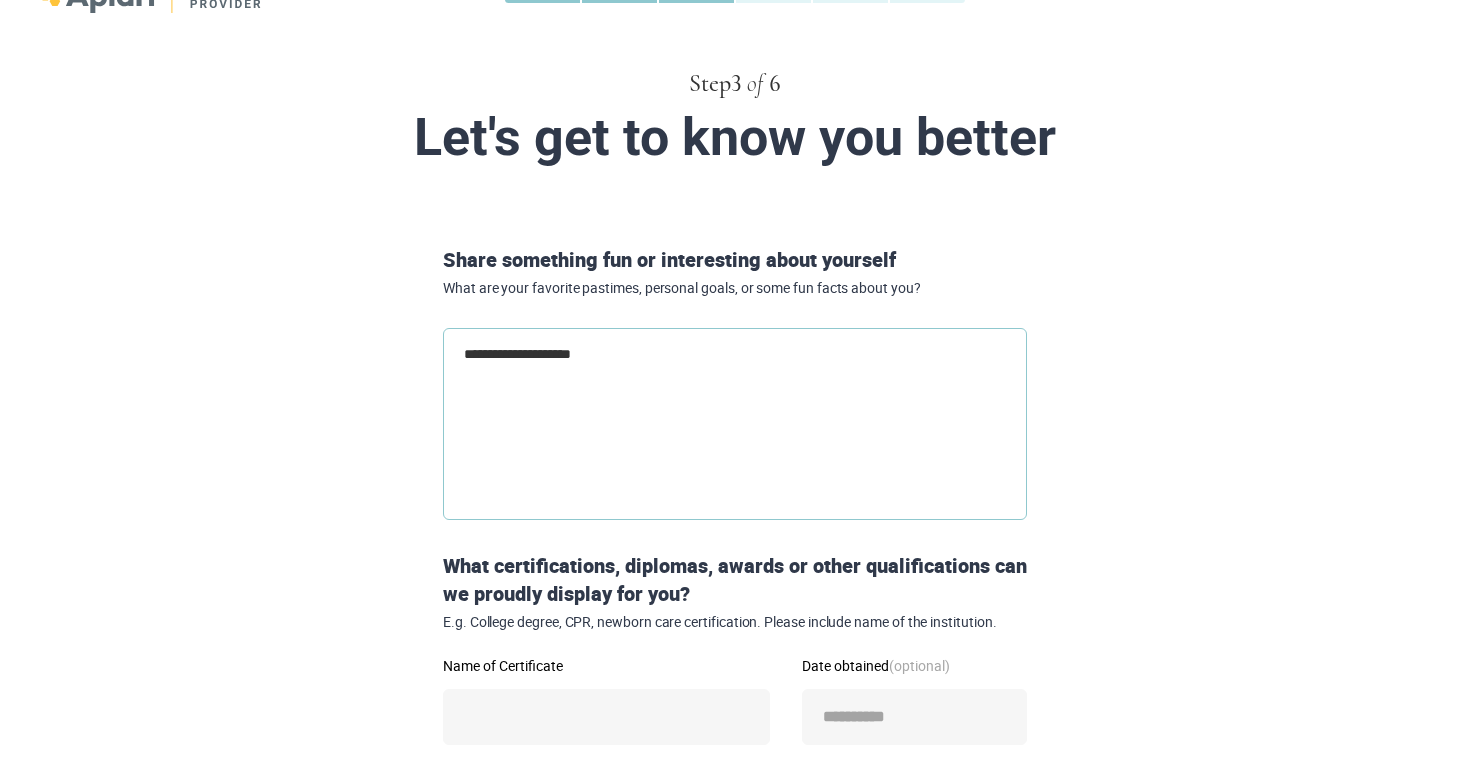 type on "*" 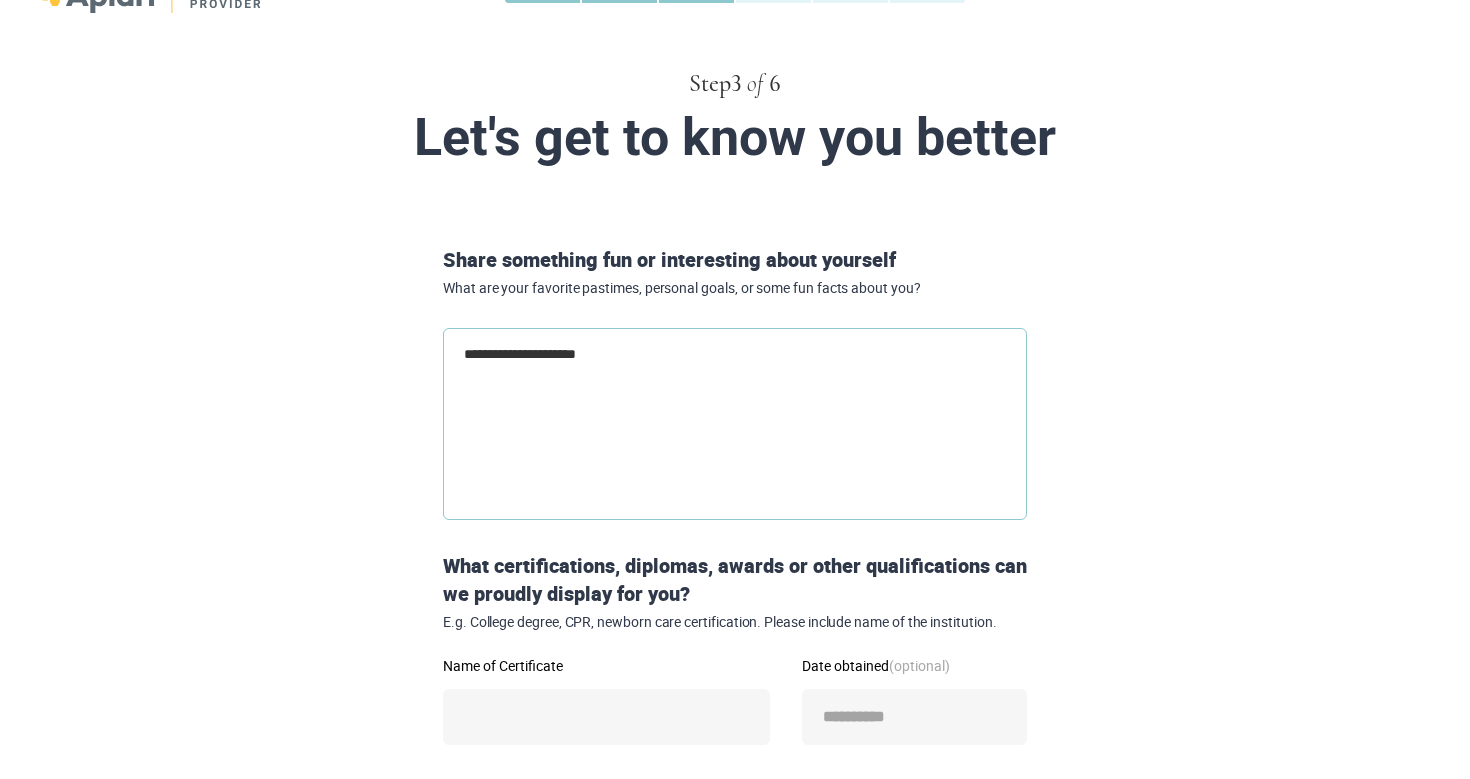 type on "**********" 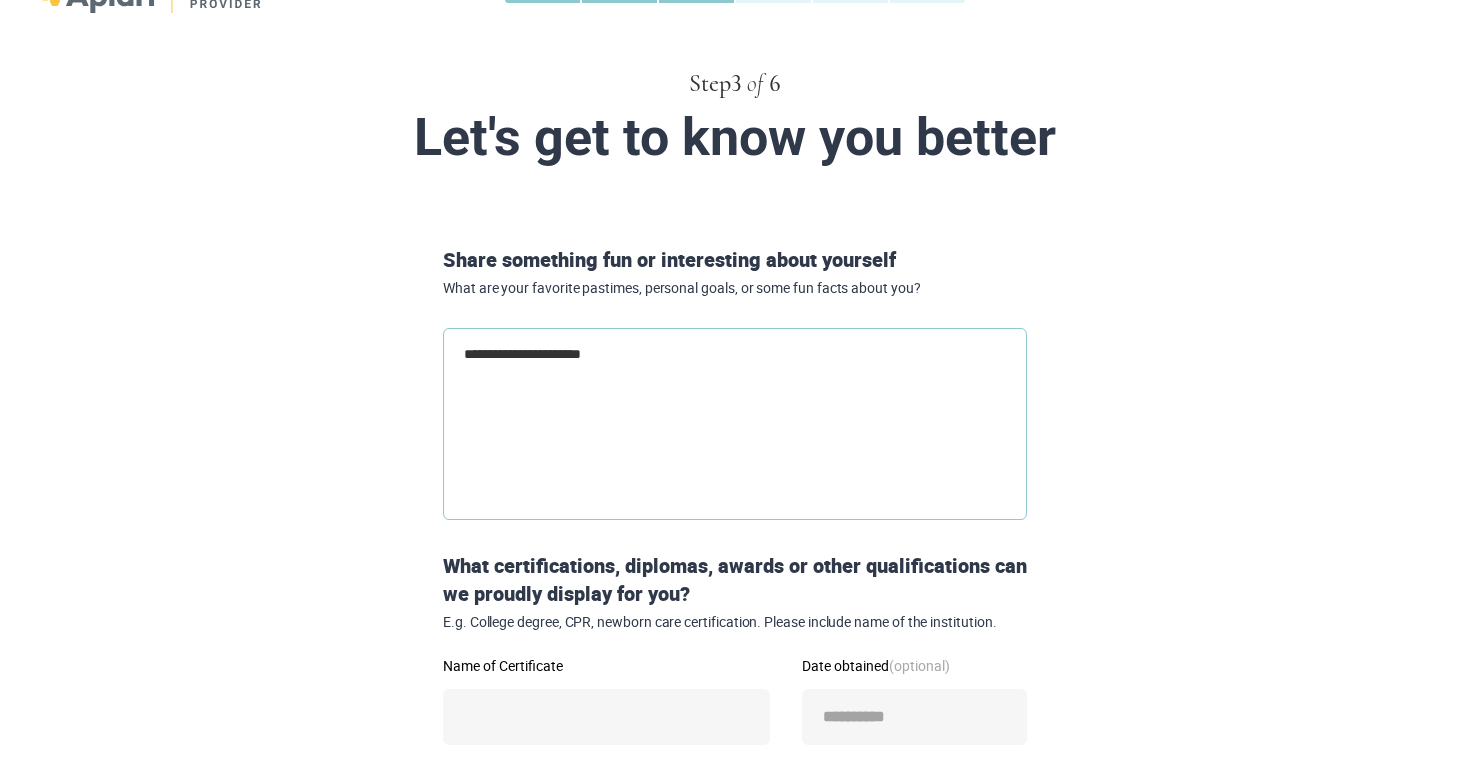 type on "**********" 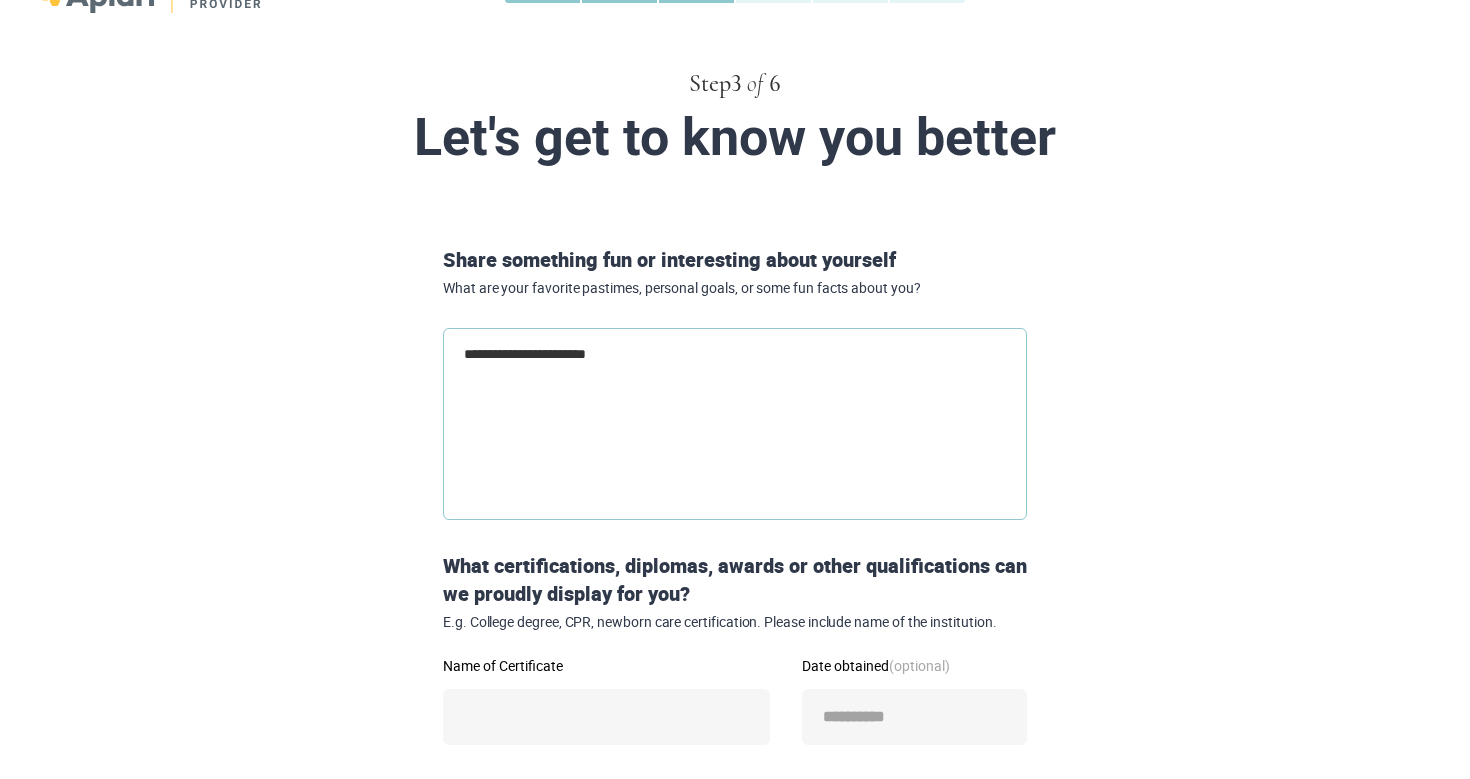 type on "**********" 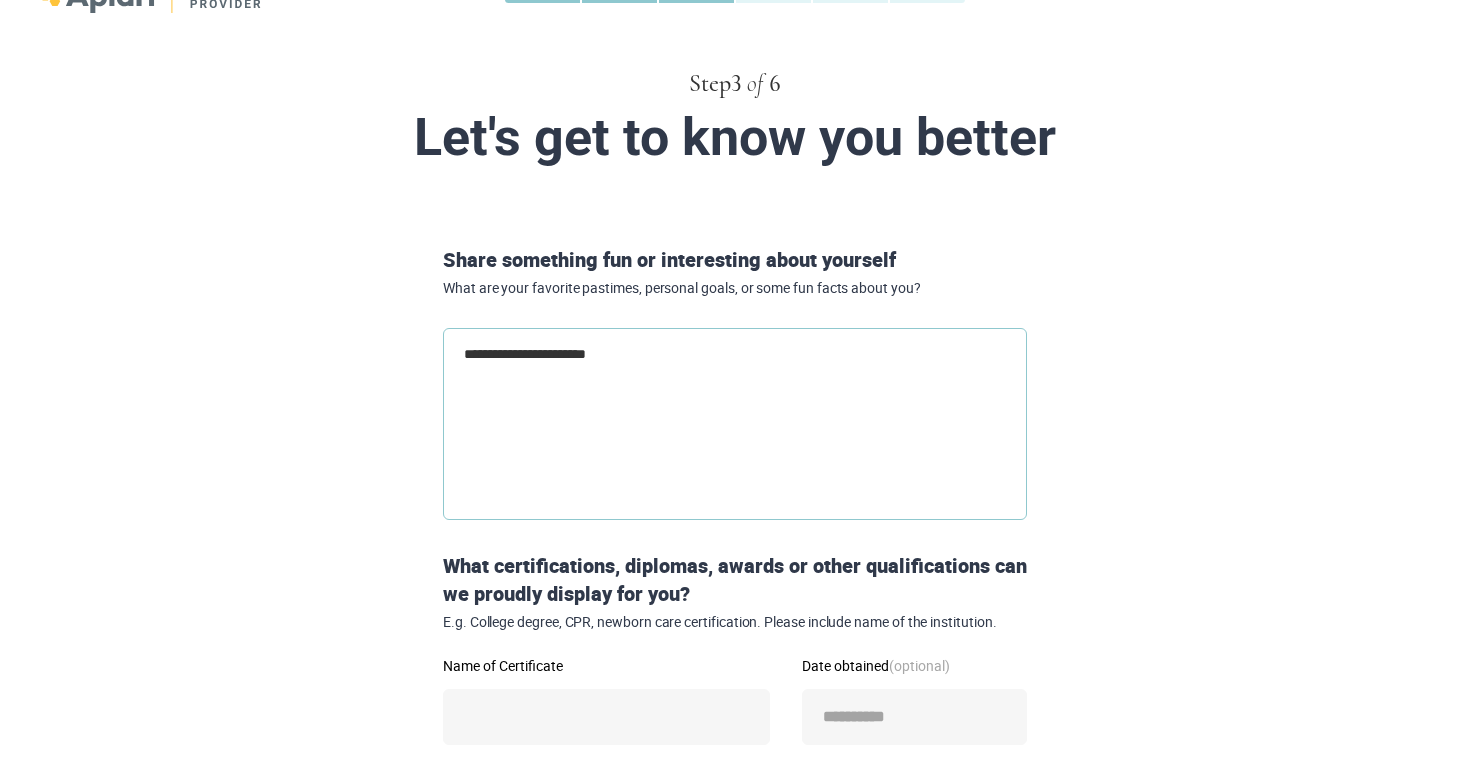 type on "*" 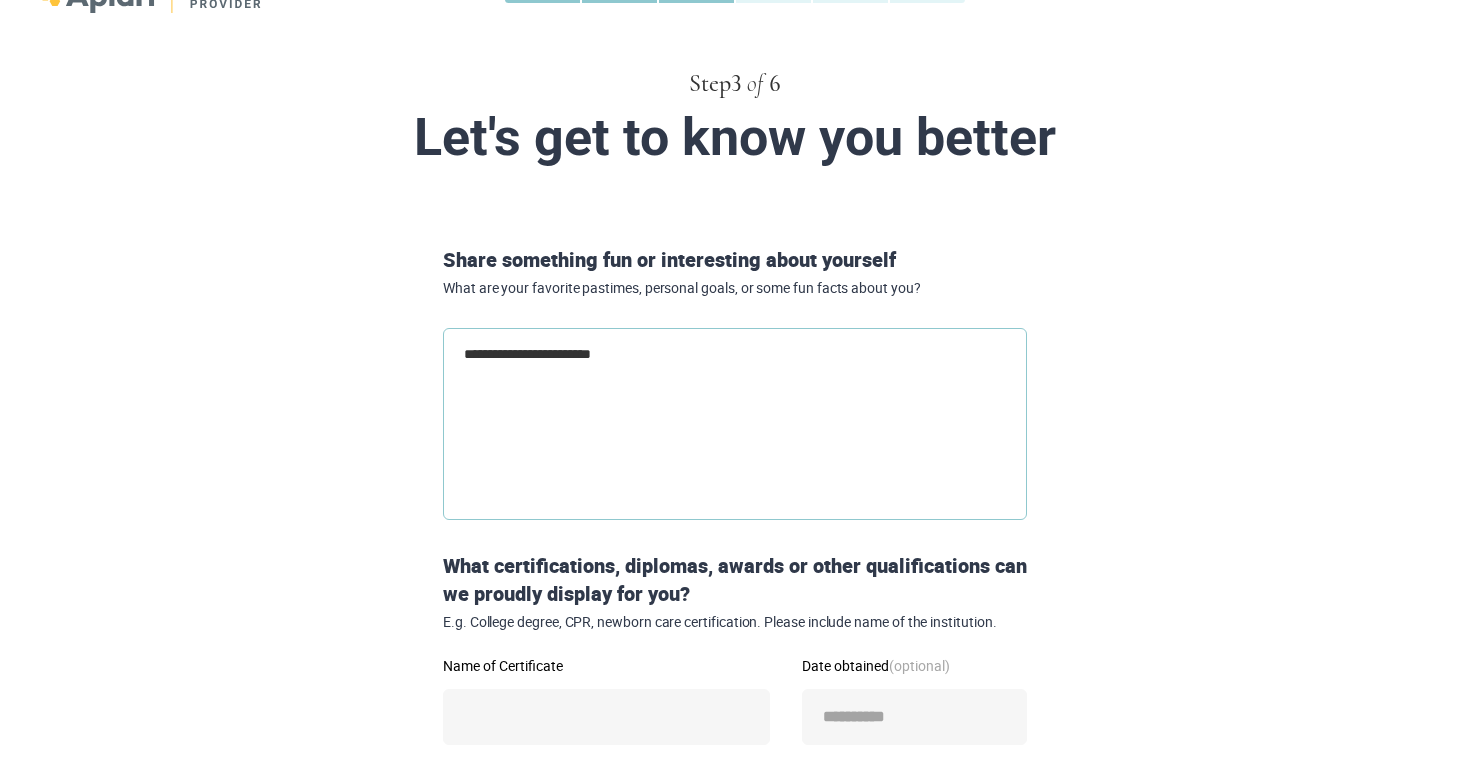 type on "**********" 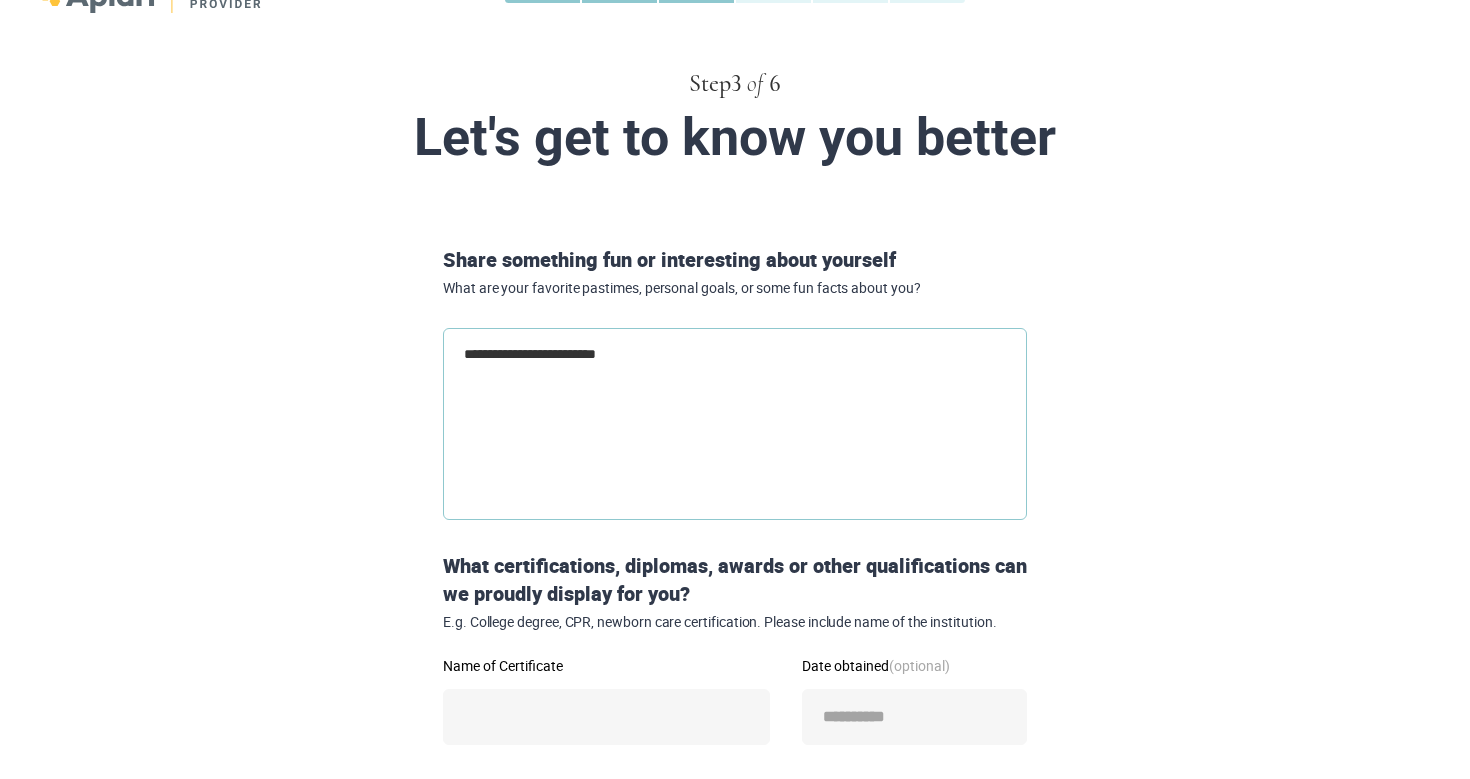 type on "**********" 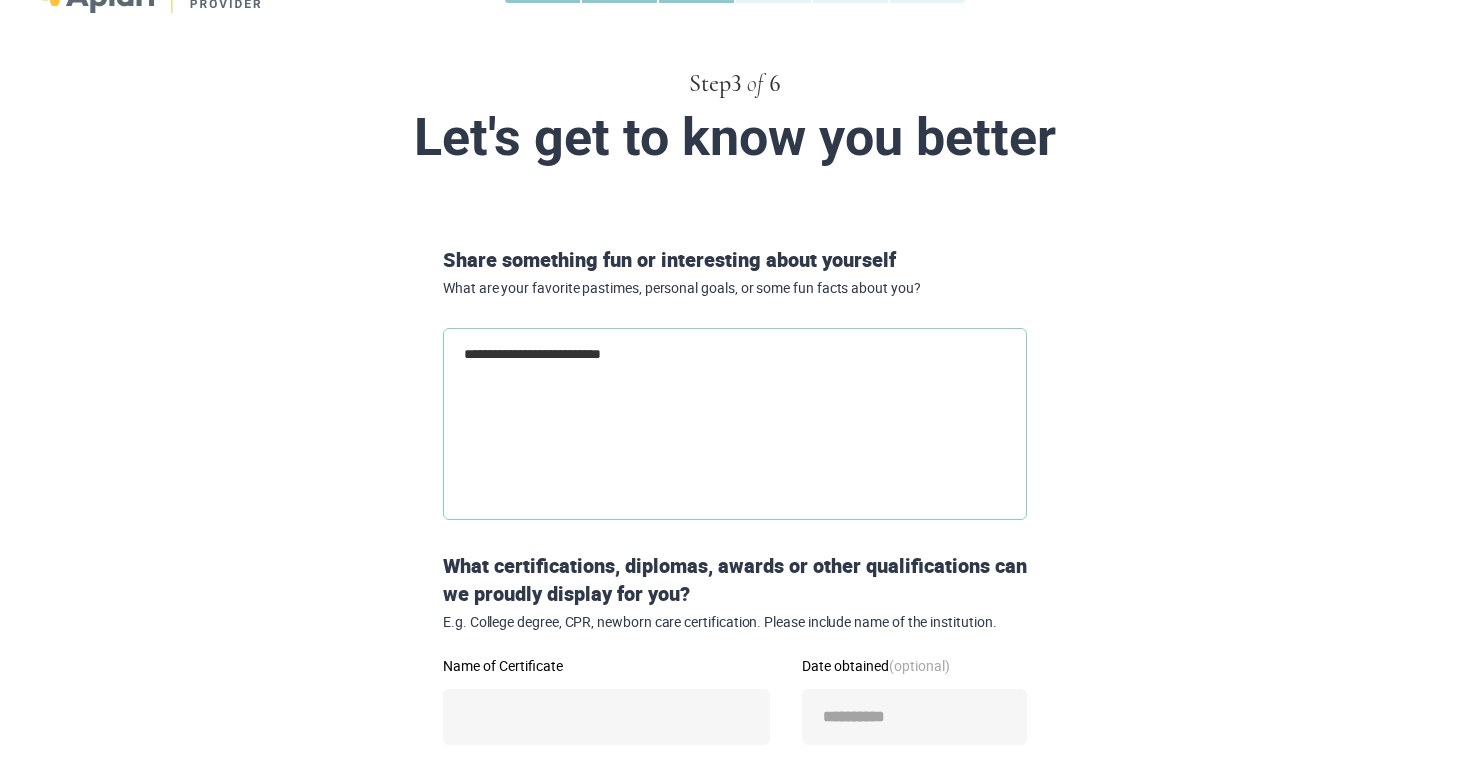 type on "**********" 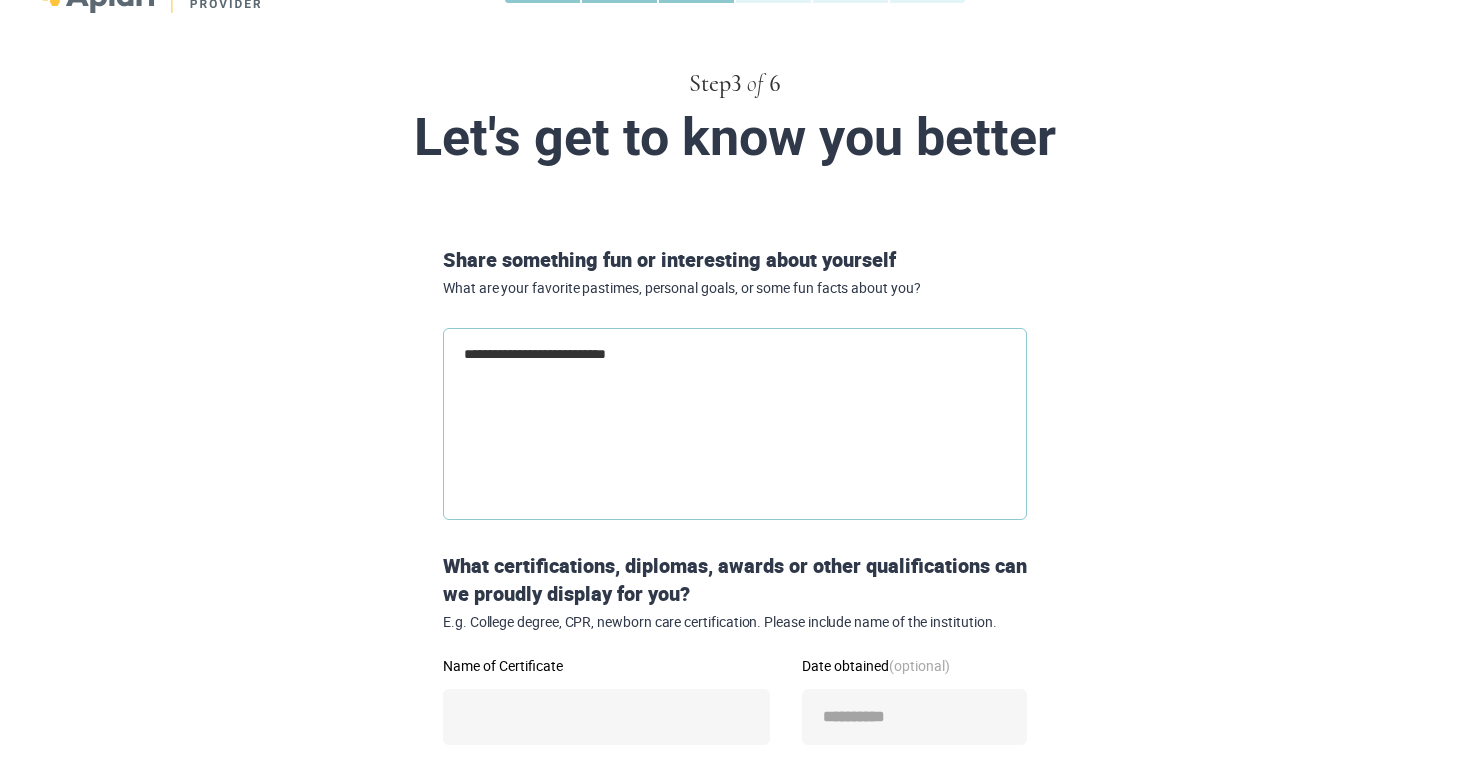 type on "**********" 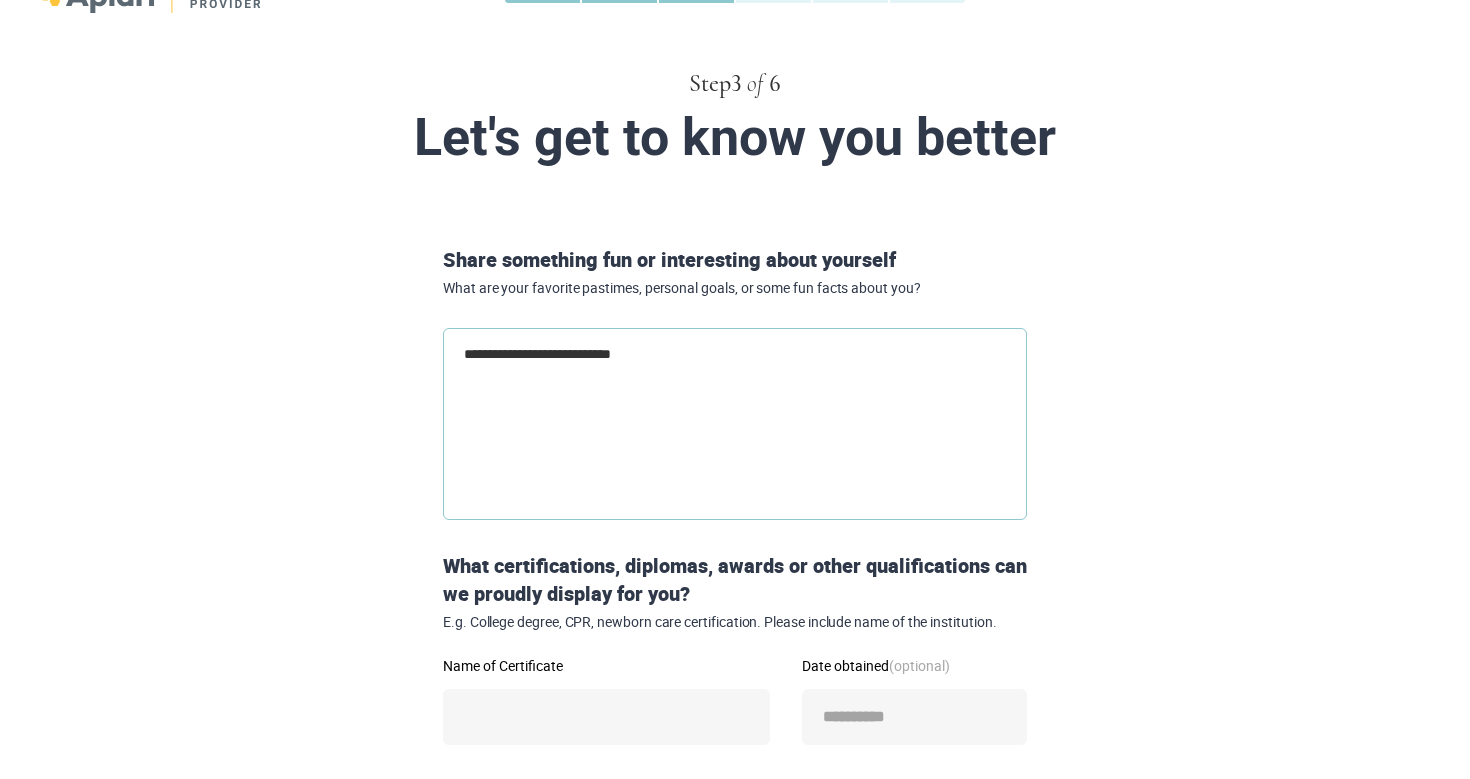 type on "**********" 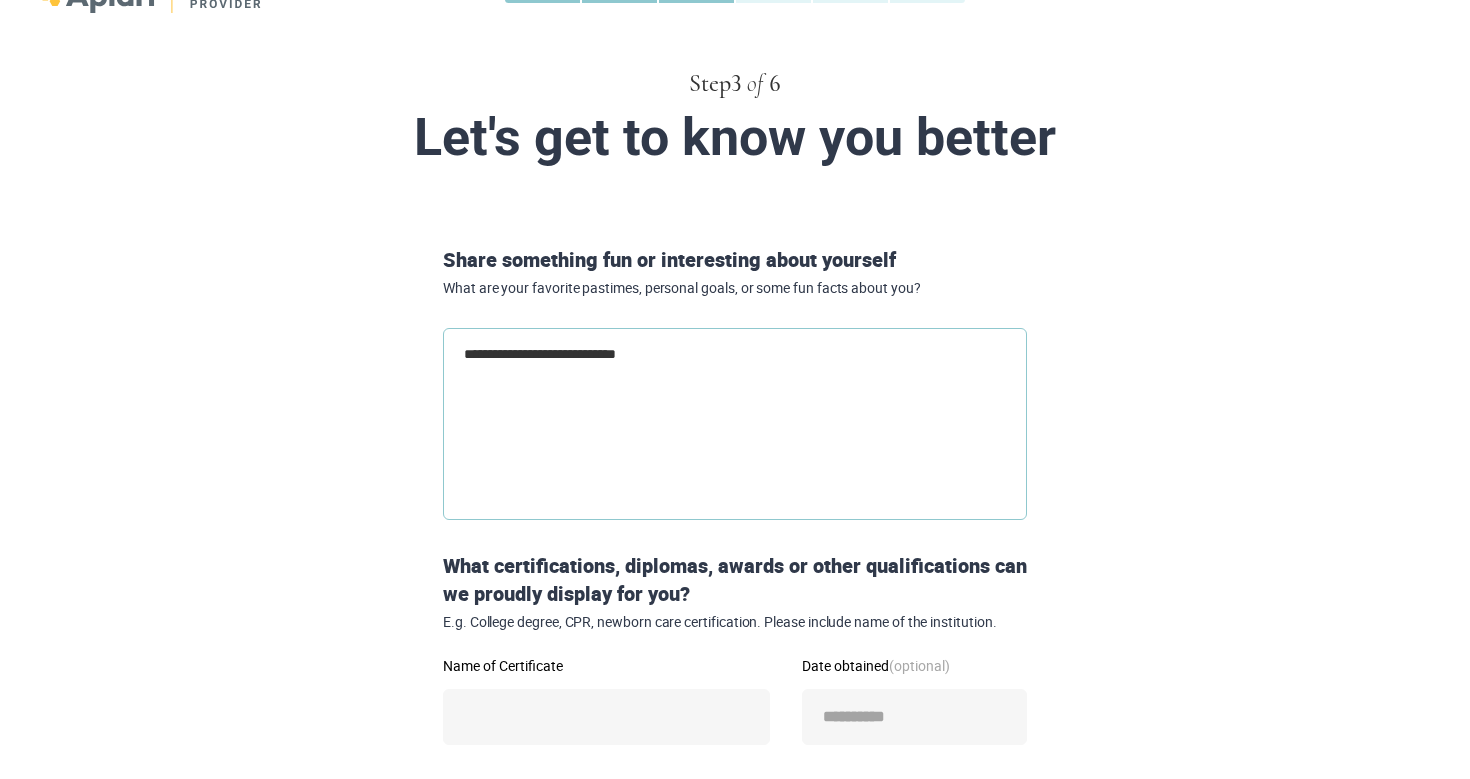 type on "**********" 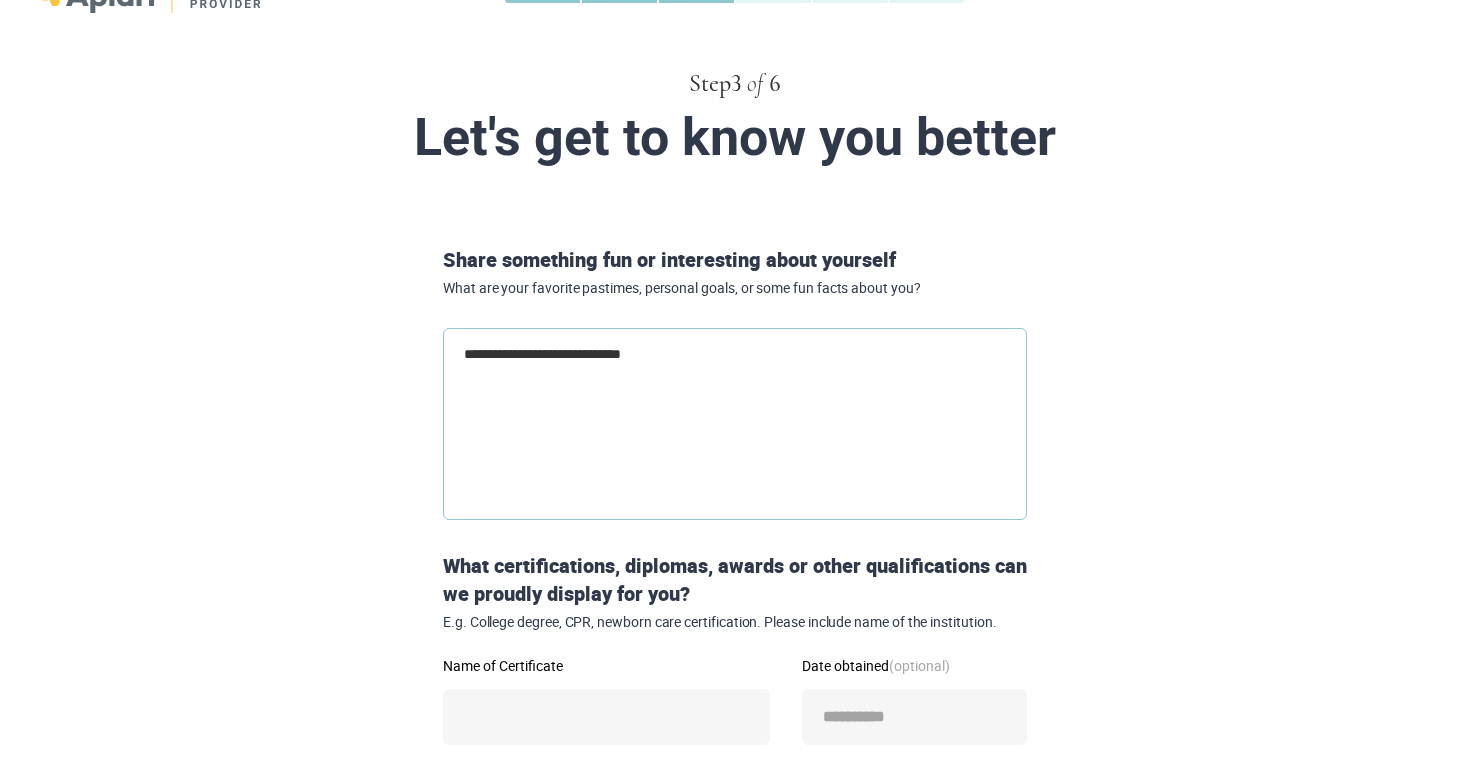 type on "**********" 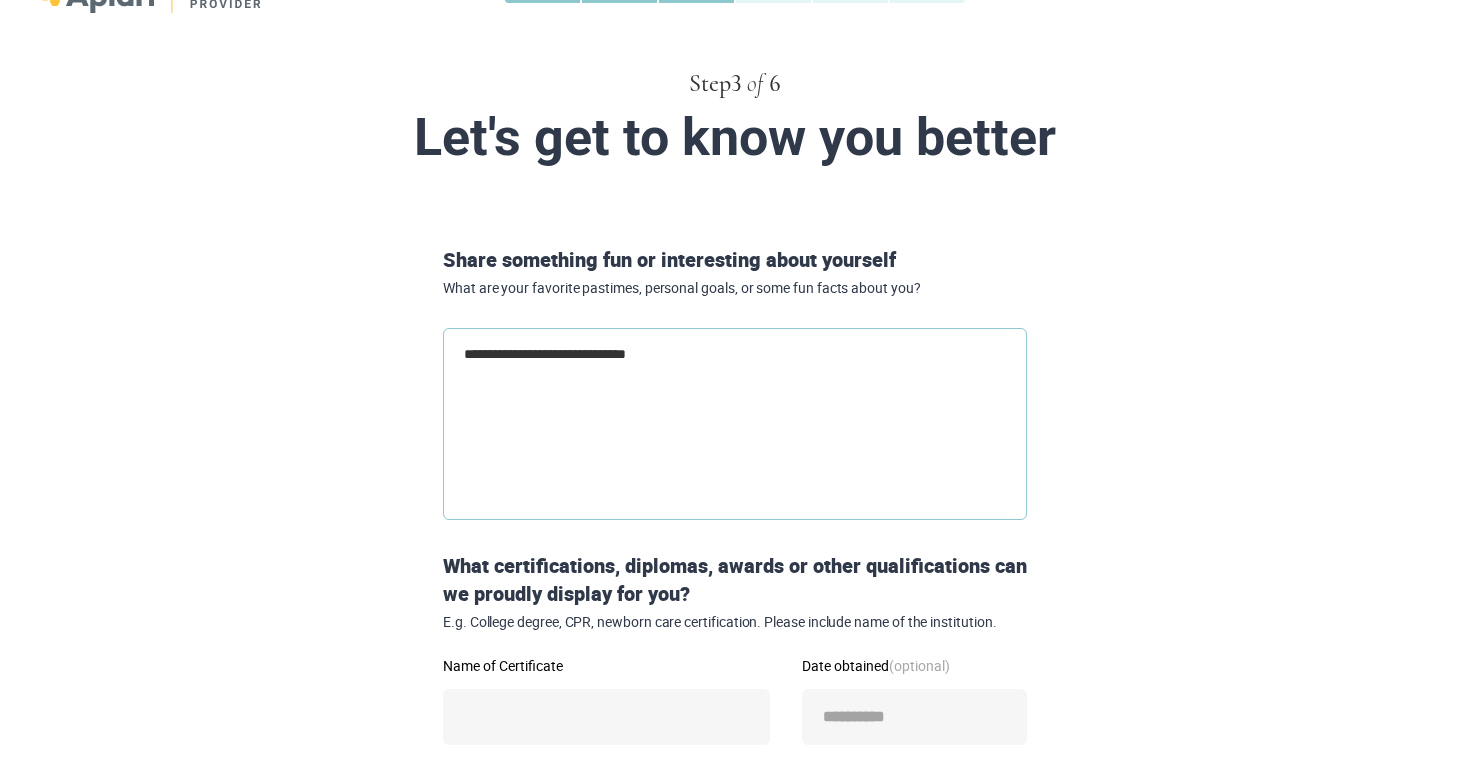 type on "**********" 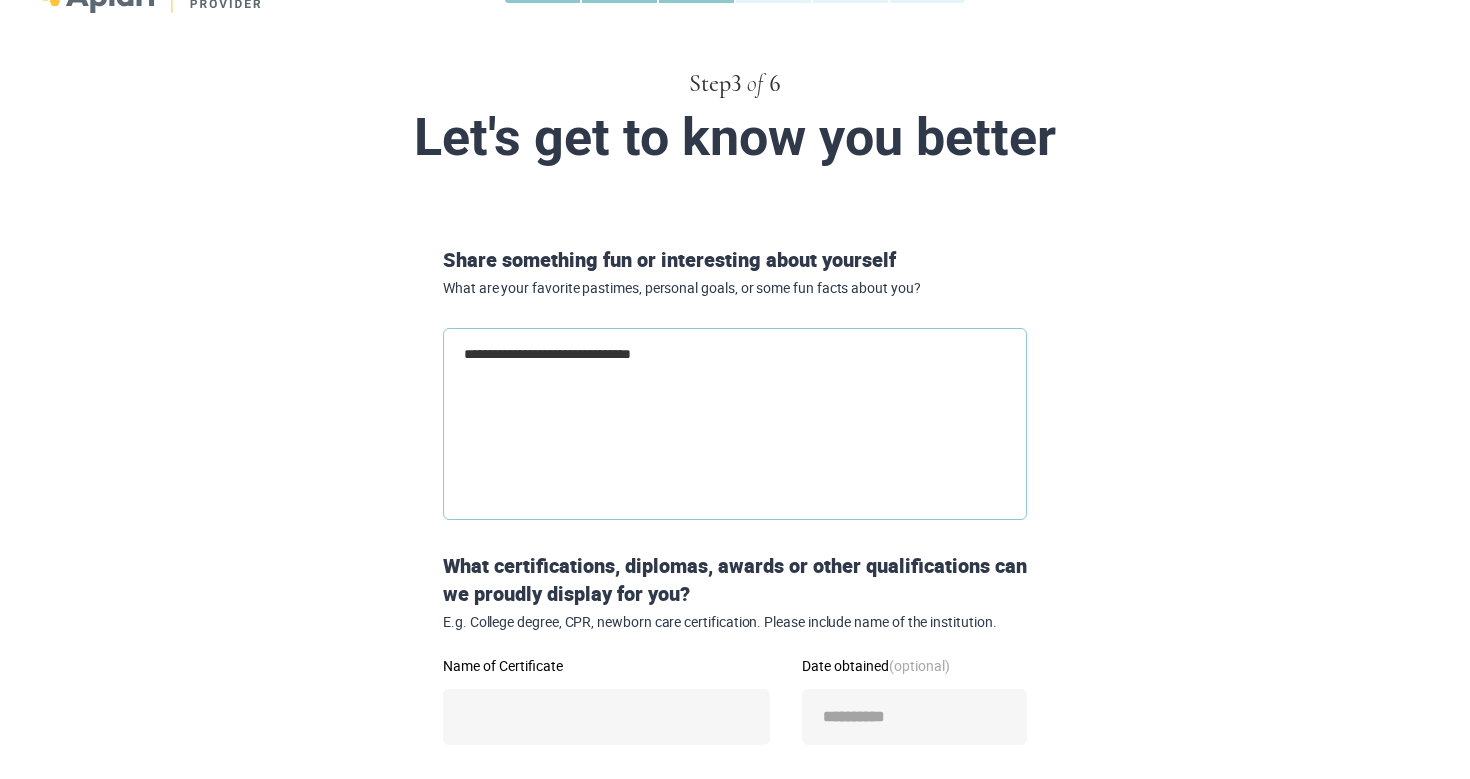 type on "**********" 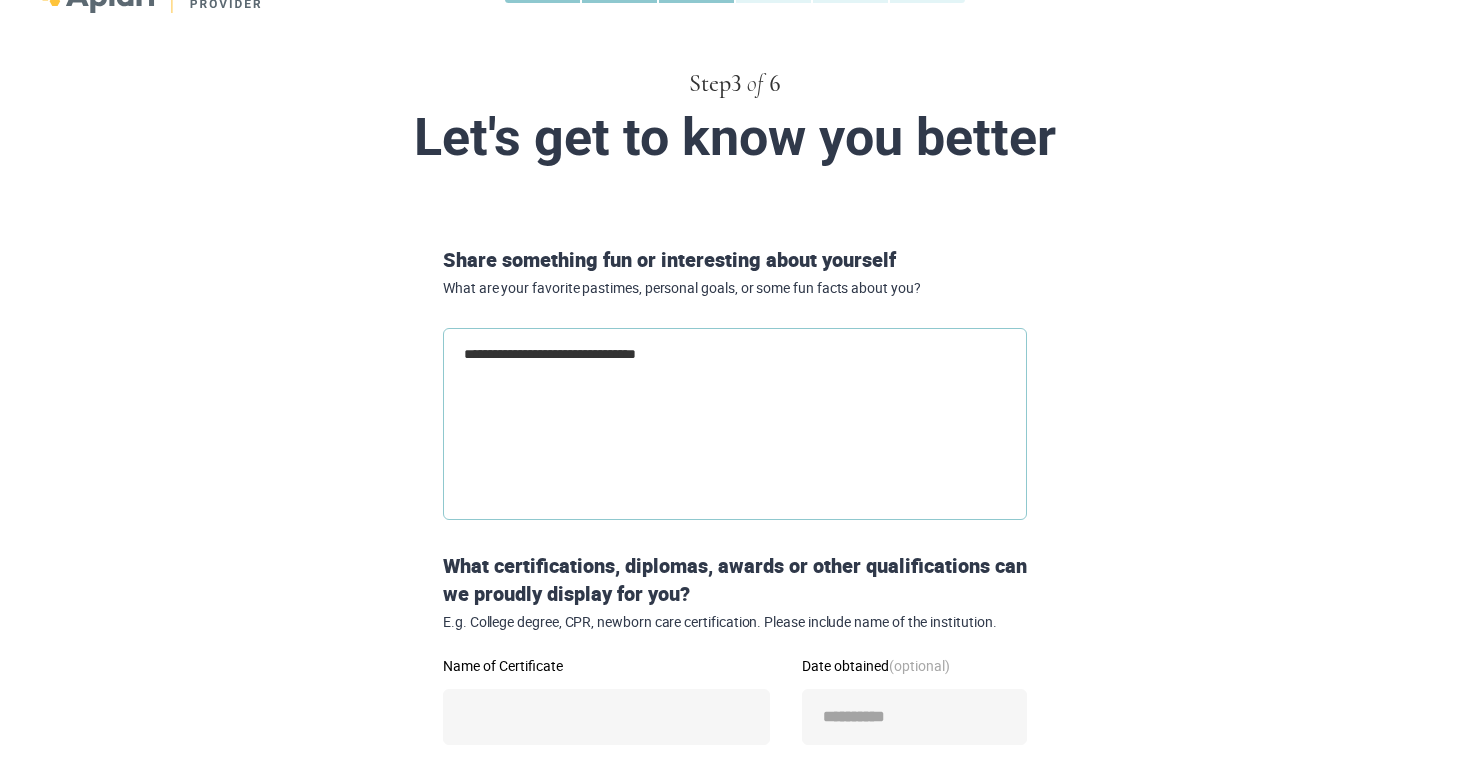 type on "**********" 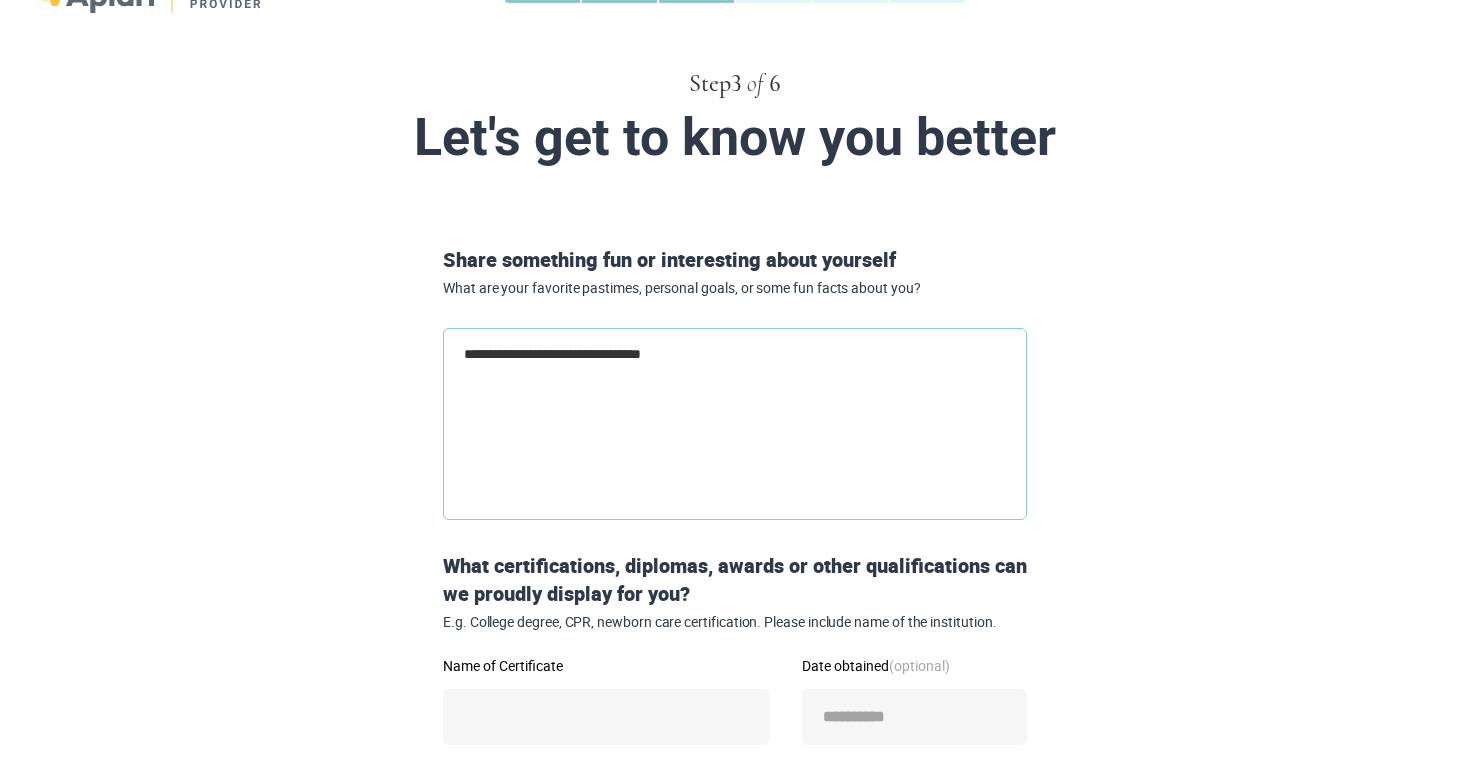 type on "**********" 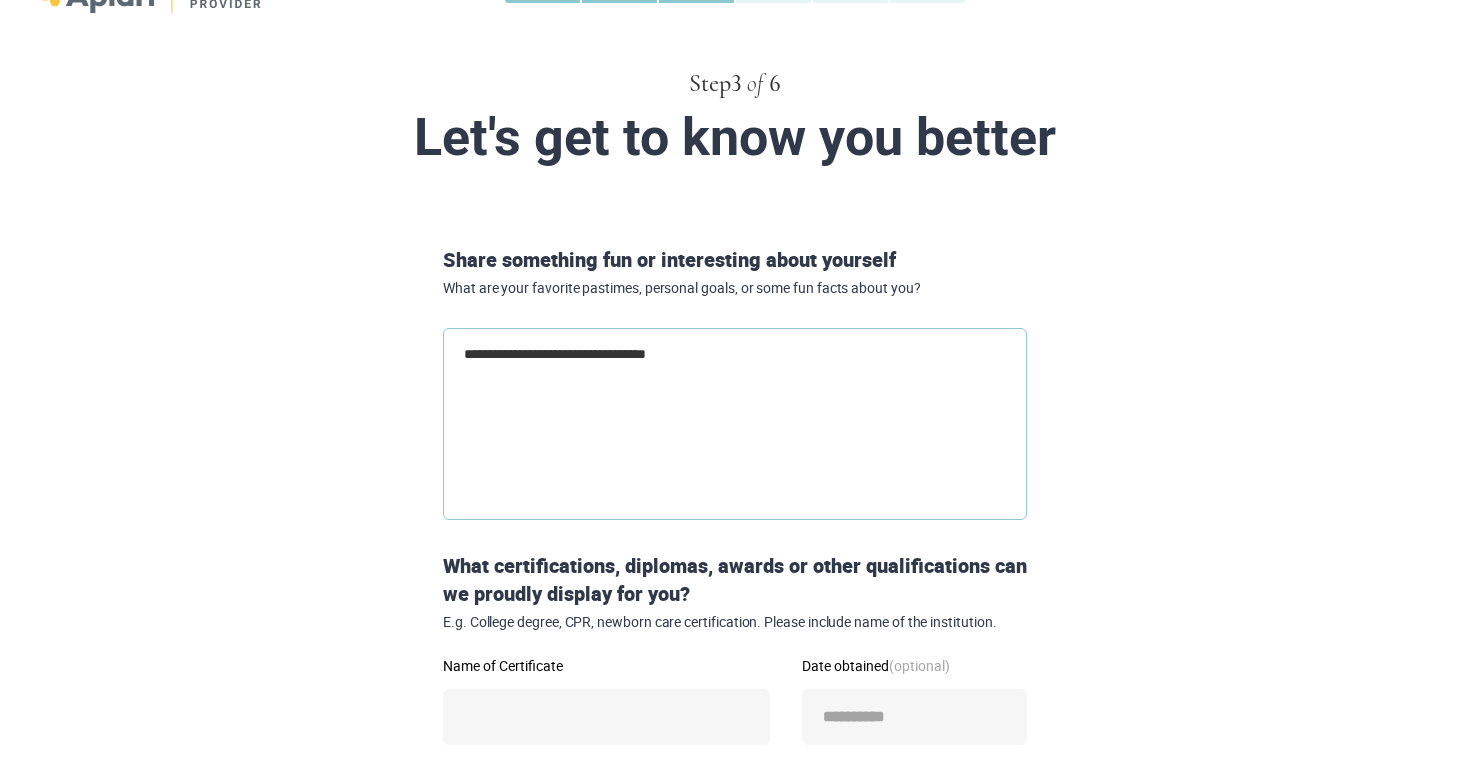 type on "**********" 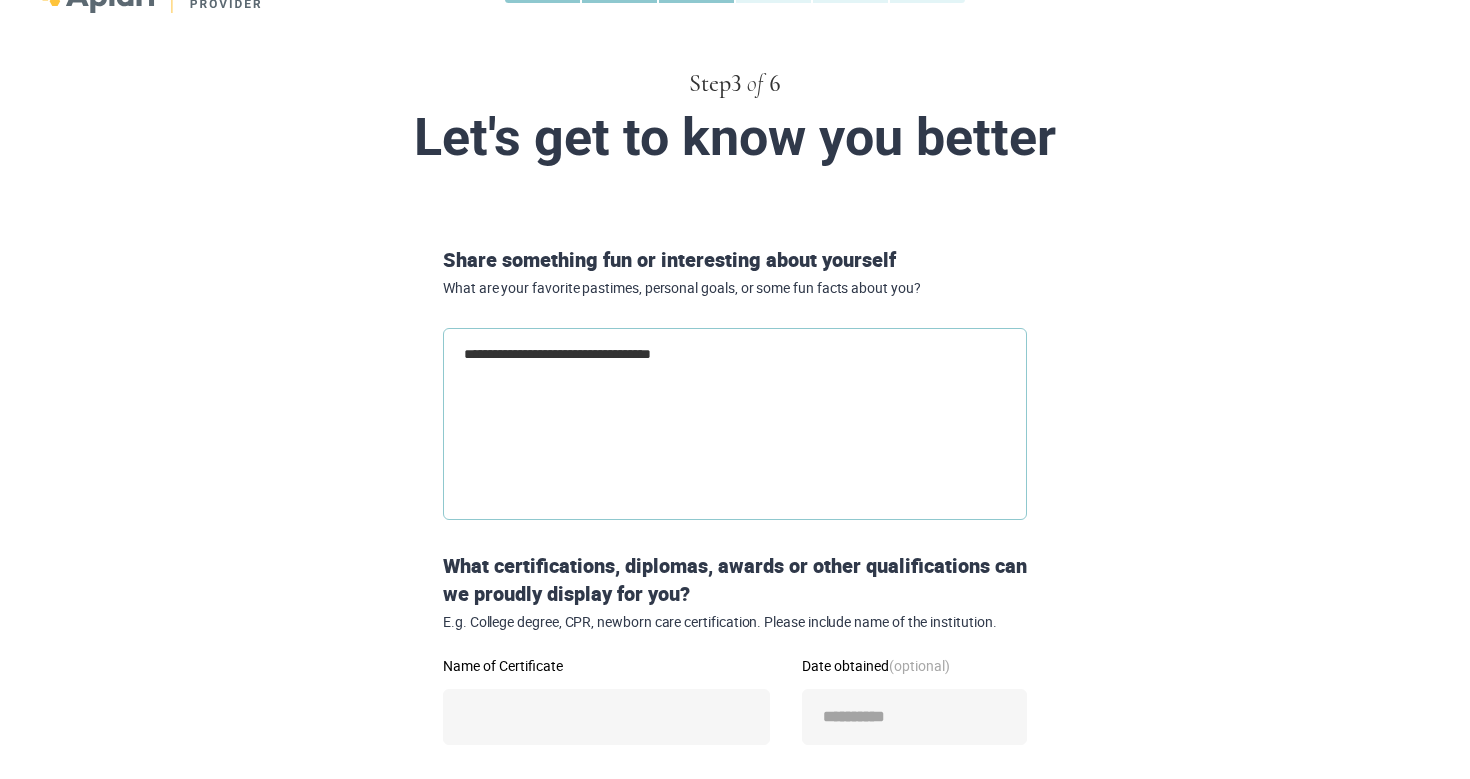type on "**********" 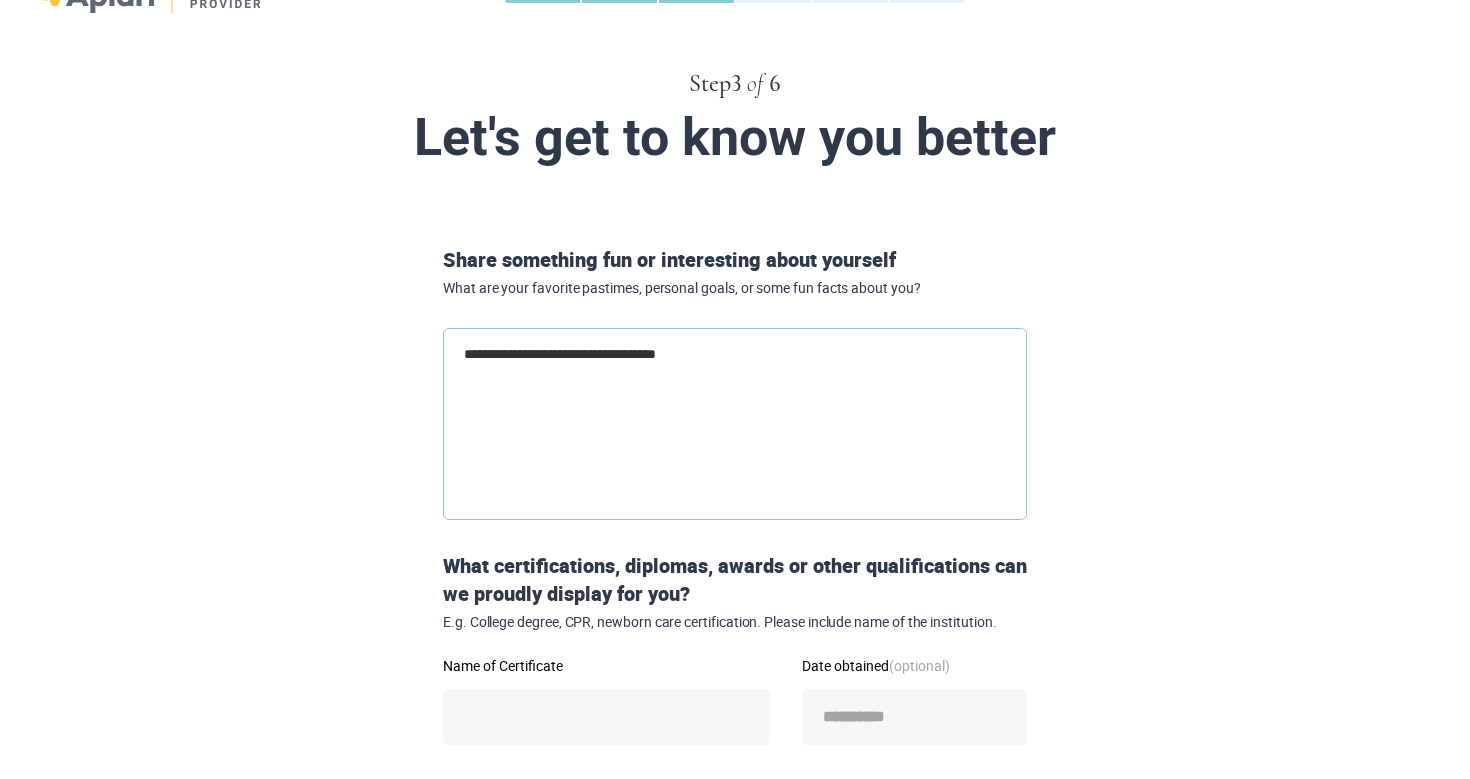type on "**********" 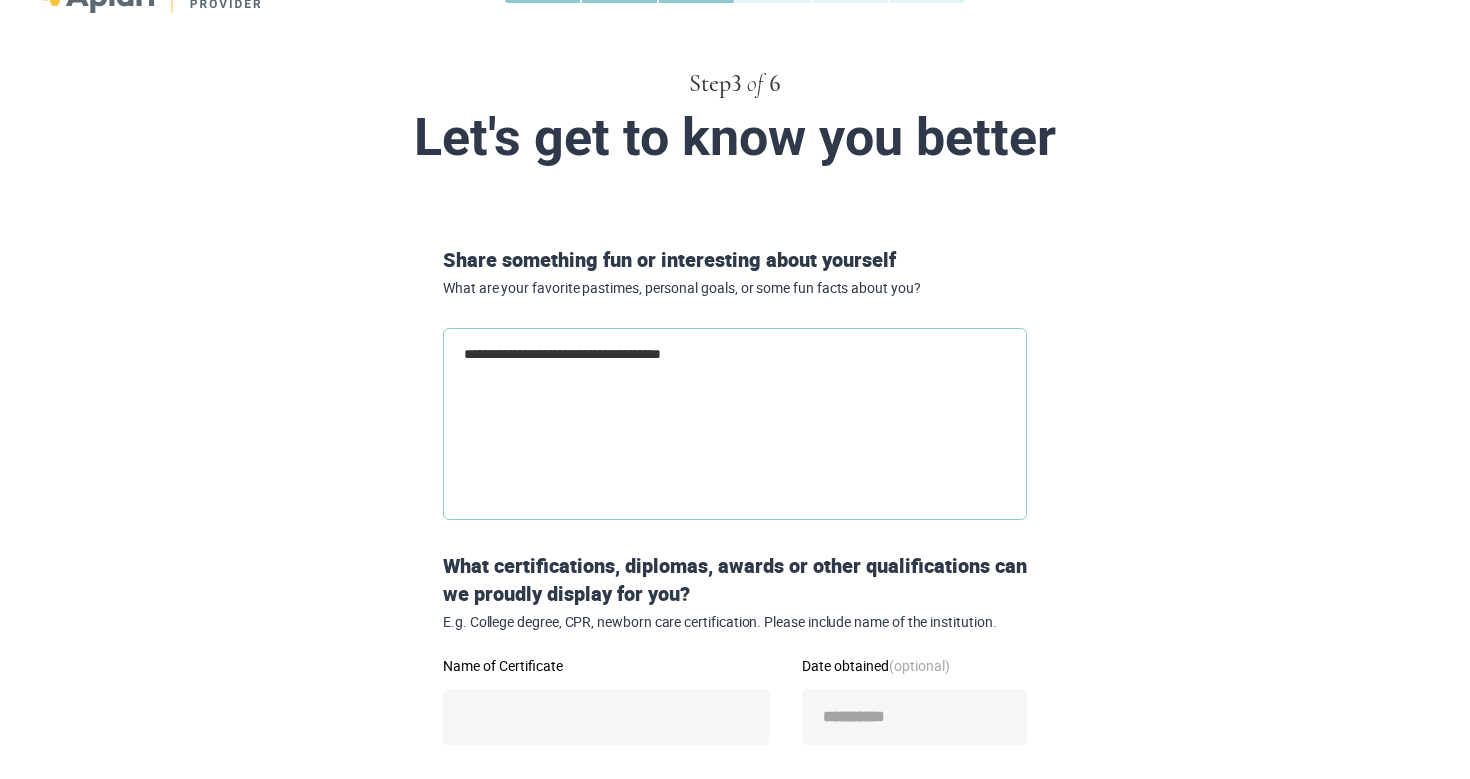type on "**********" 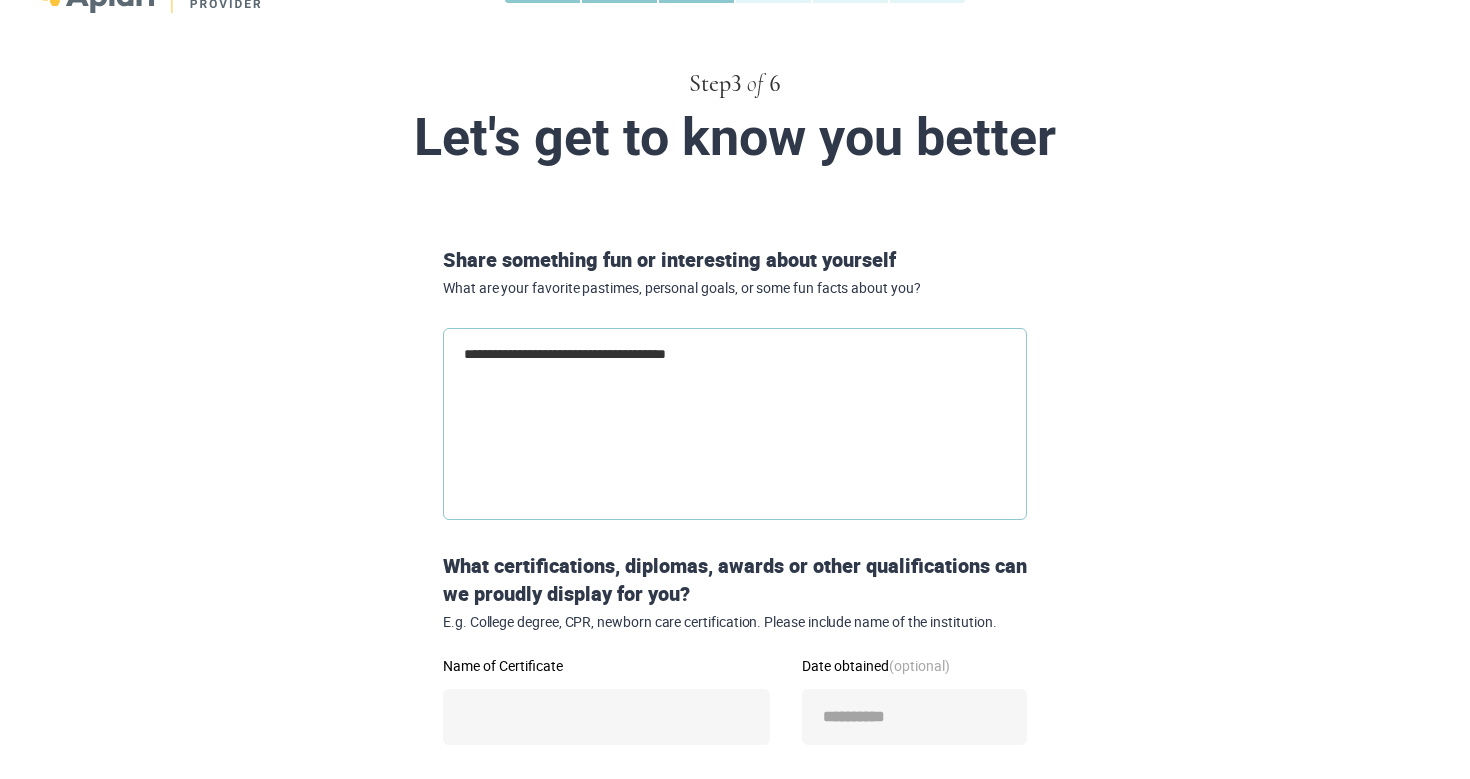 type on "**********" 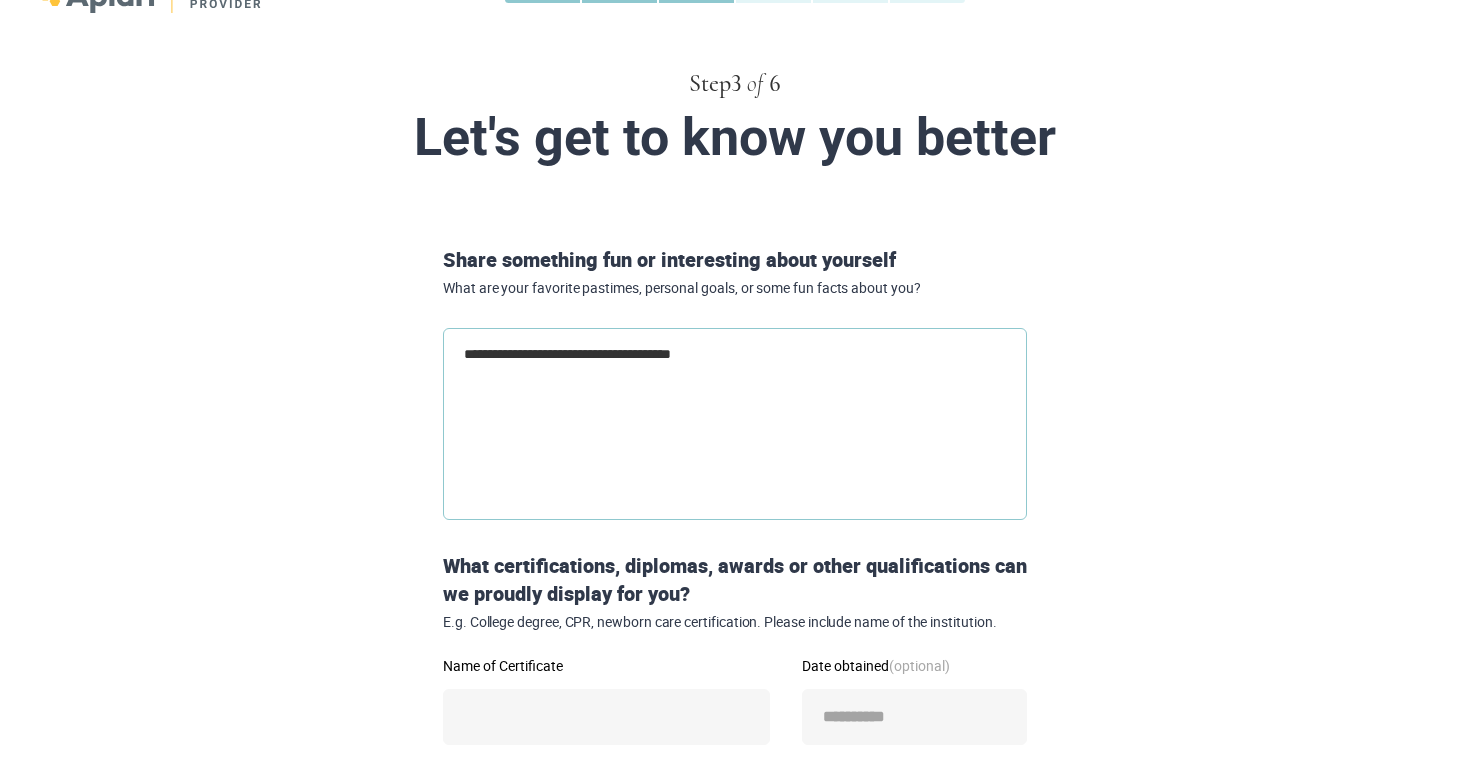 type on "**********" 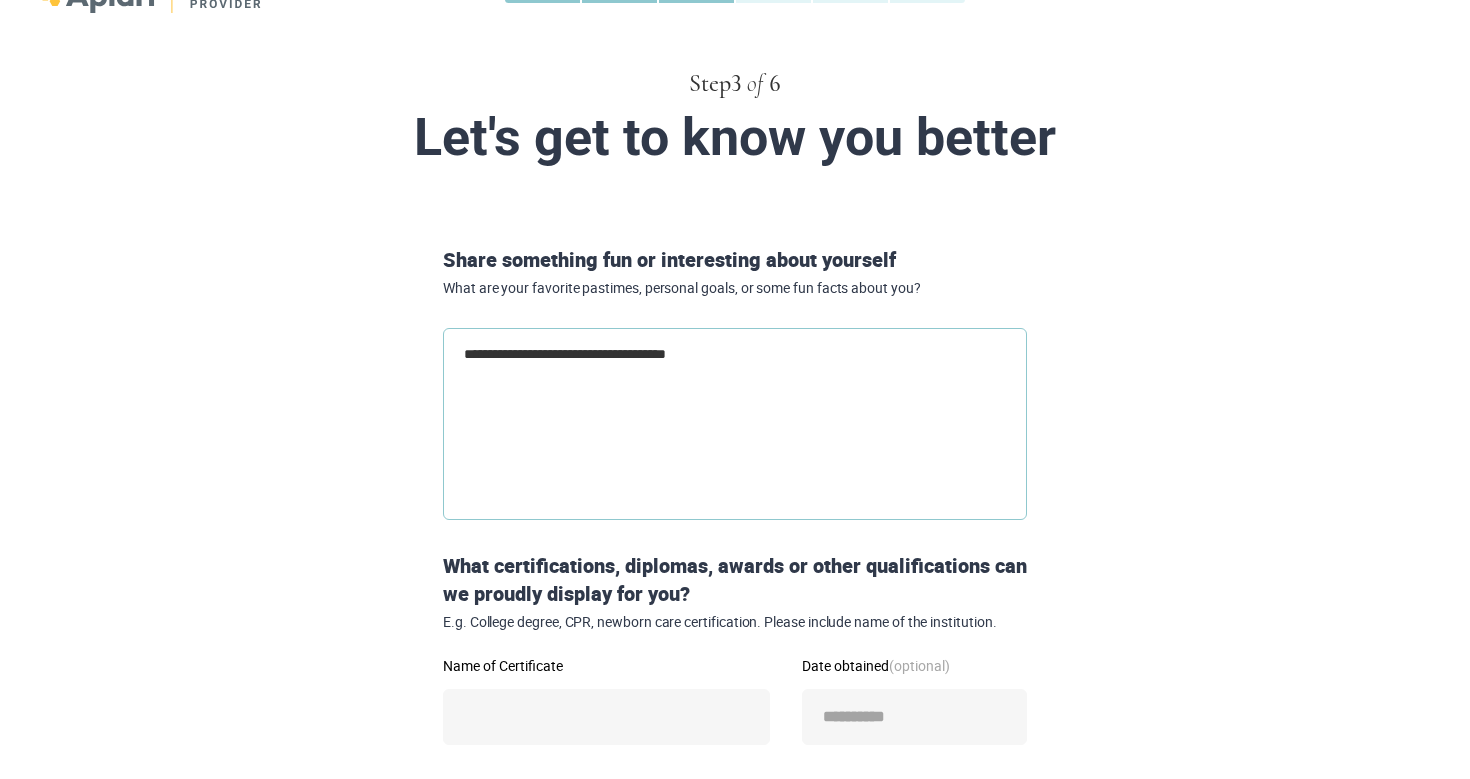 type on "**********" 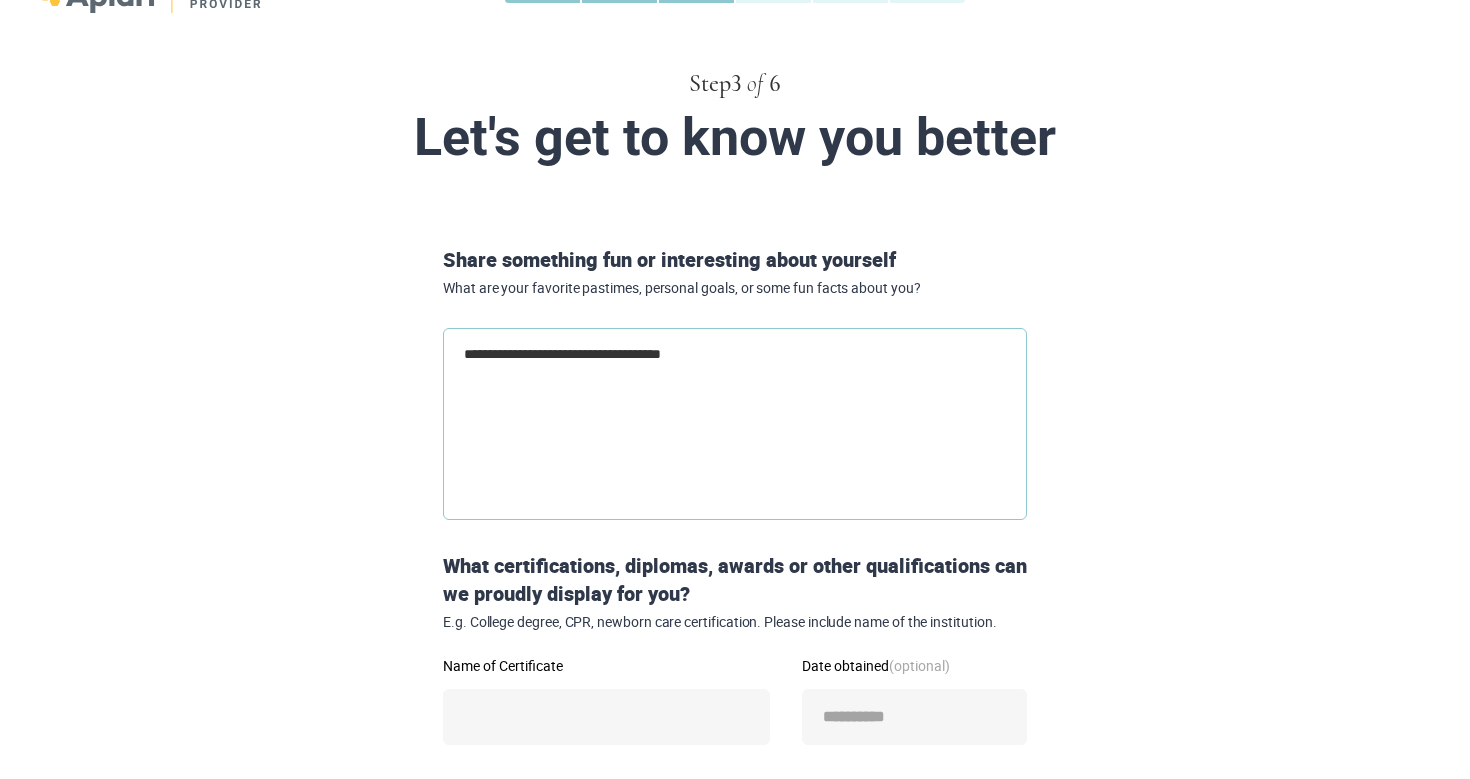 type on "**********" 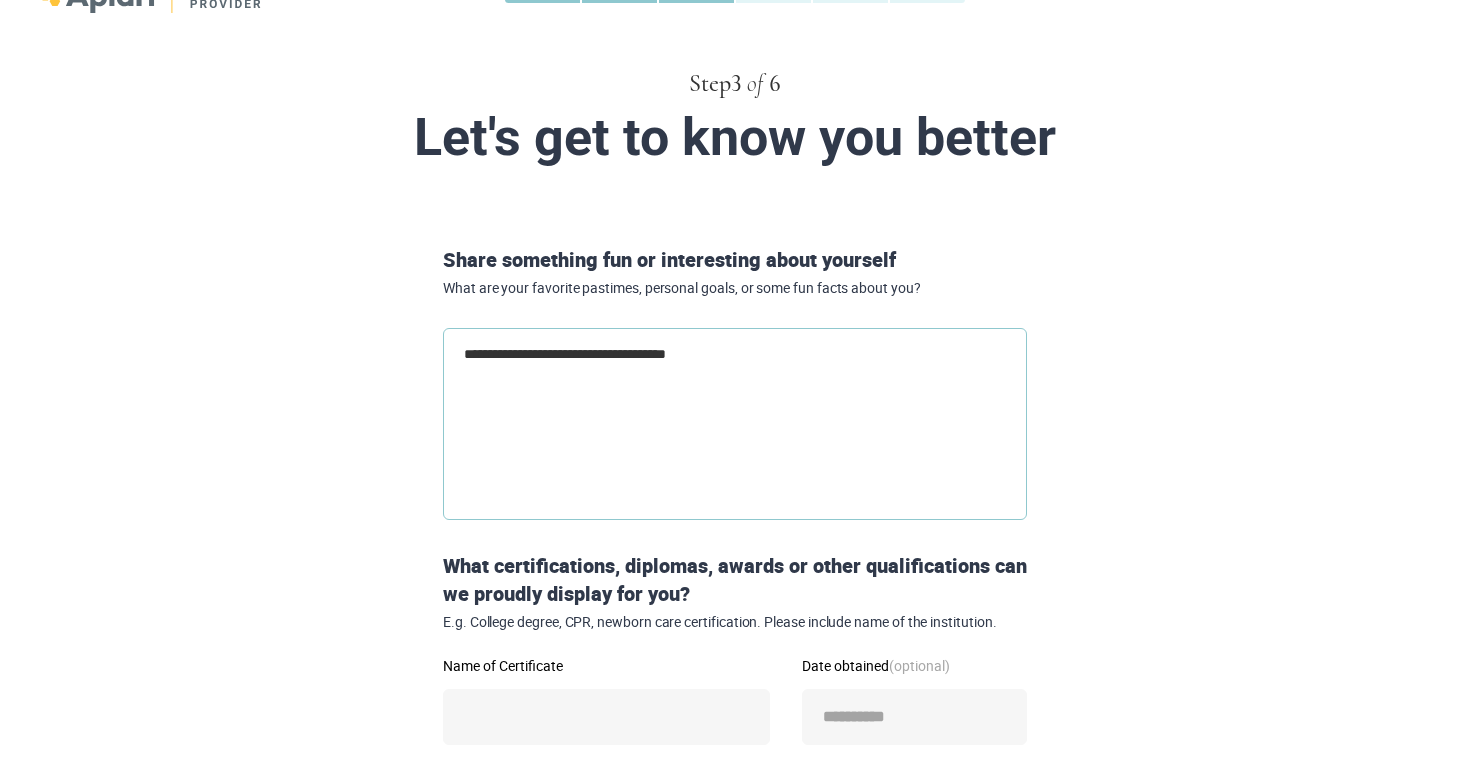 type on "**********" 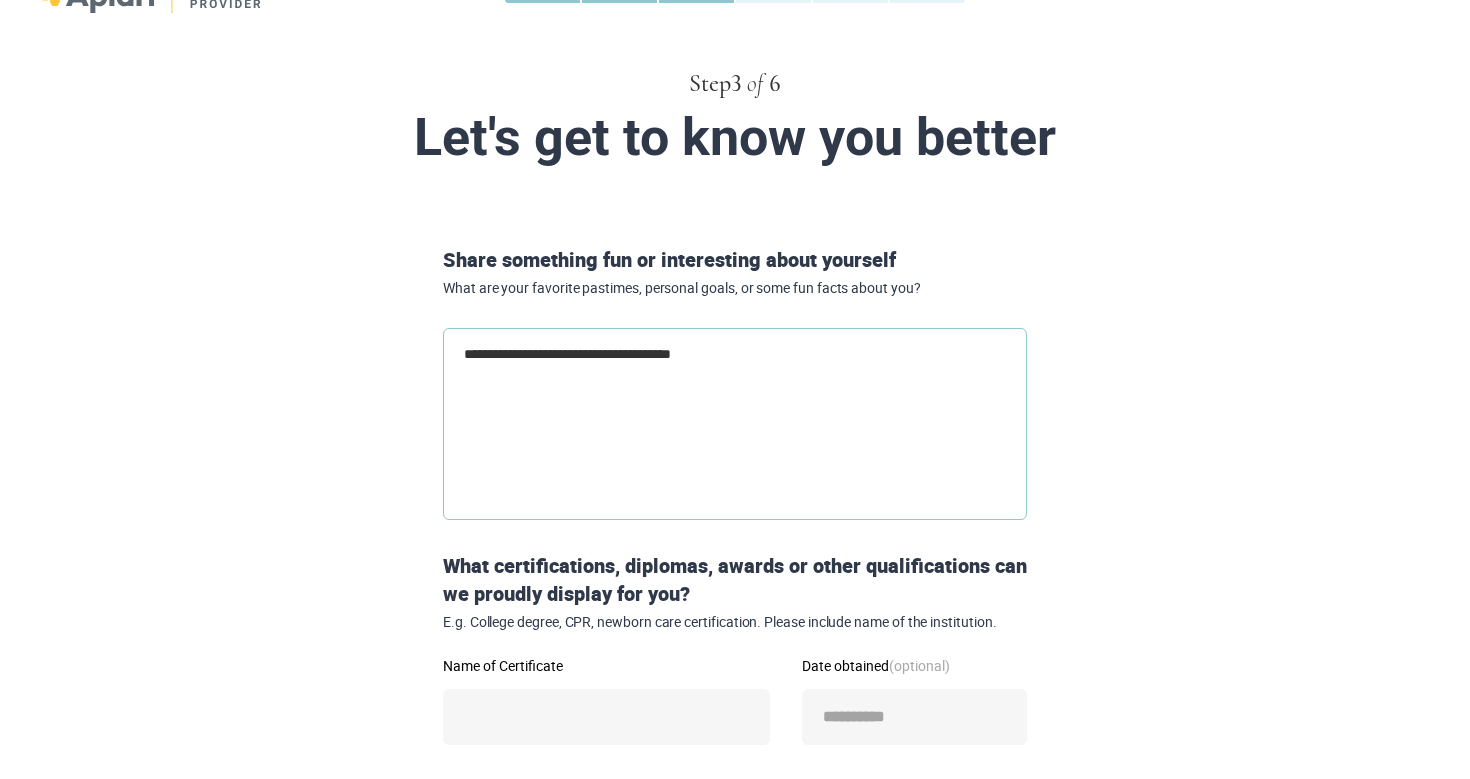 type on "**********" 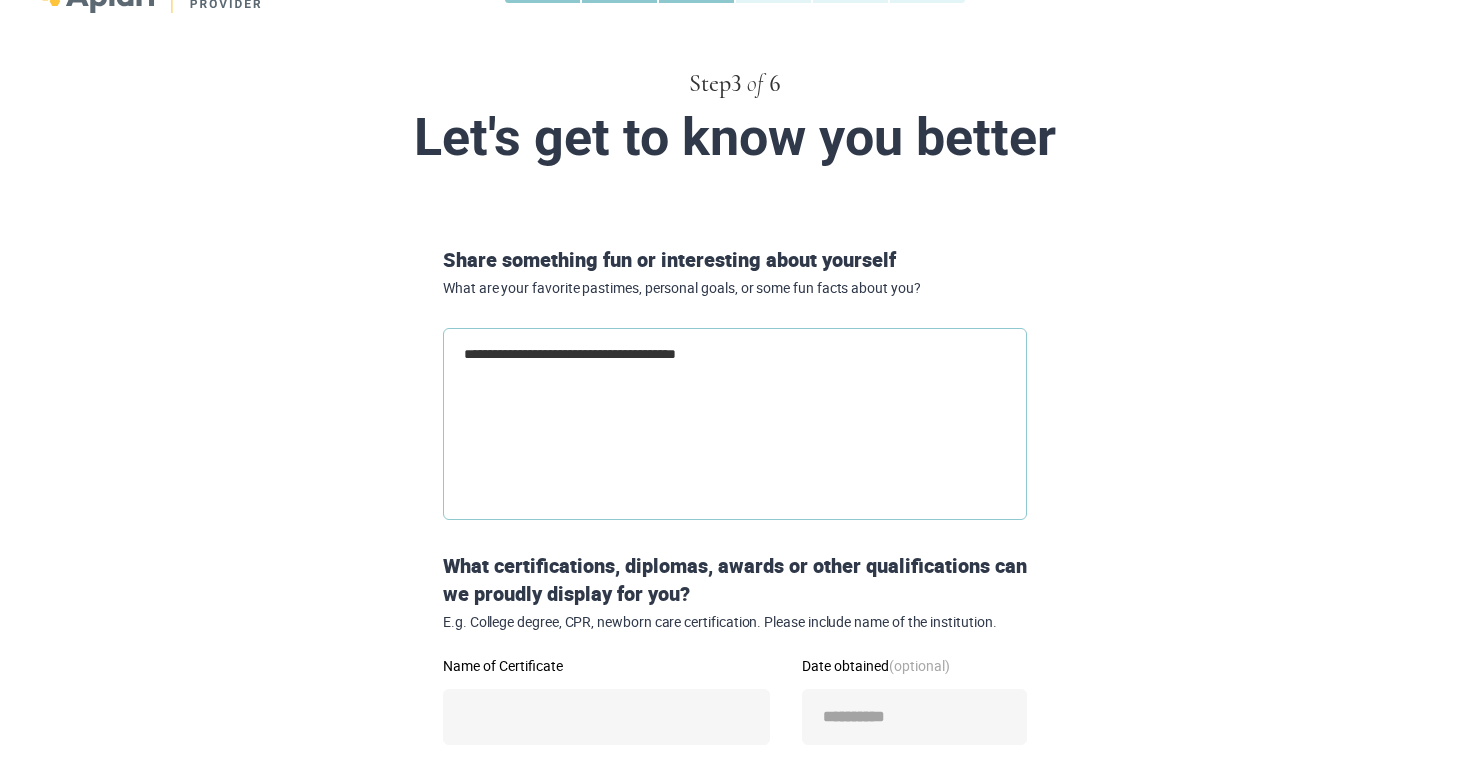 type on "**********" 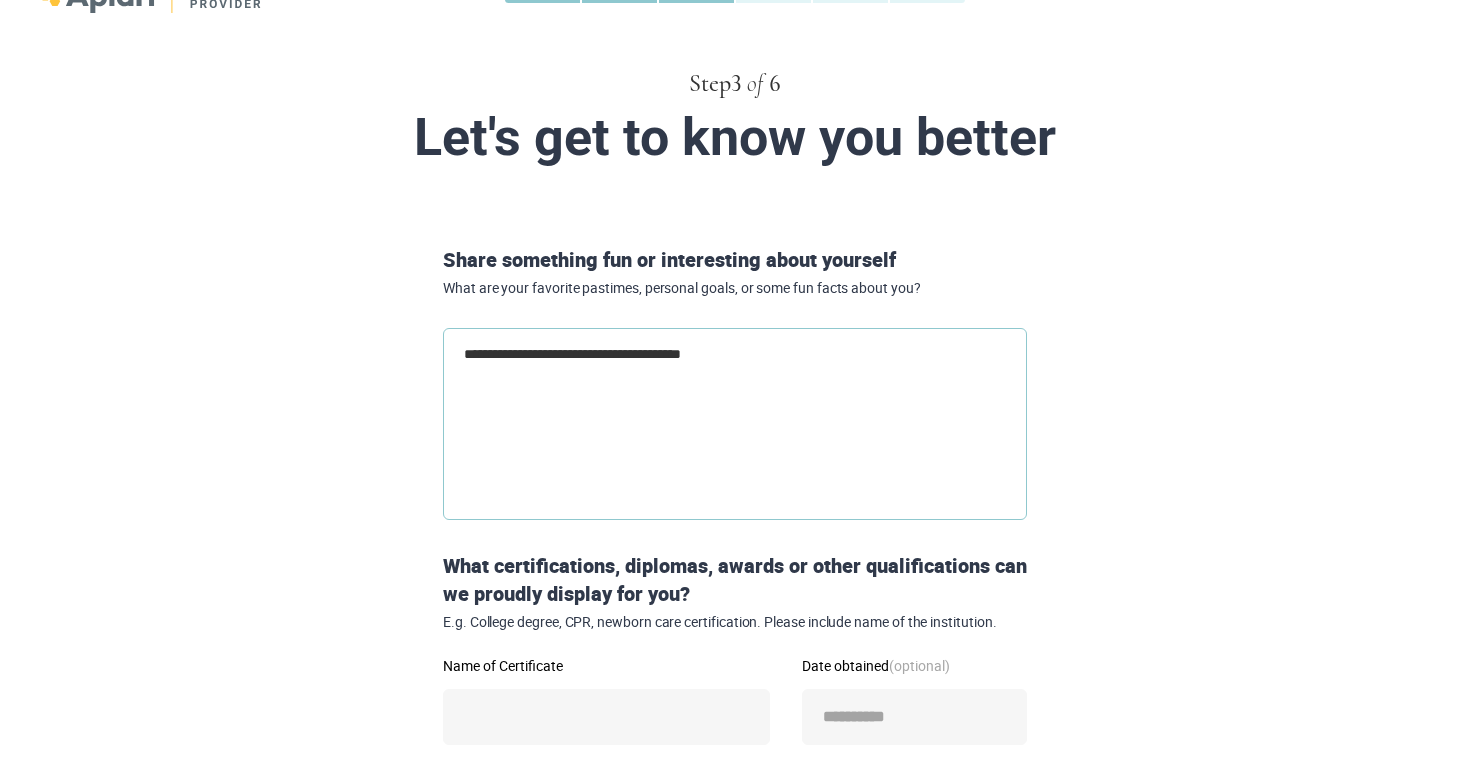 type on "**********" 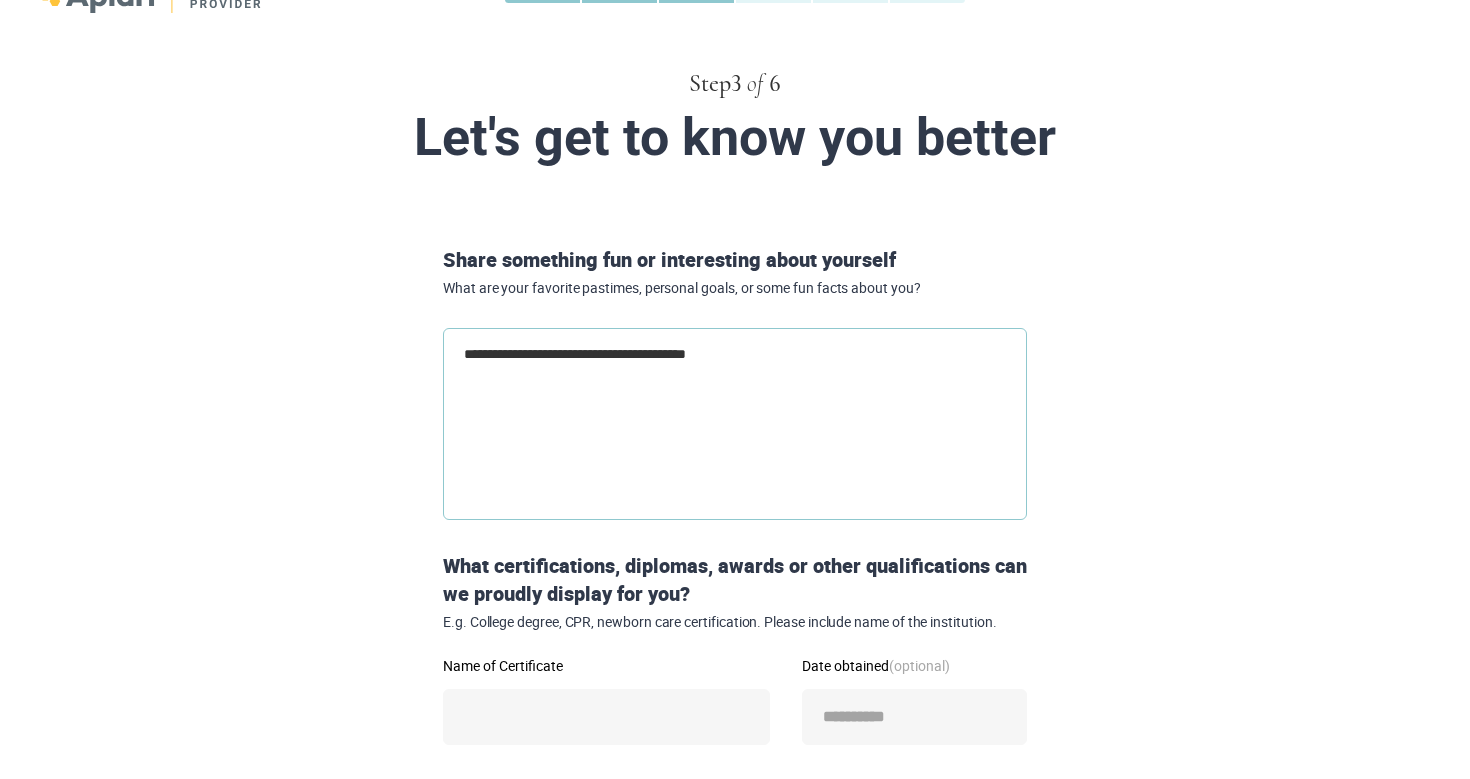 type on "**********" 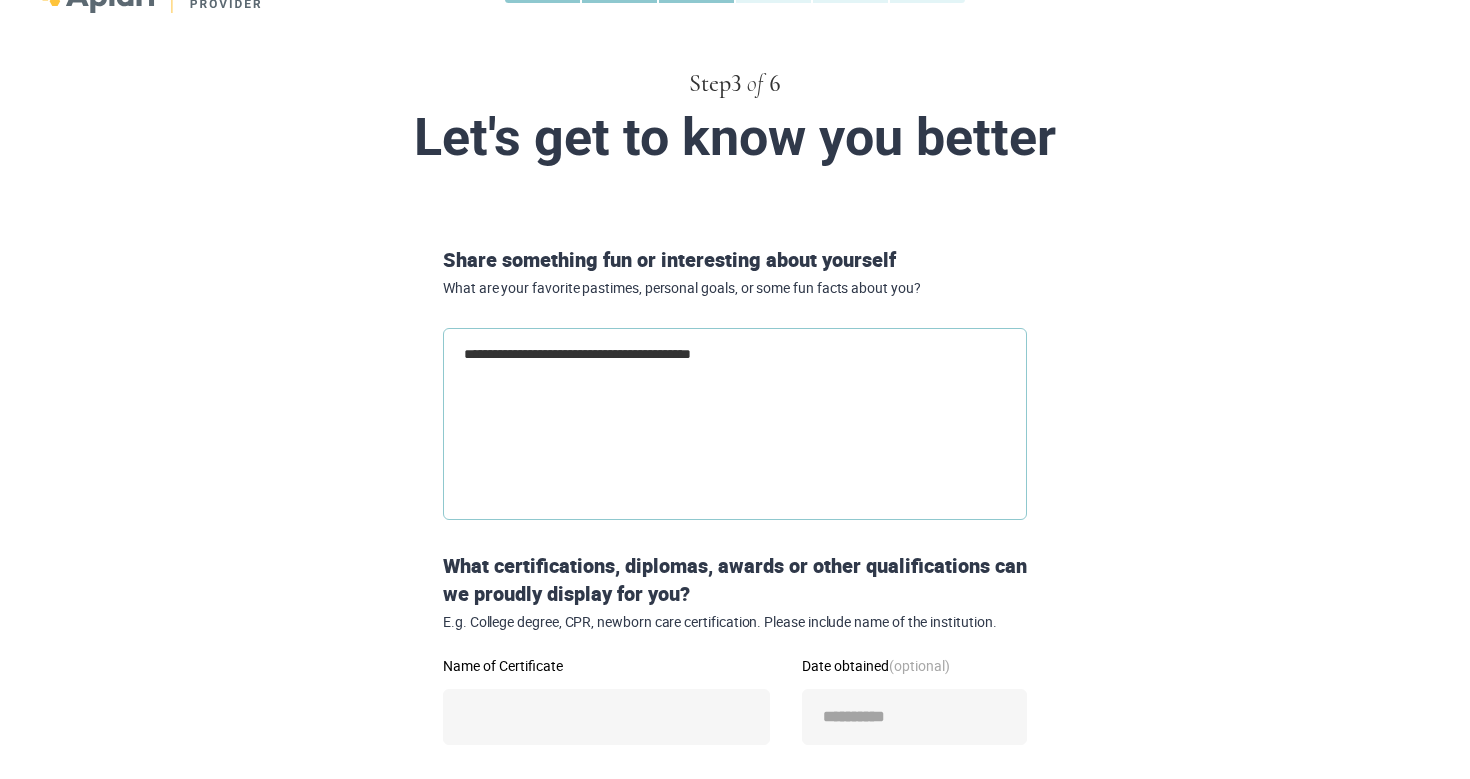 type on "**********" 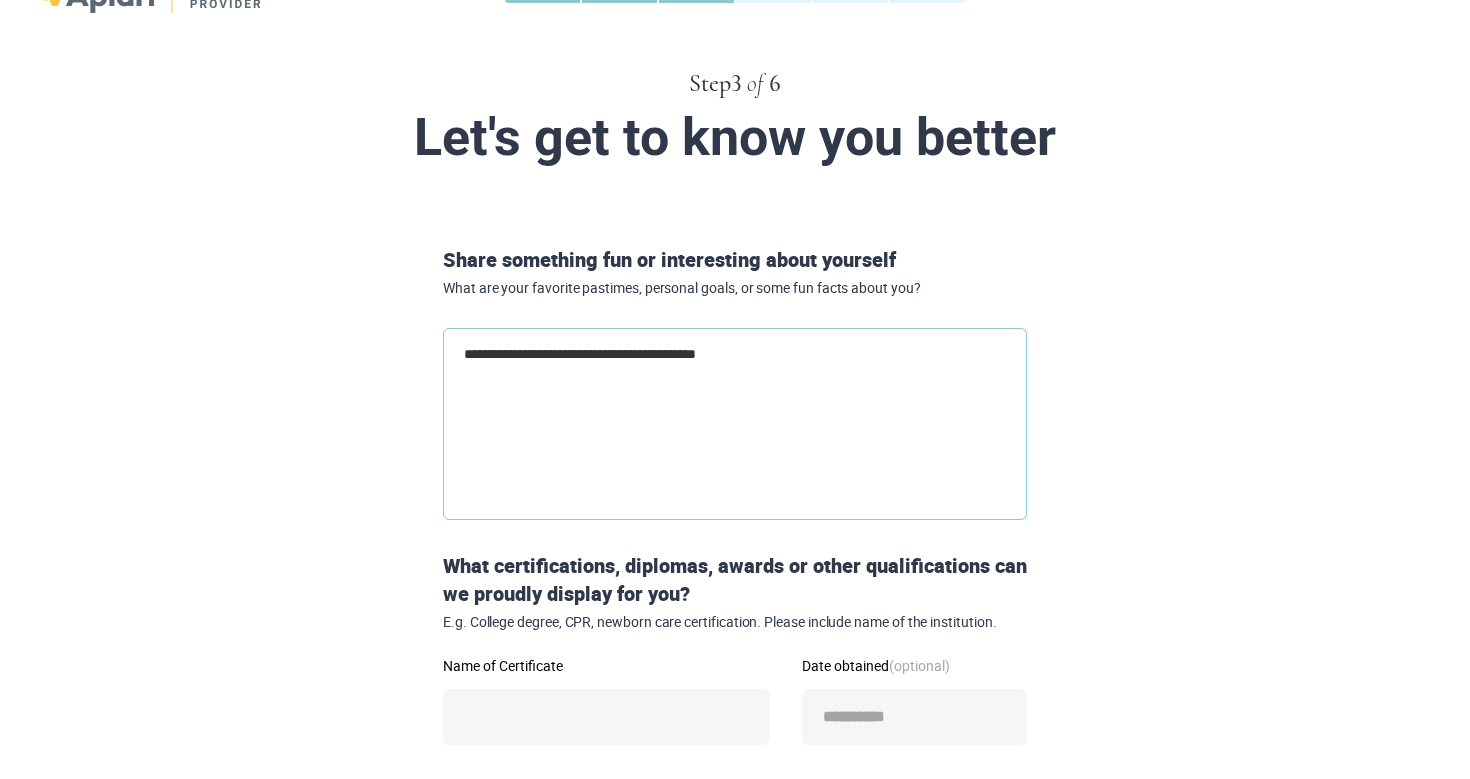 type on "**********" 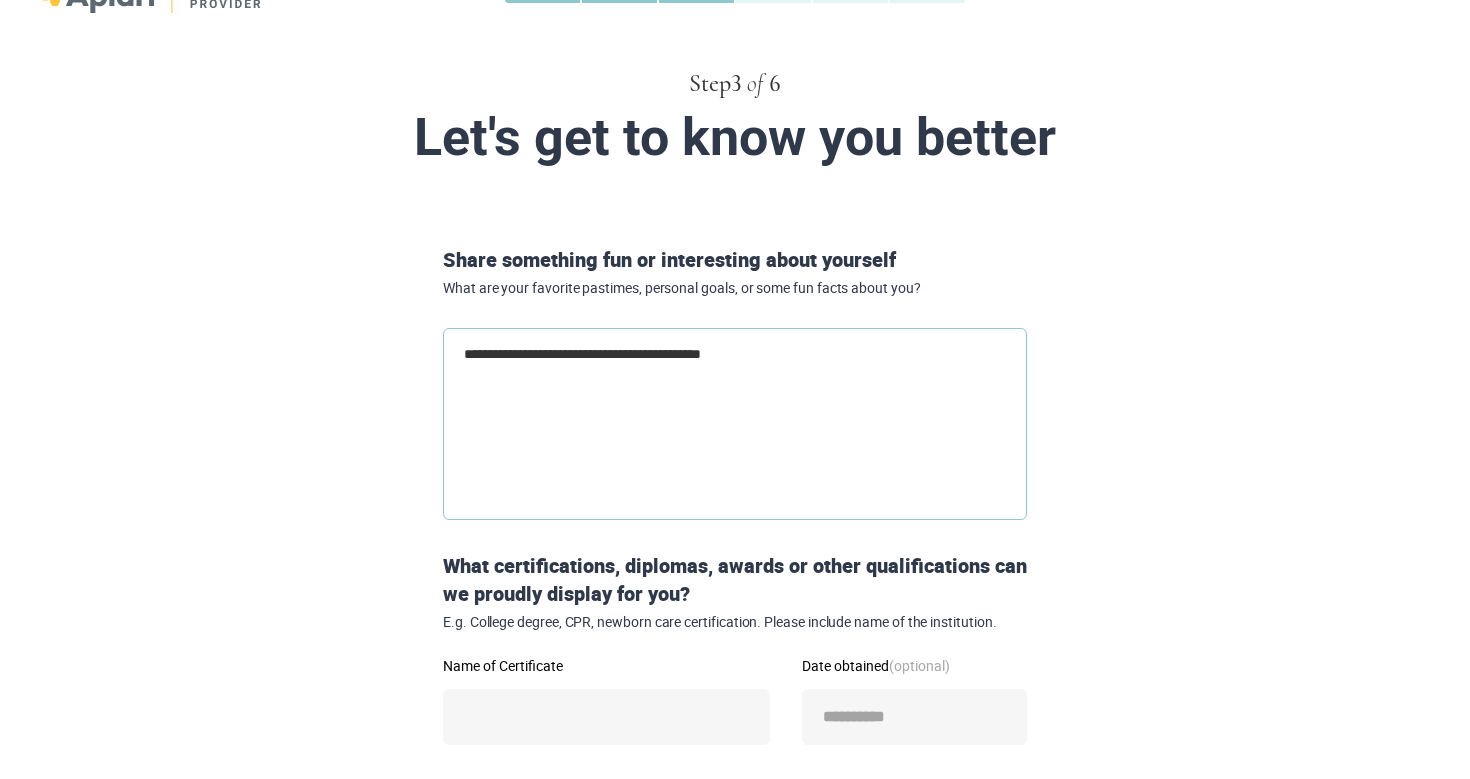 type on "**********" 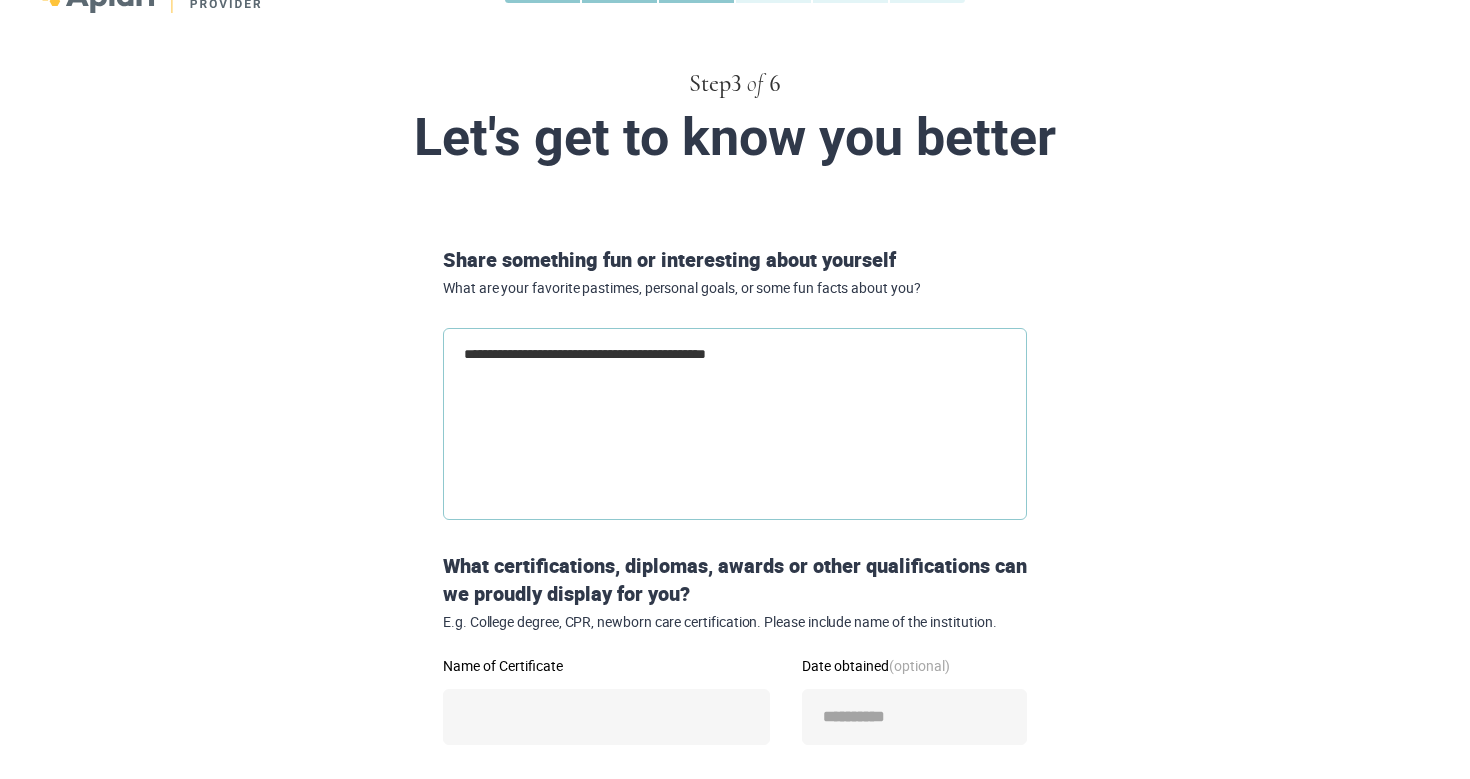 type on "**********" 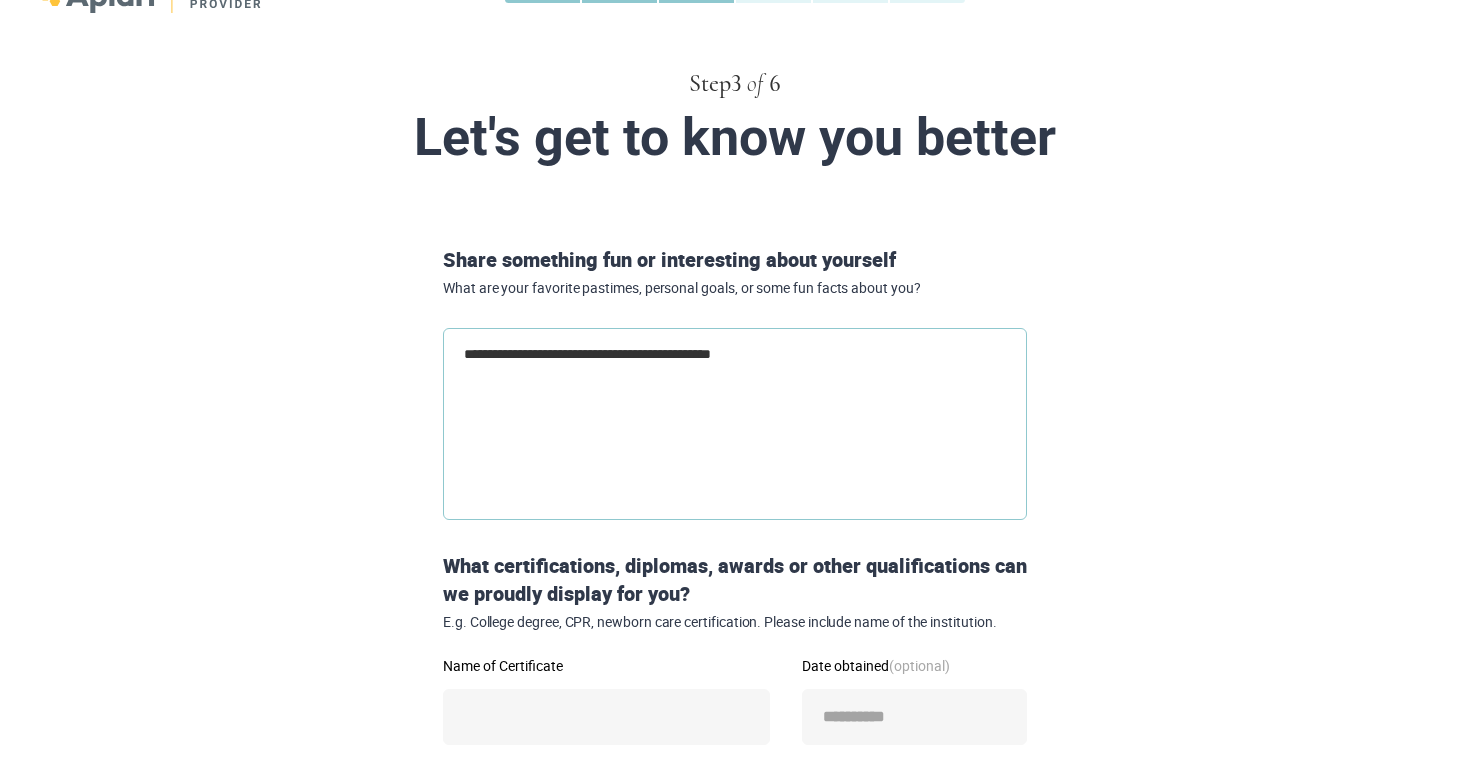 type on "**********" 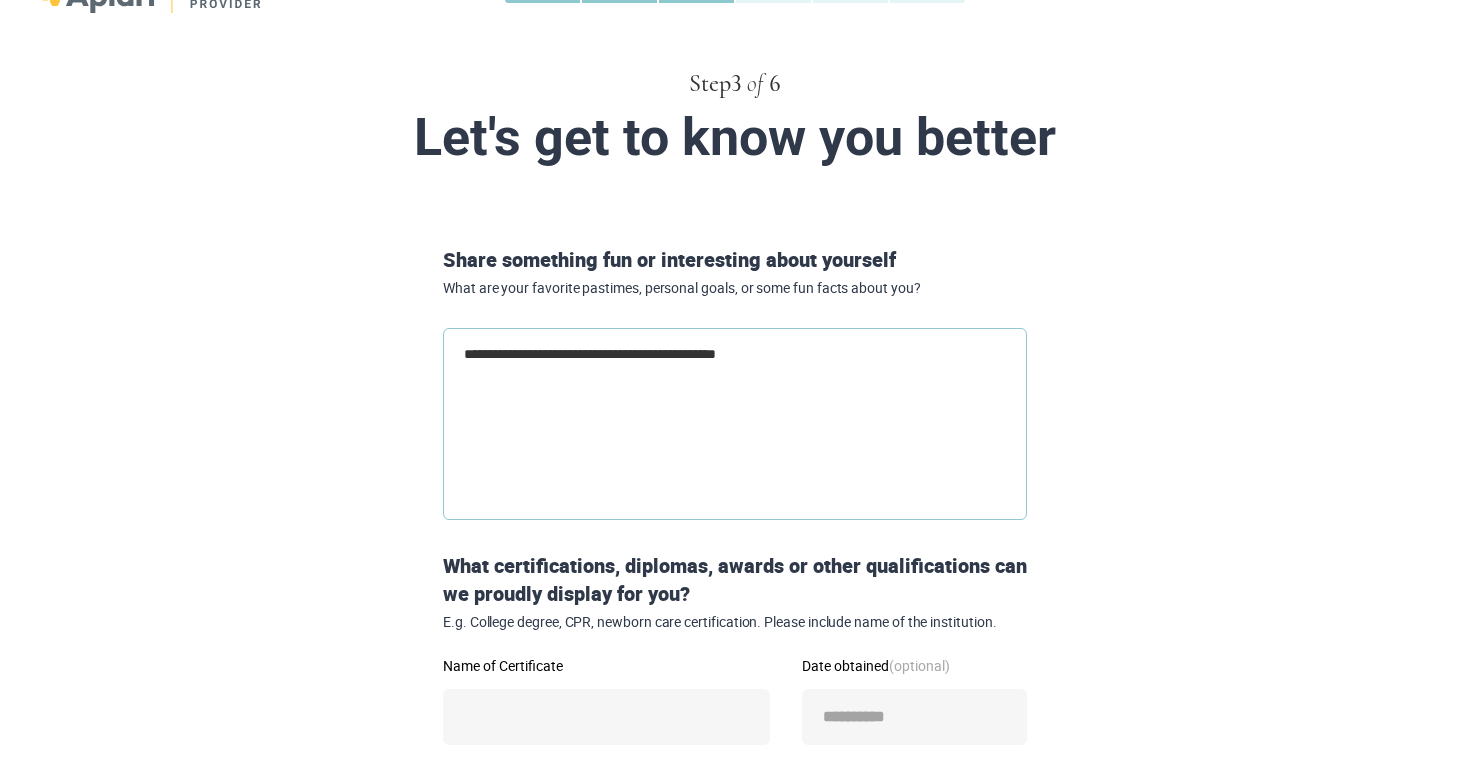 type on "**********" 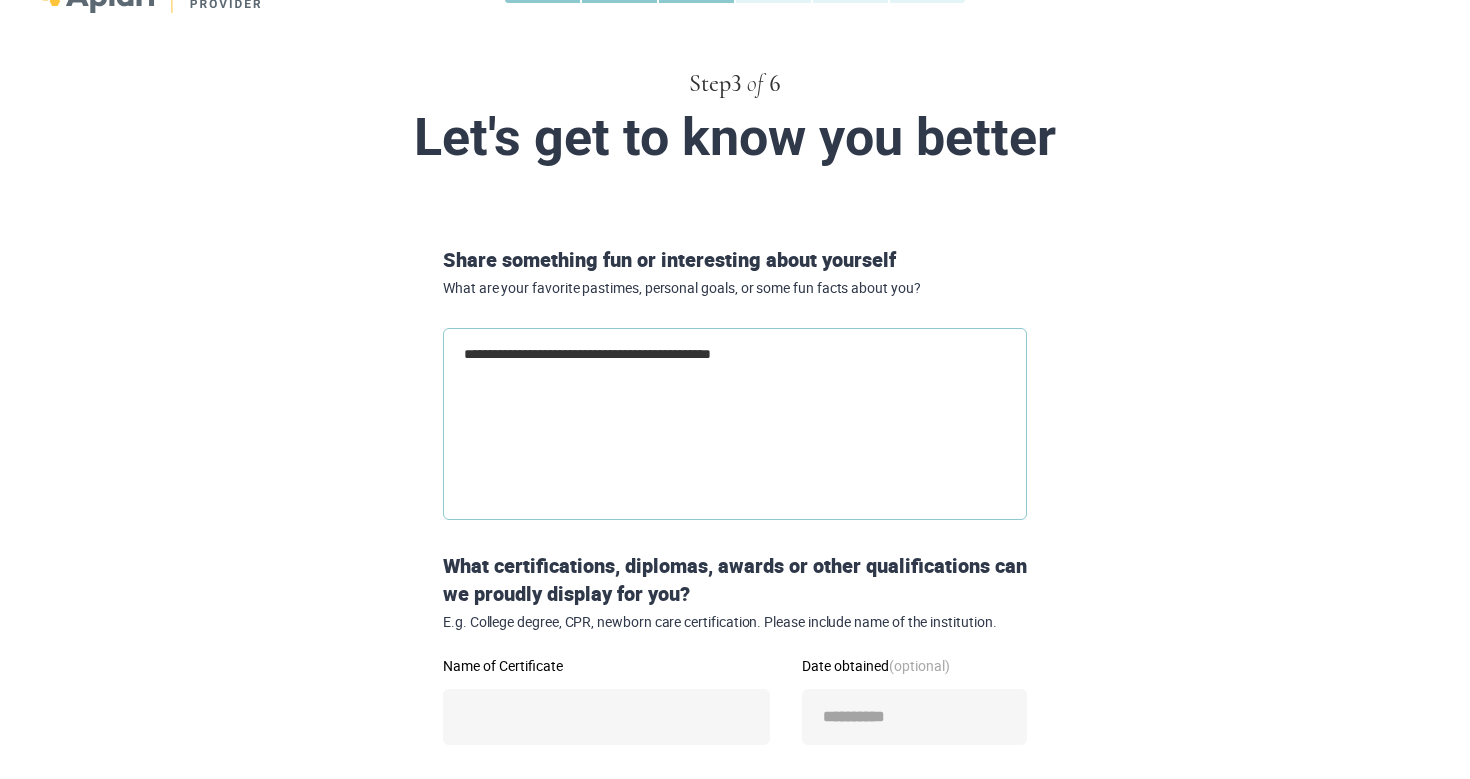 type on "**********" 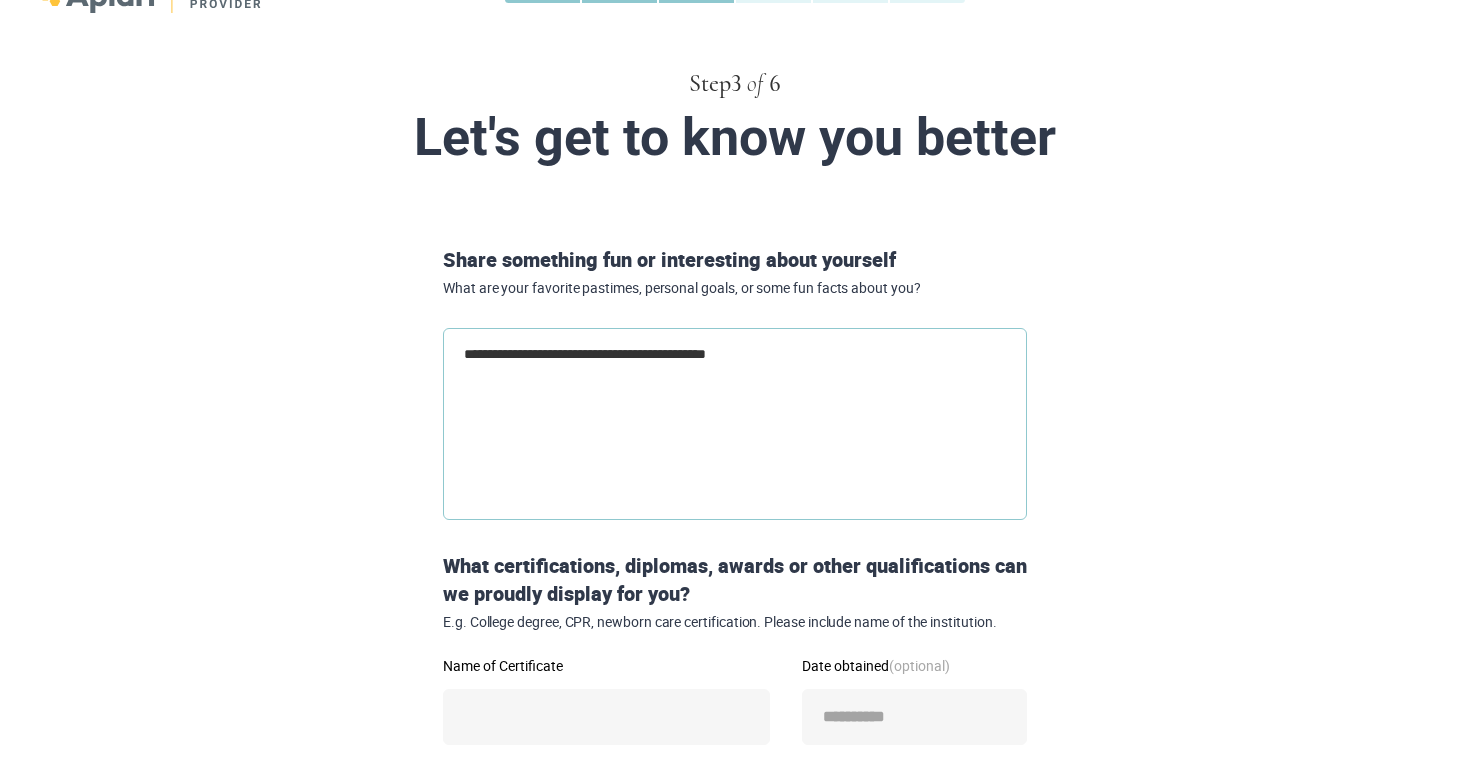 type on "**********" 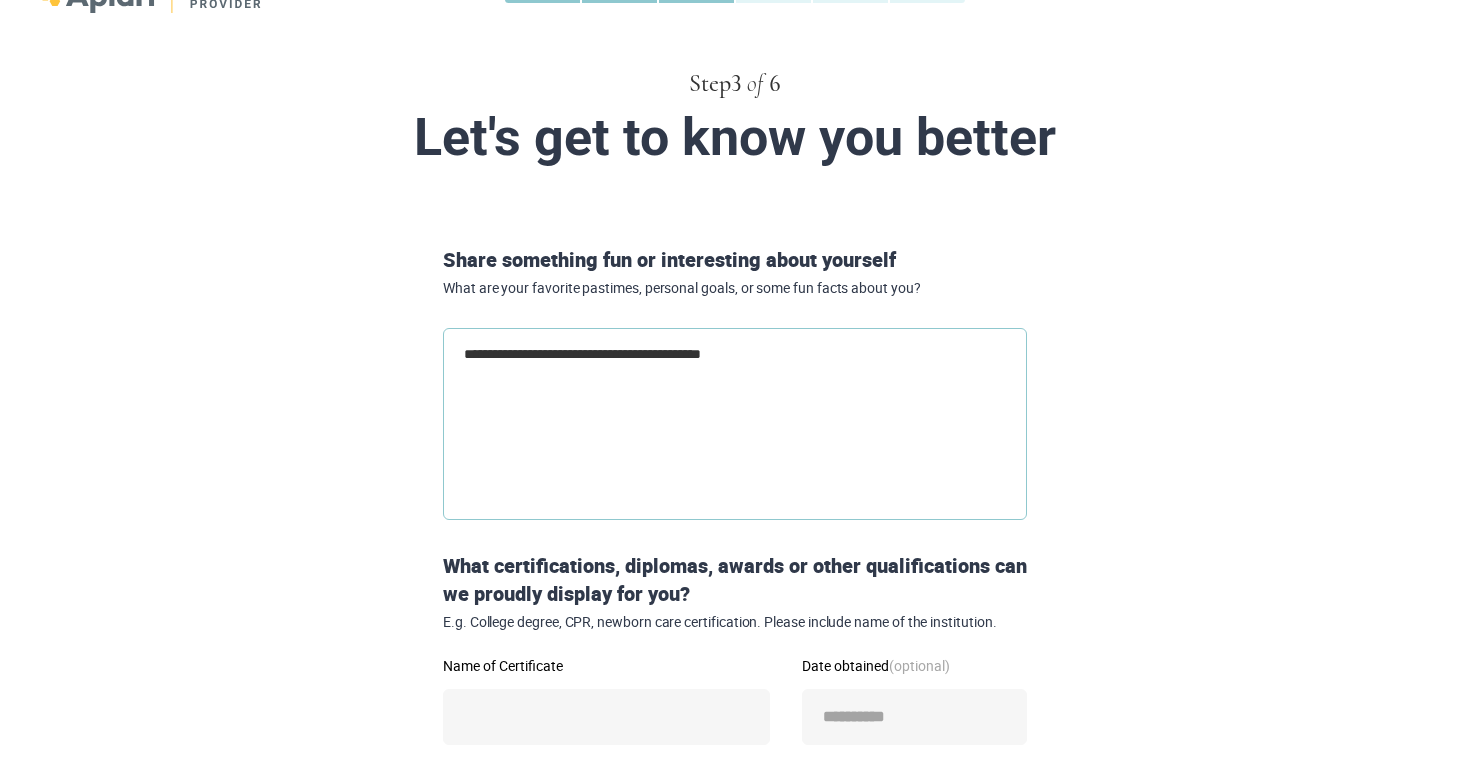type on "**********" 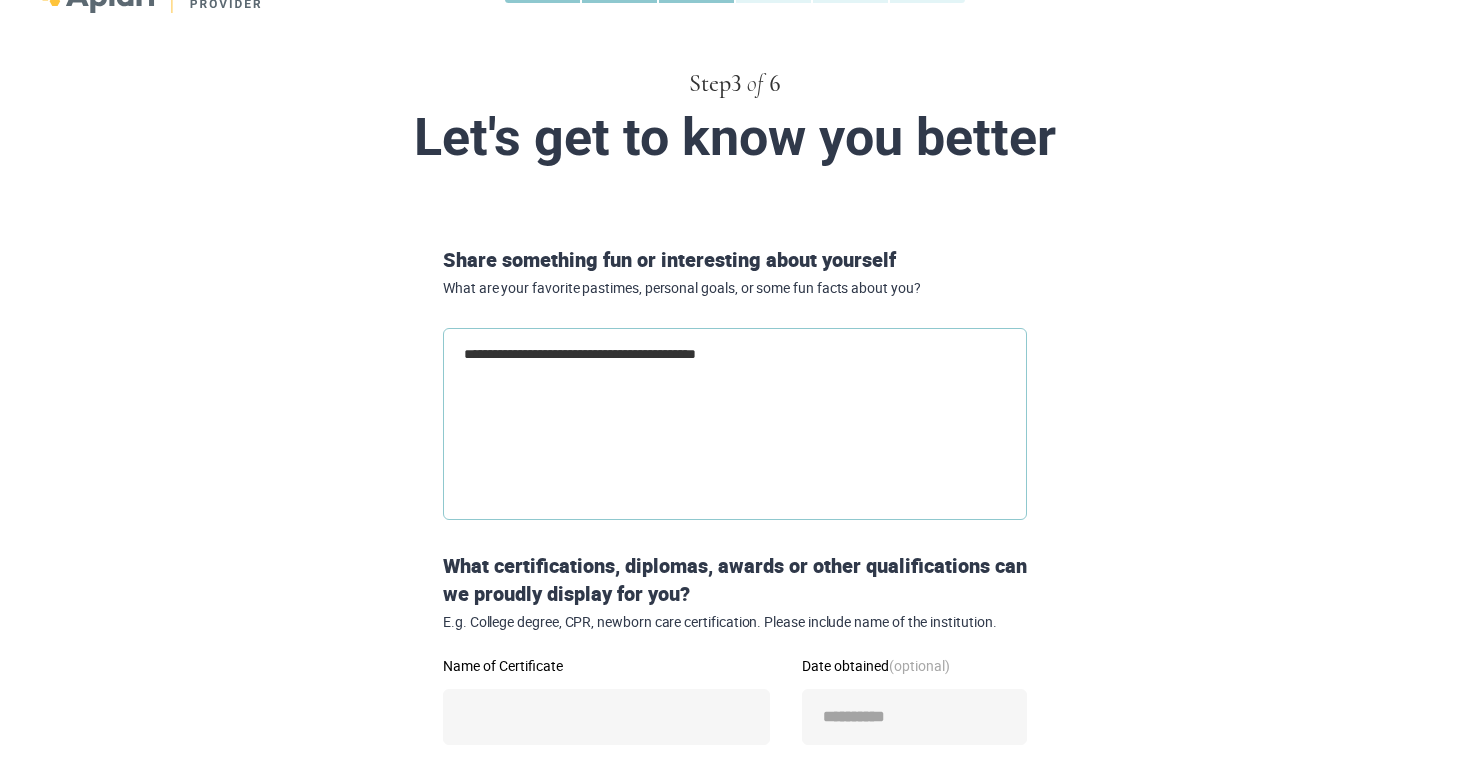 type on "**********" 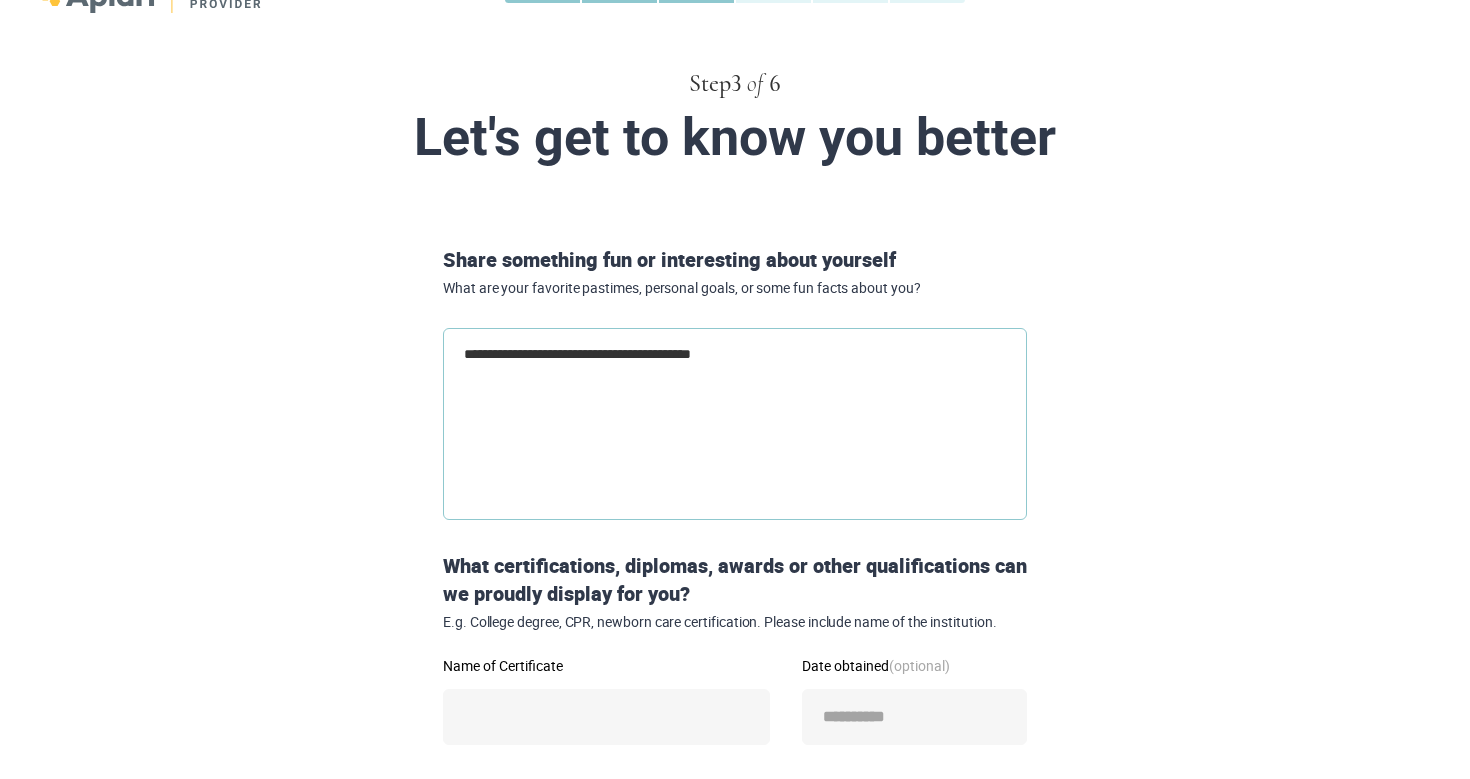 type on "**********" 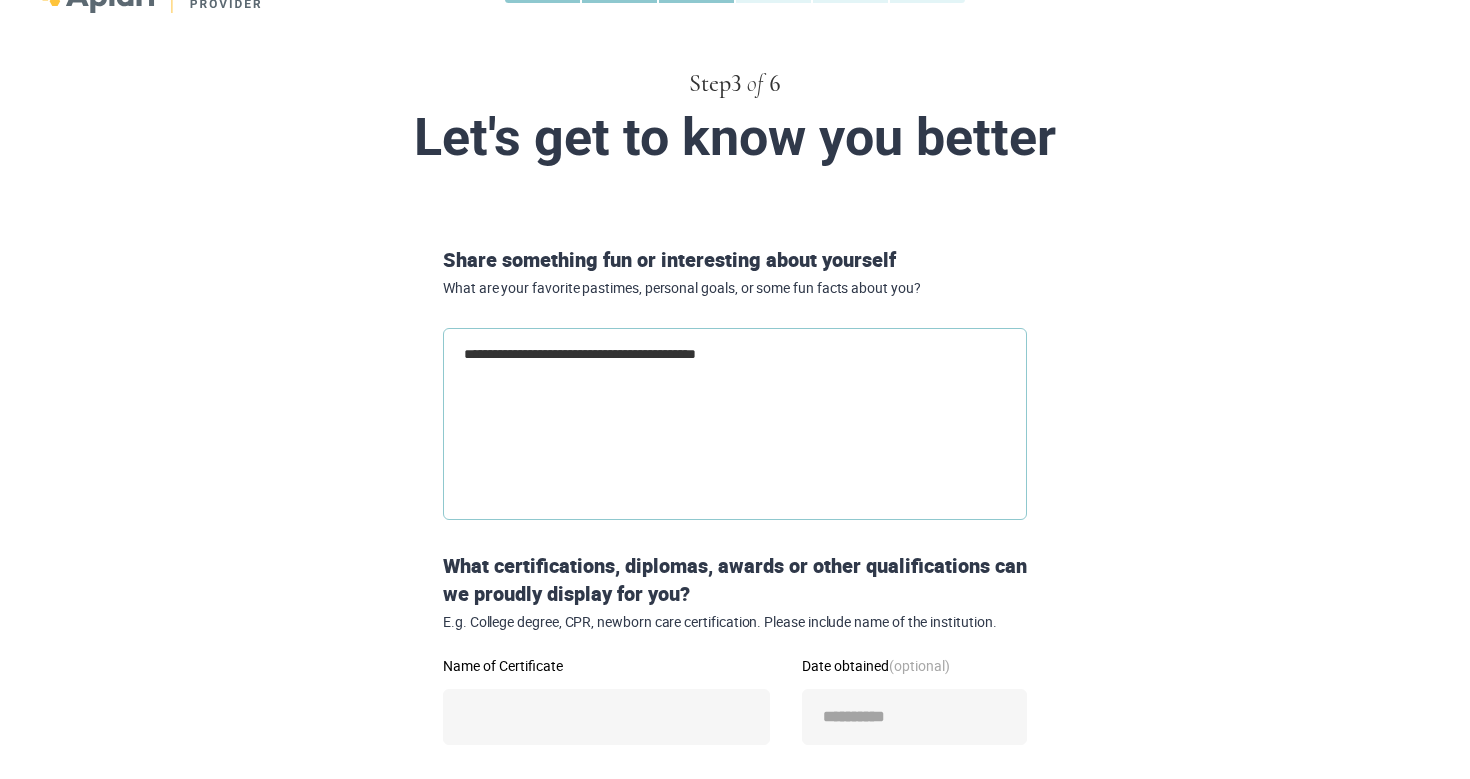 type on "**********" 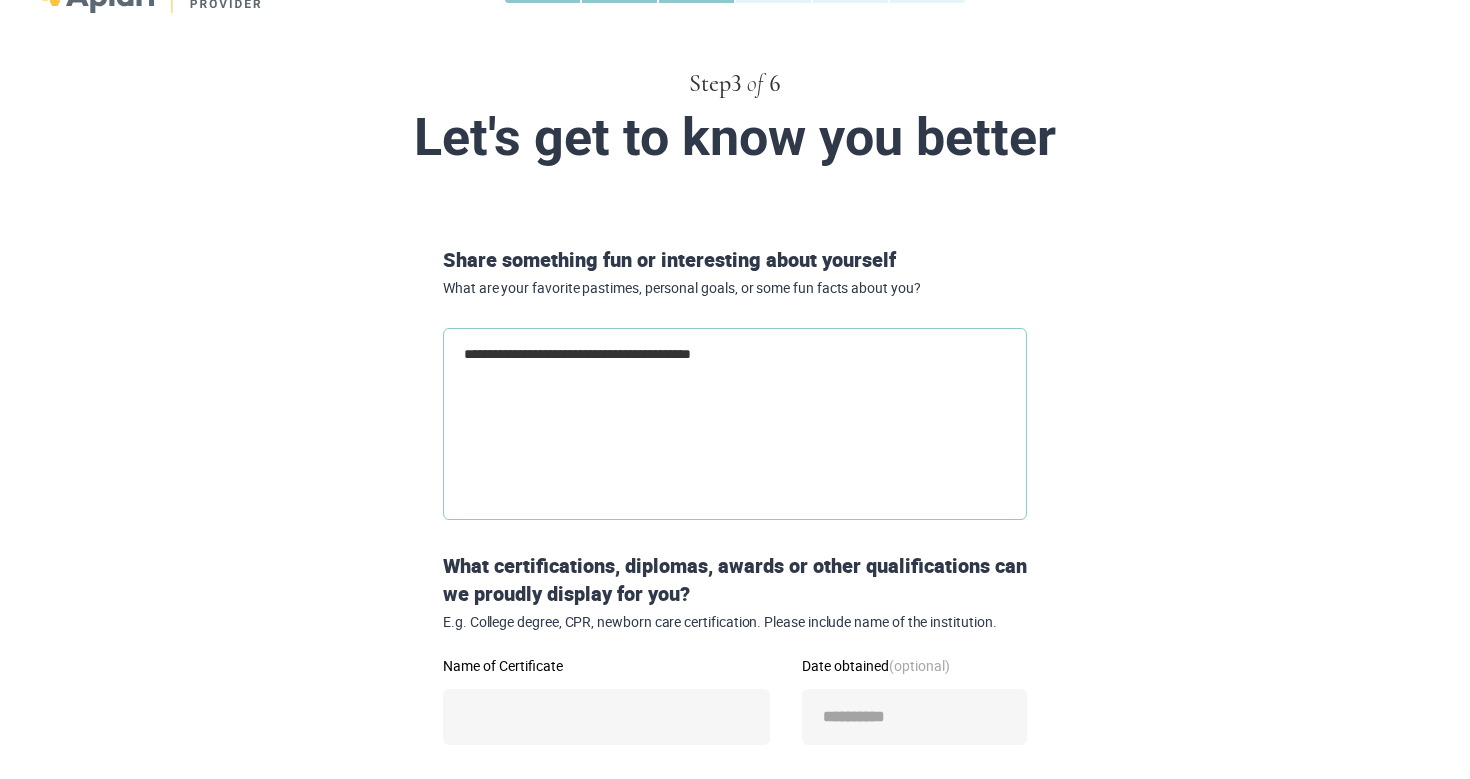 type on "**********" 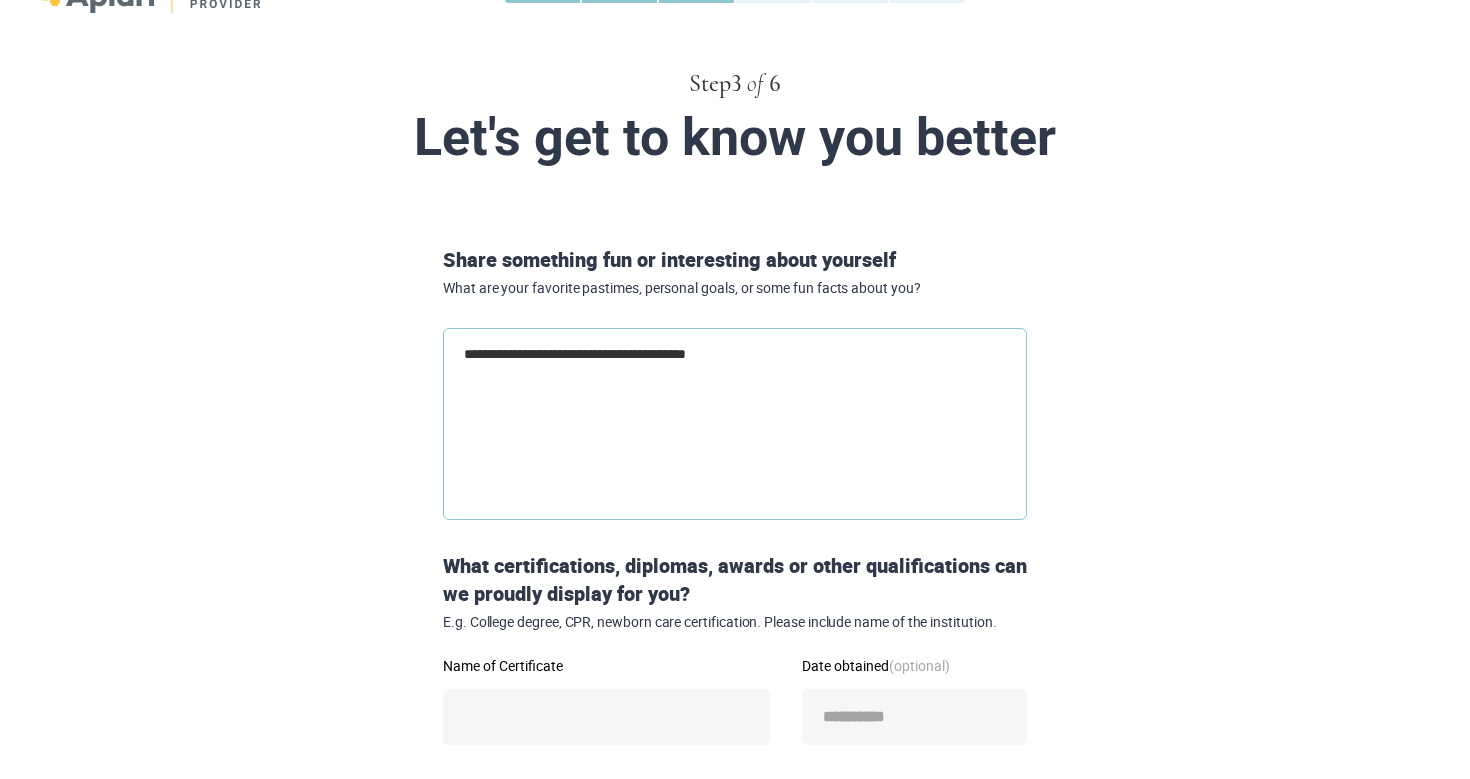 type on "**********" 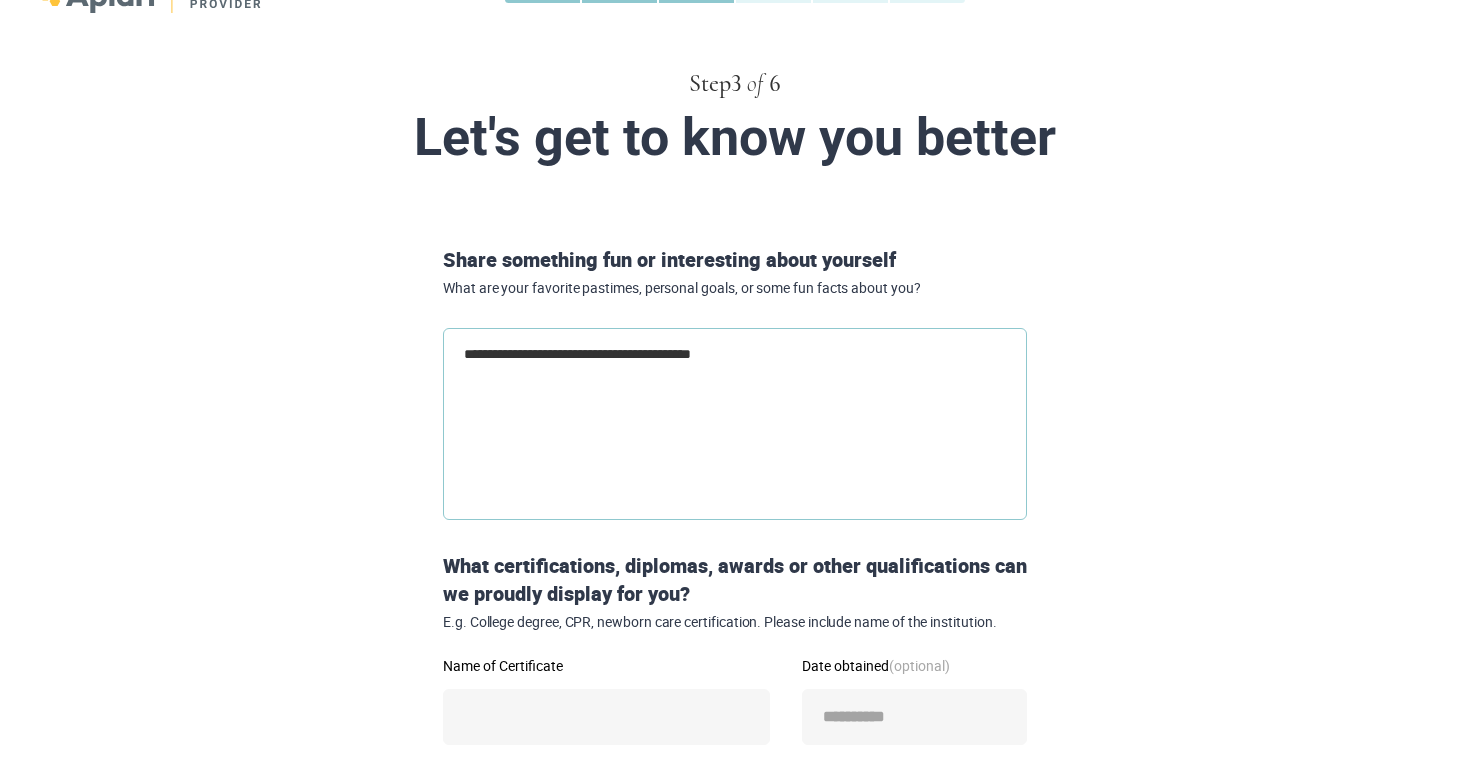 type on "**********" 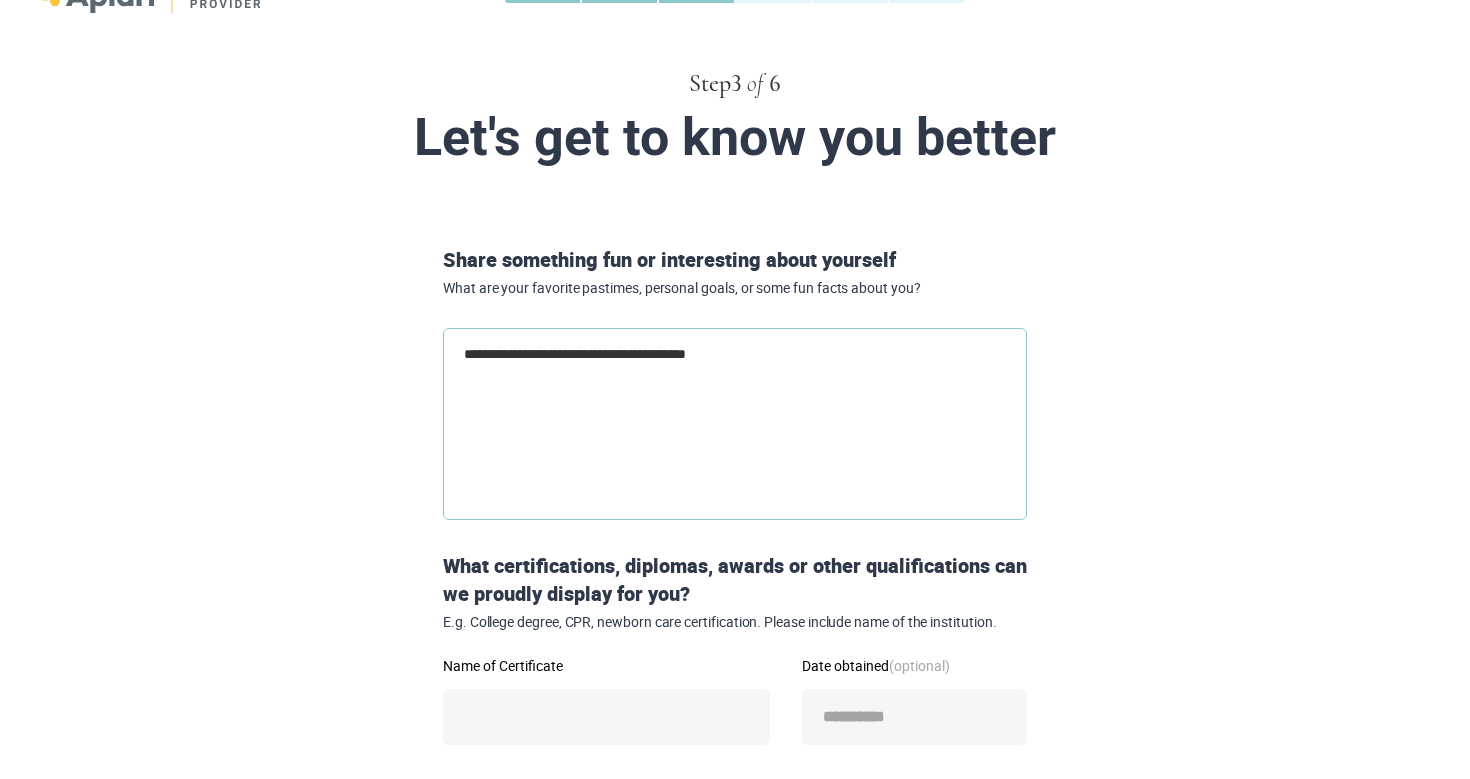 type on "**********" 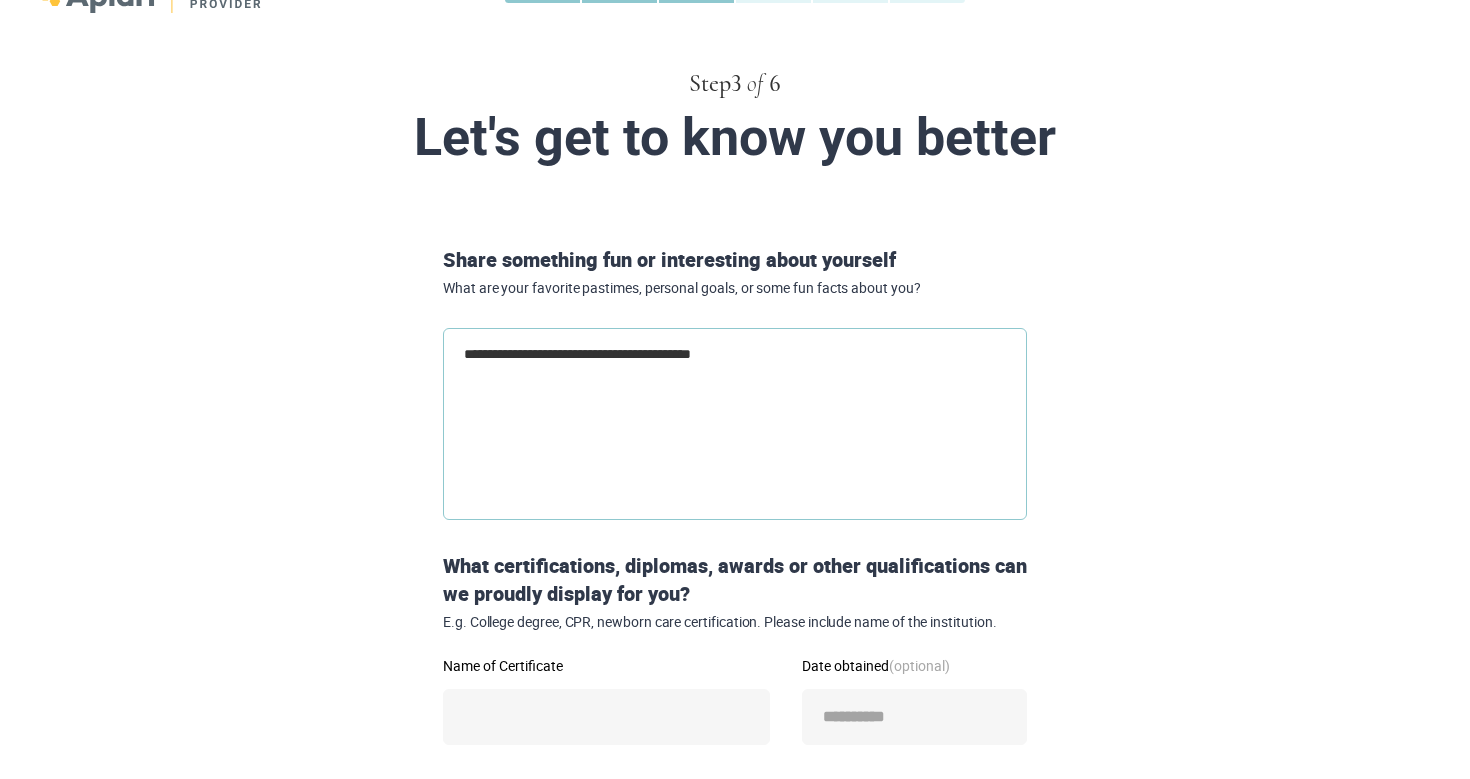 type on "**********" 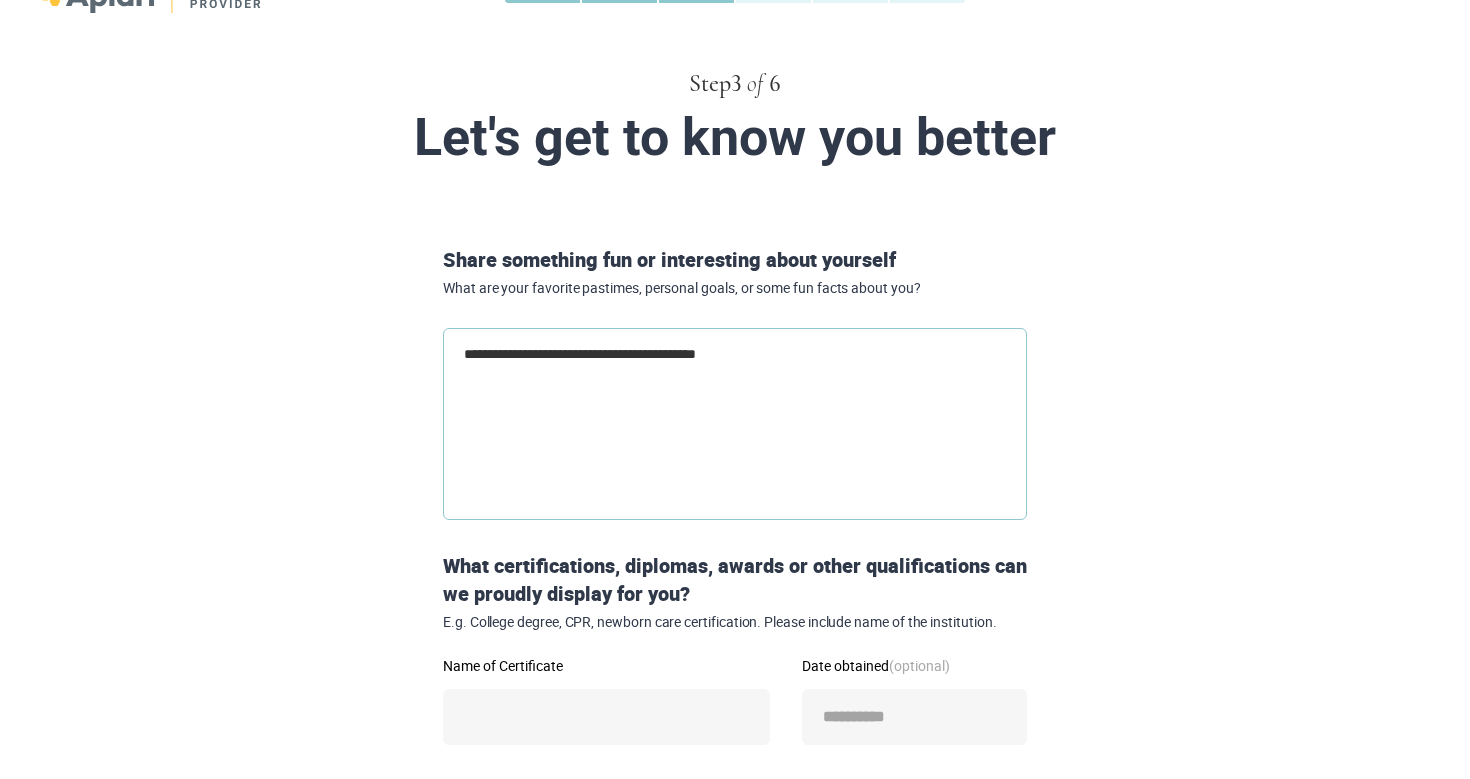type on "**********" 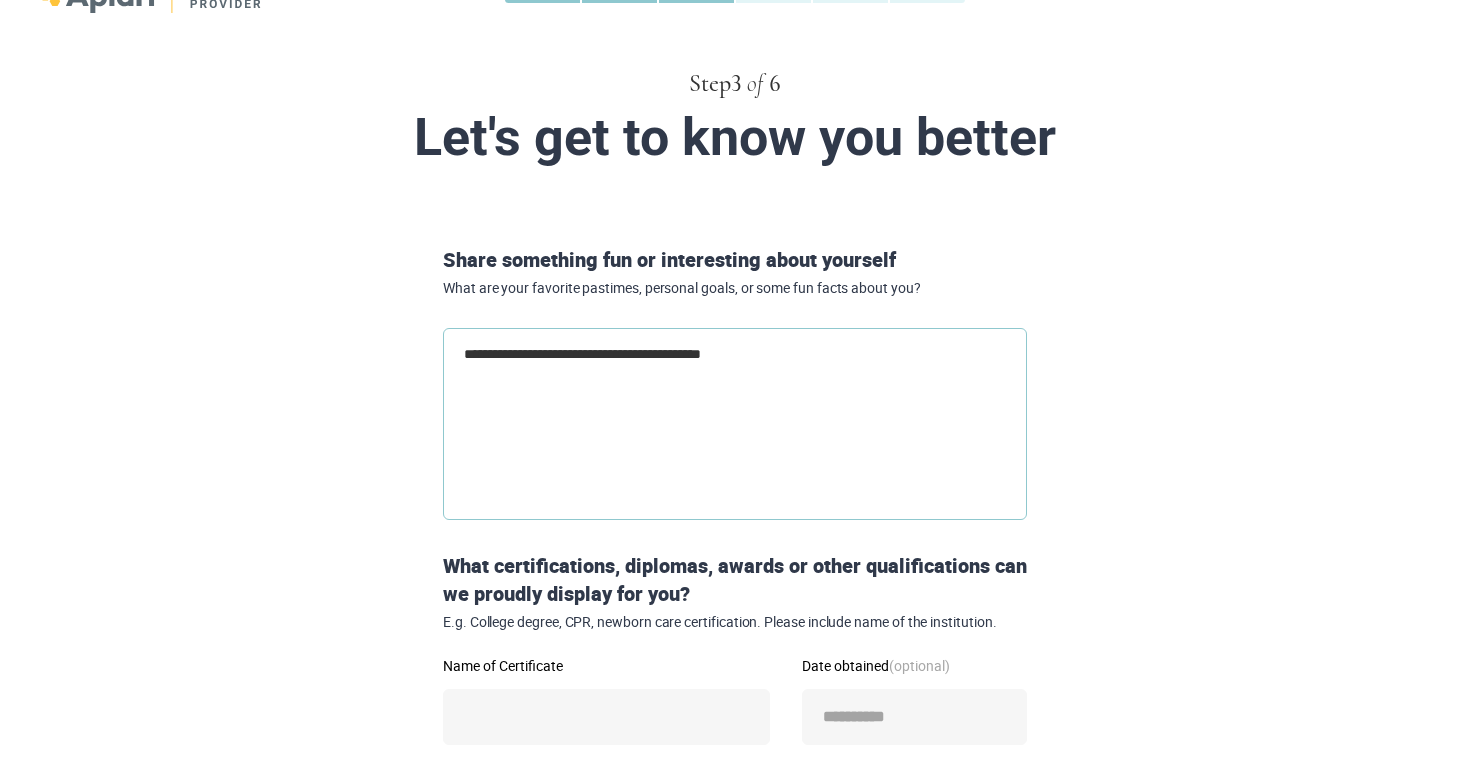 type on "**********" 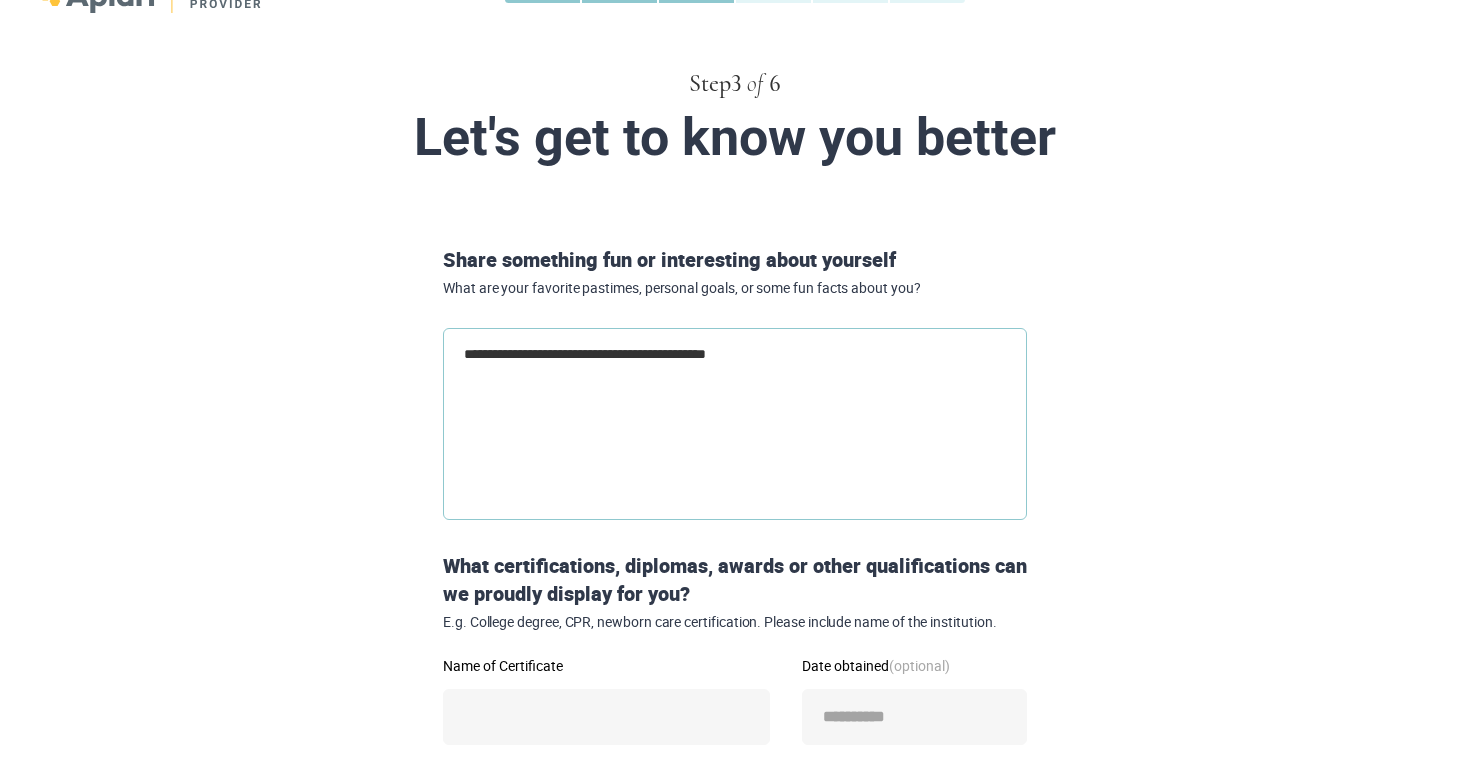 type on "**********" 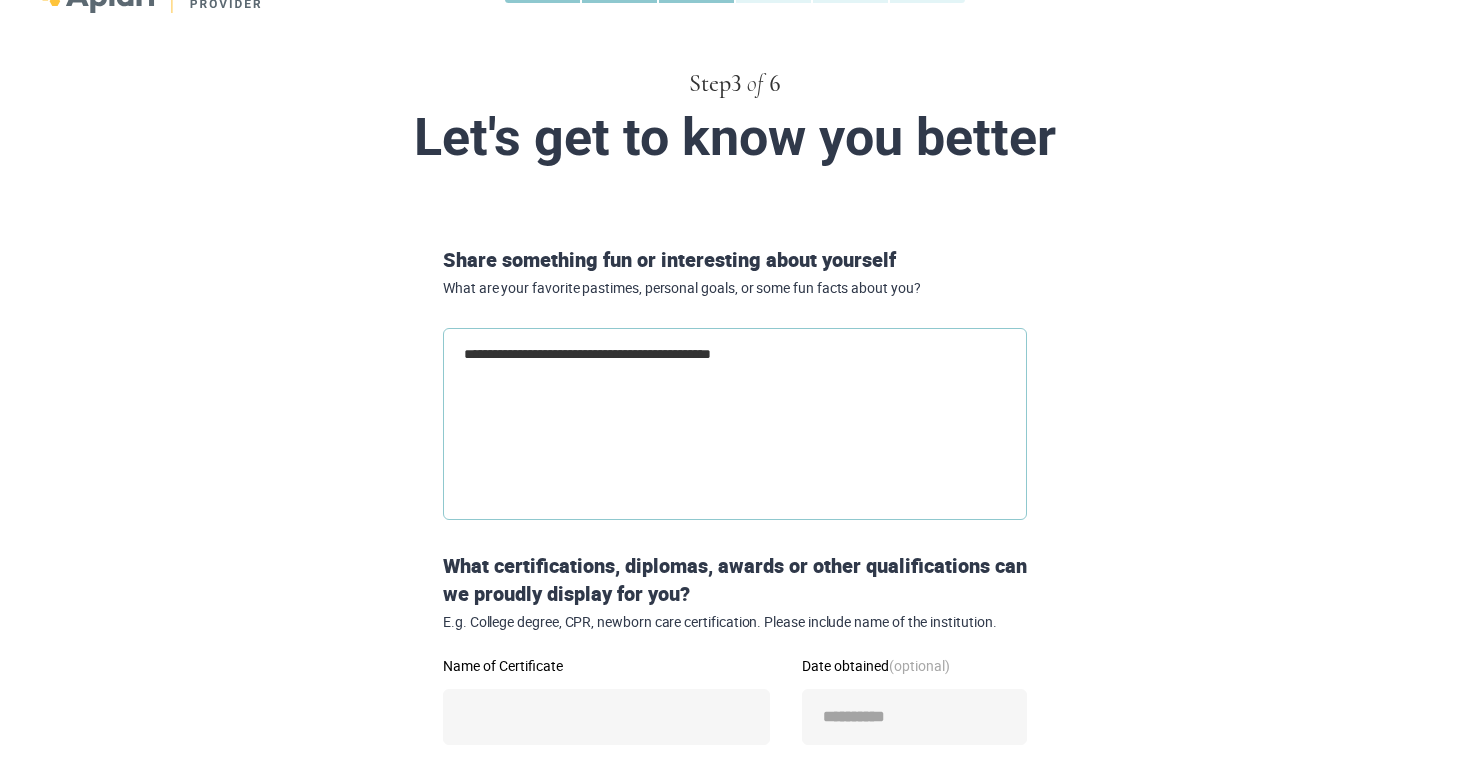 type on "**********" 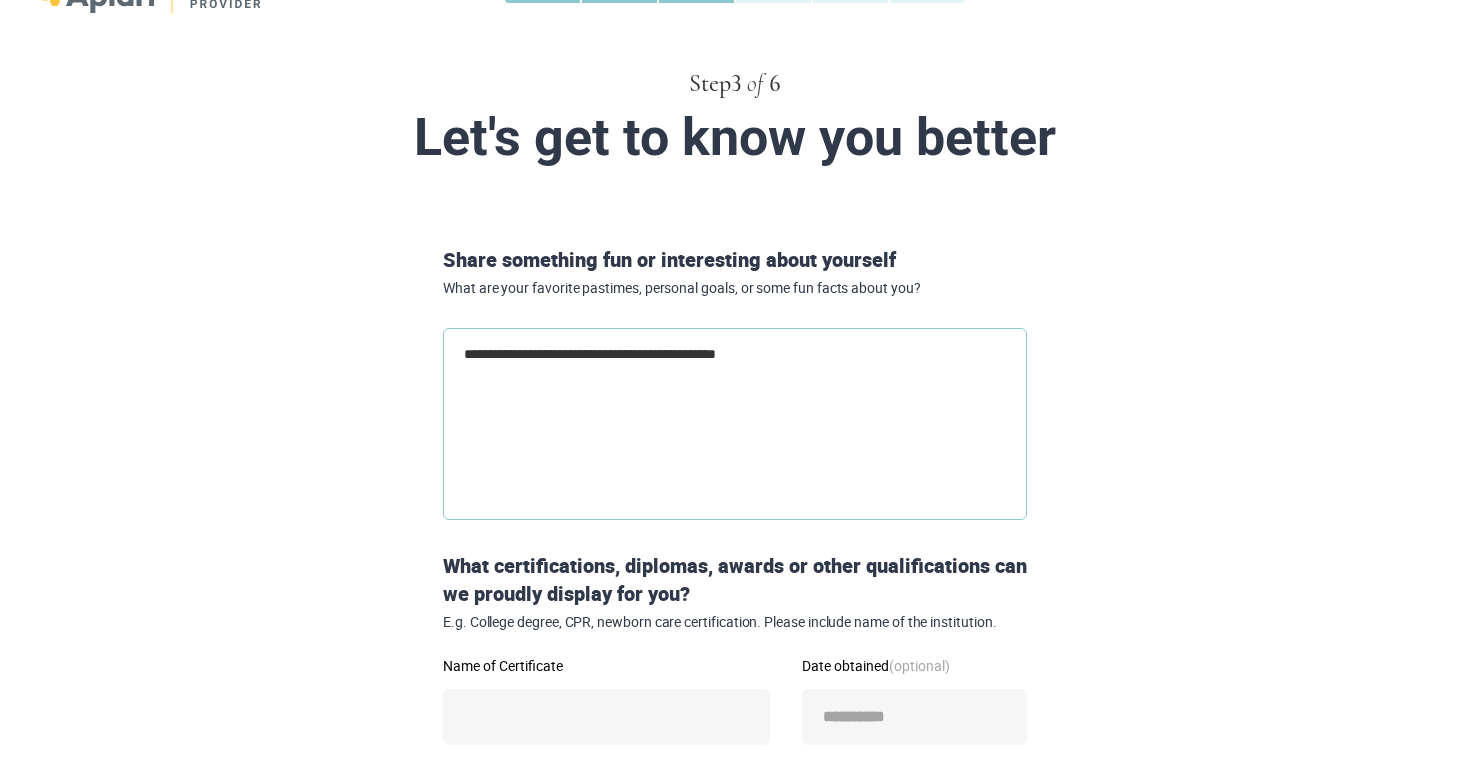 type on "**********" 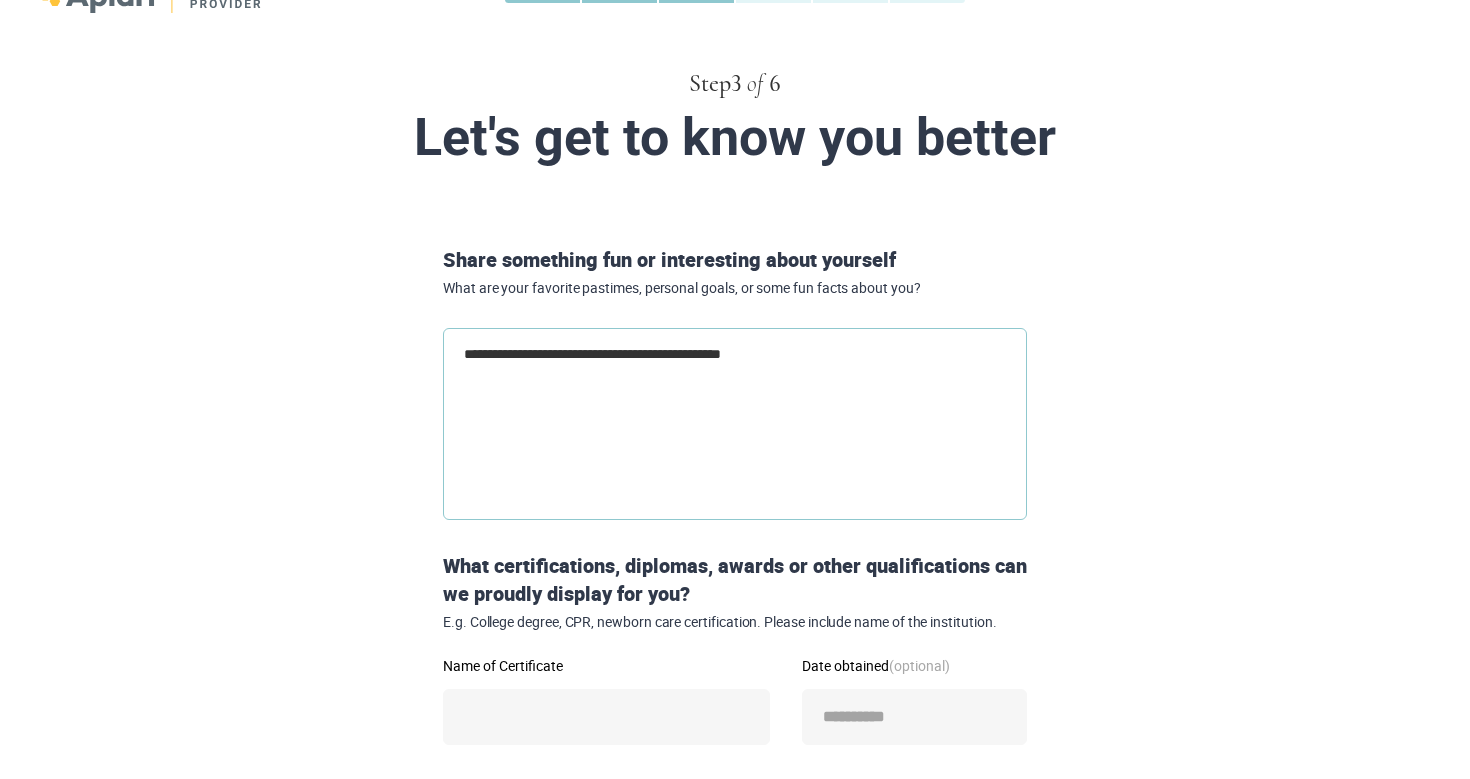 type on "**********" 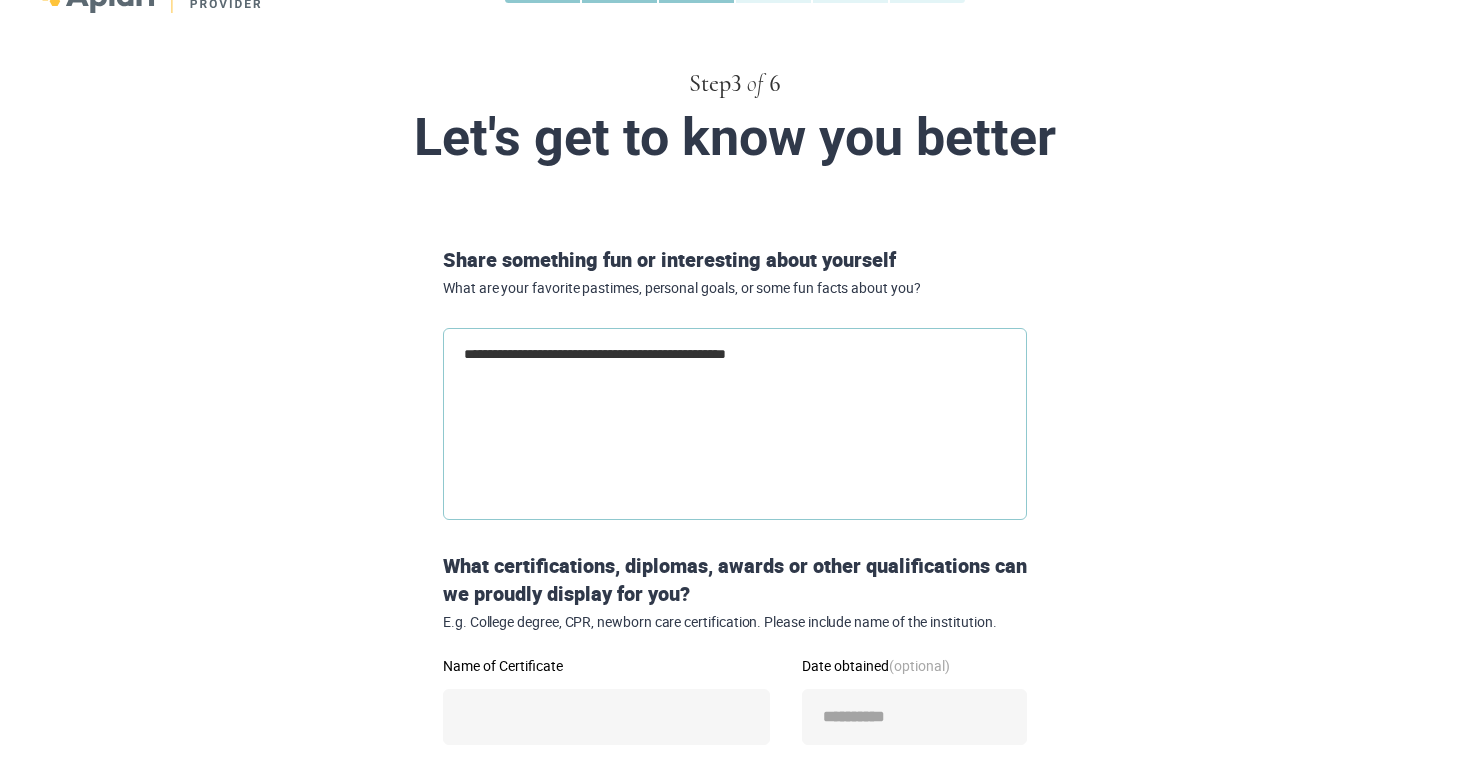 type on "**********" 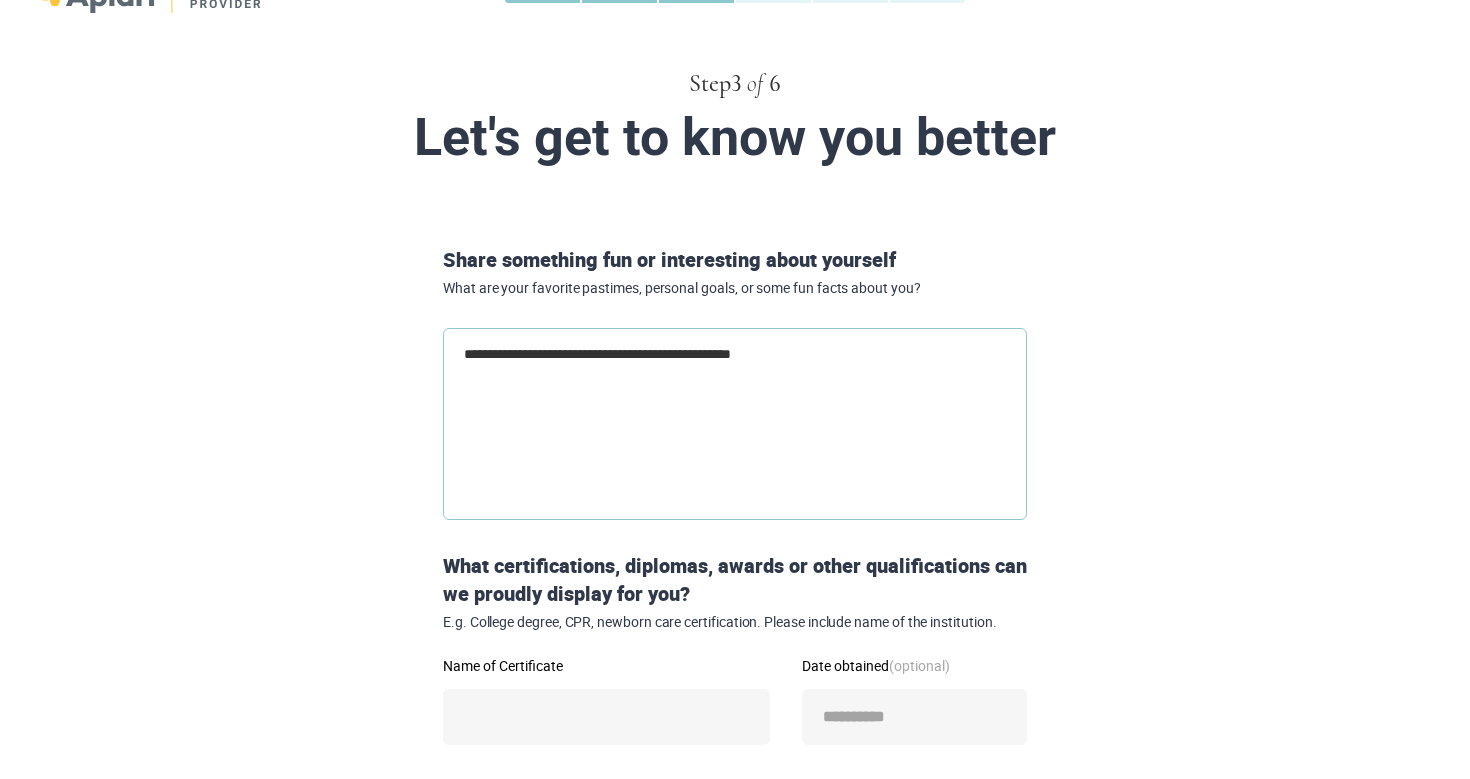 type on "**********" 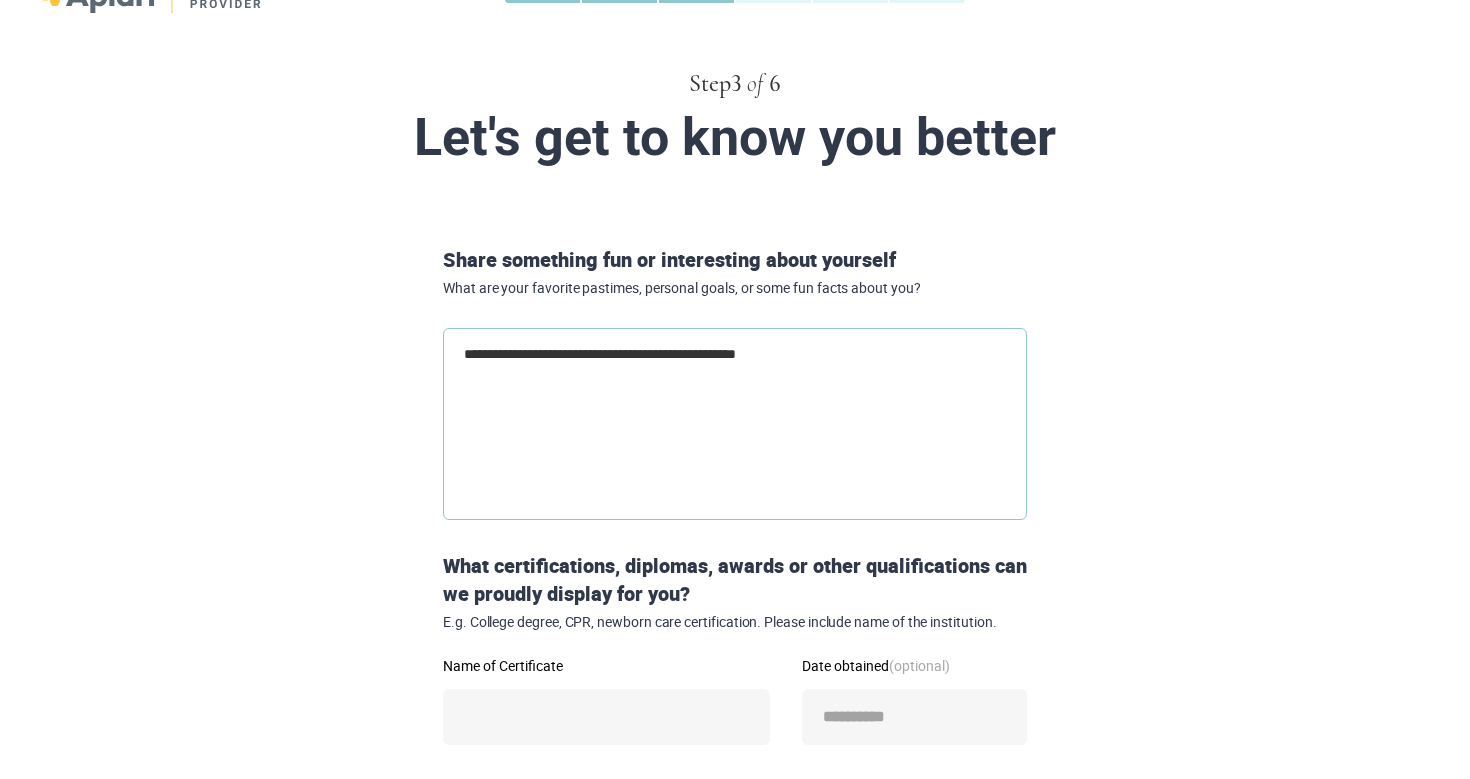 type on "**********" 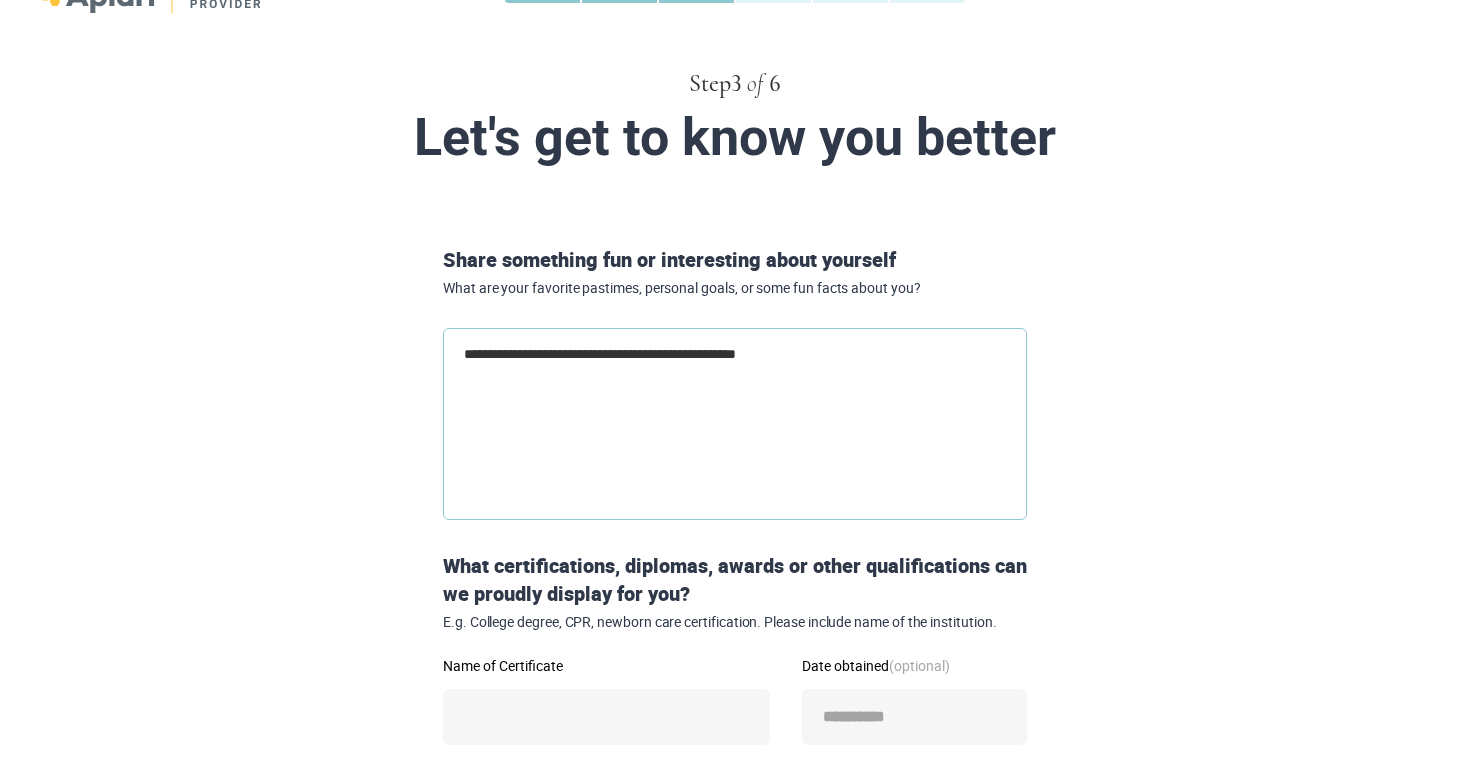 type on "*" 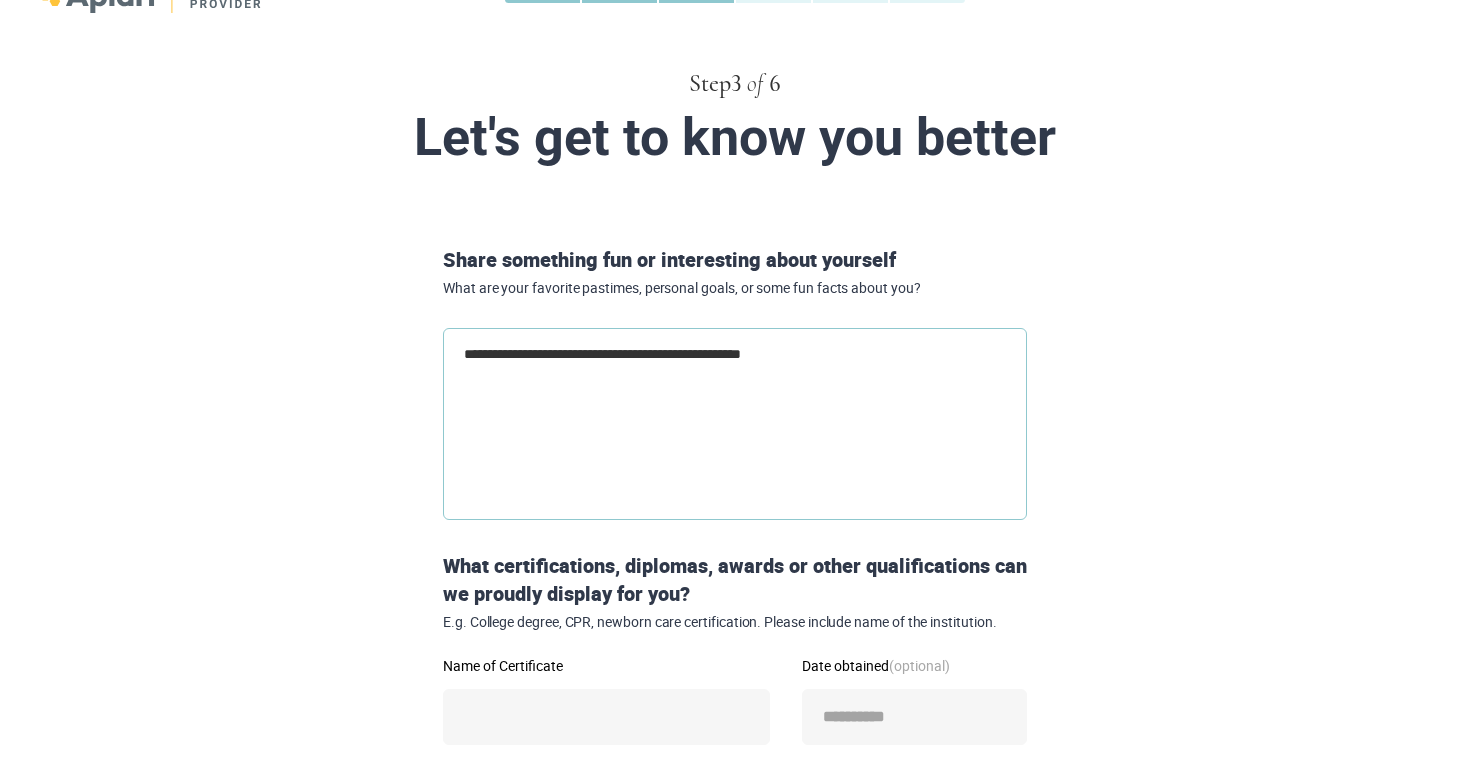 type on "**********" 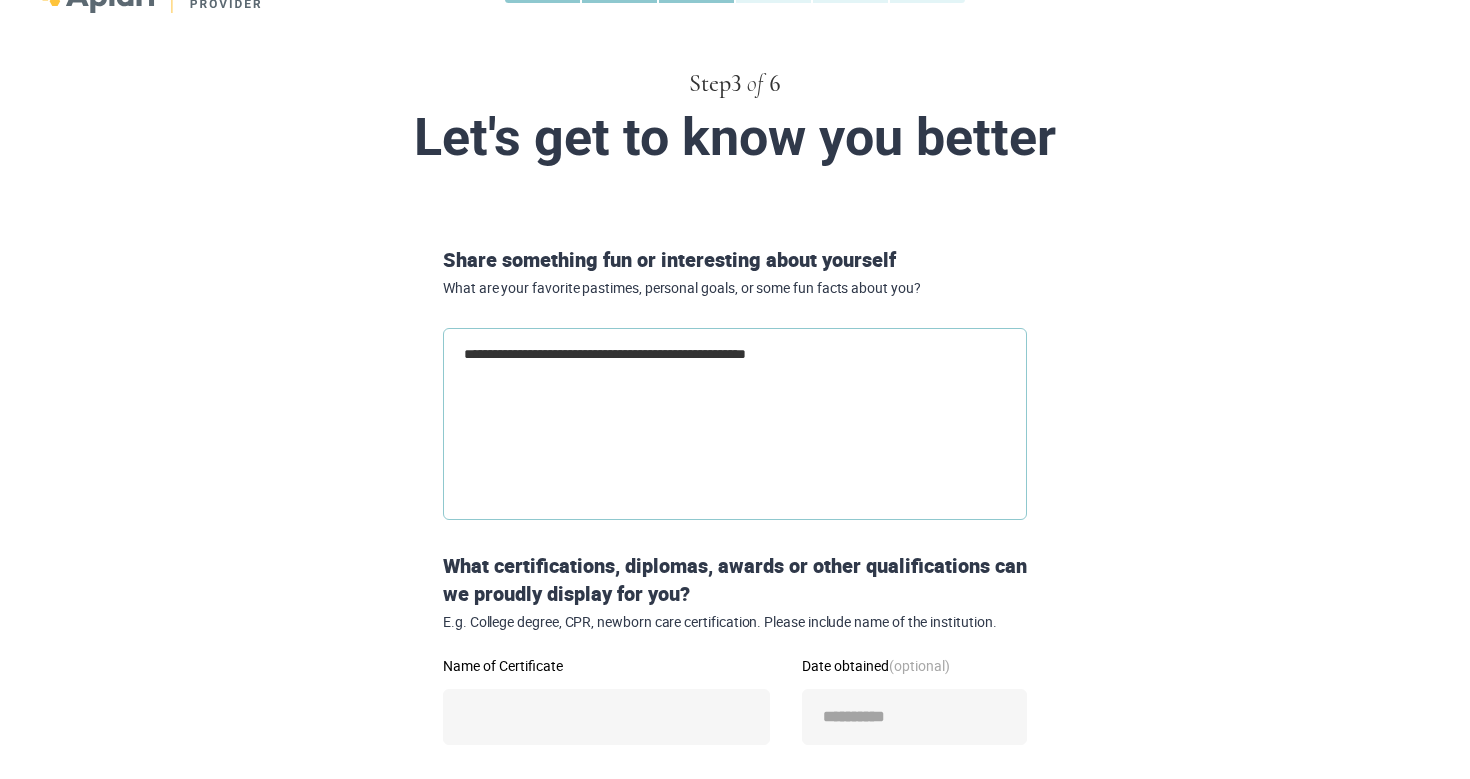 type on "**********" 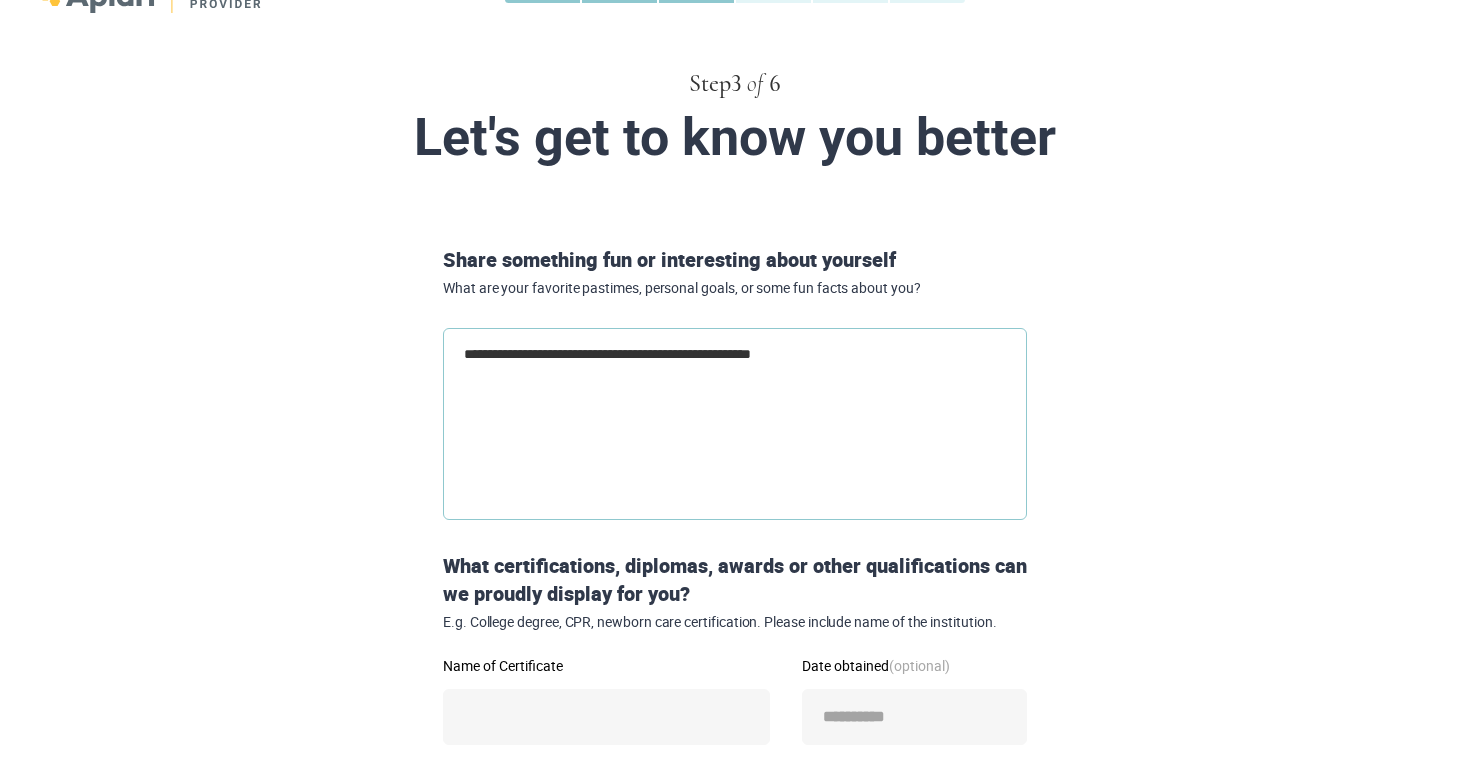 type on "**********" 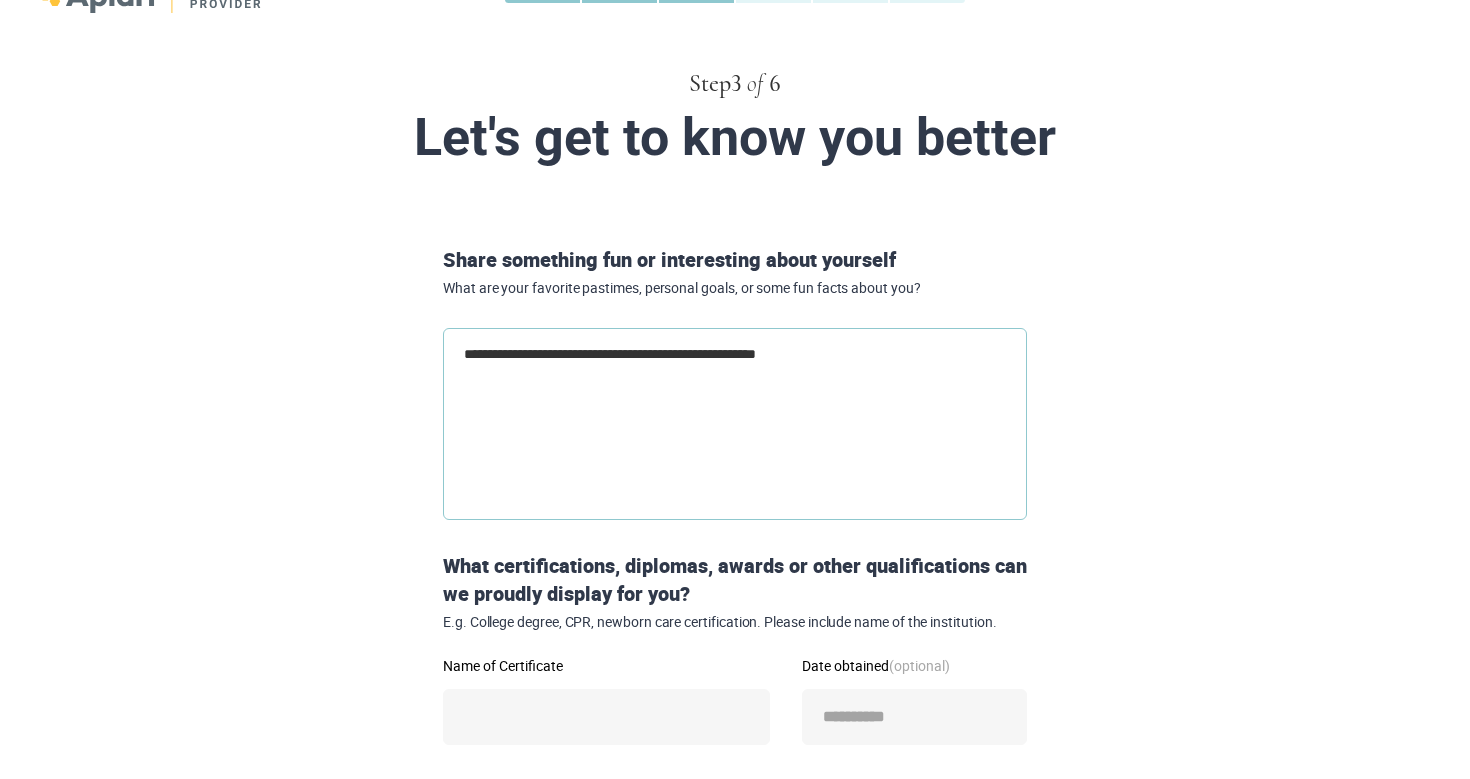 type on "**********" 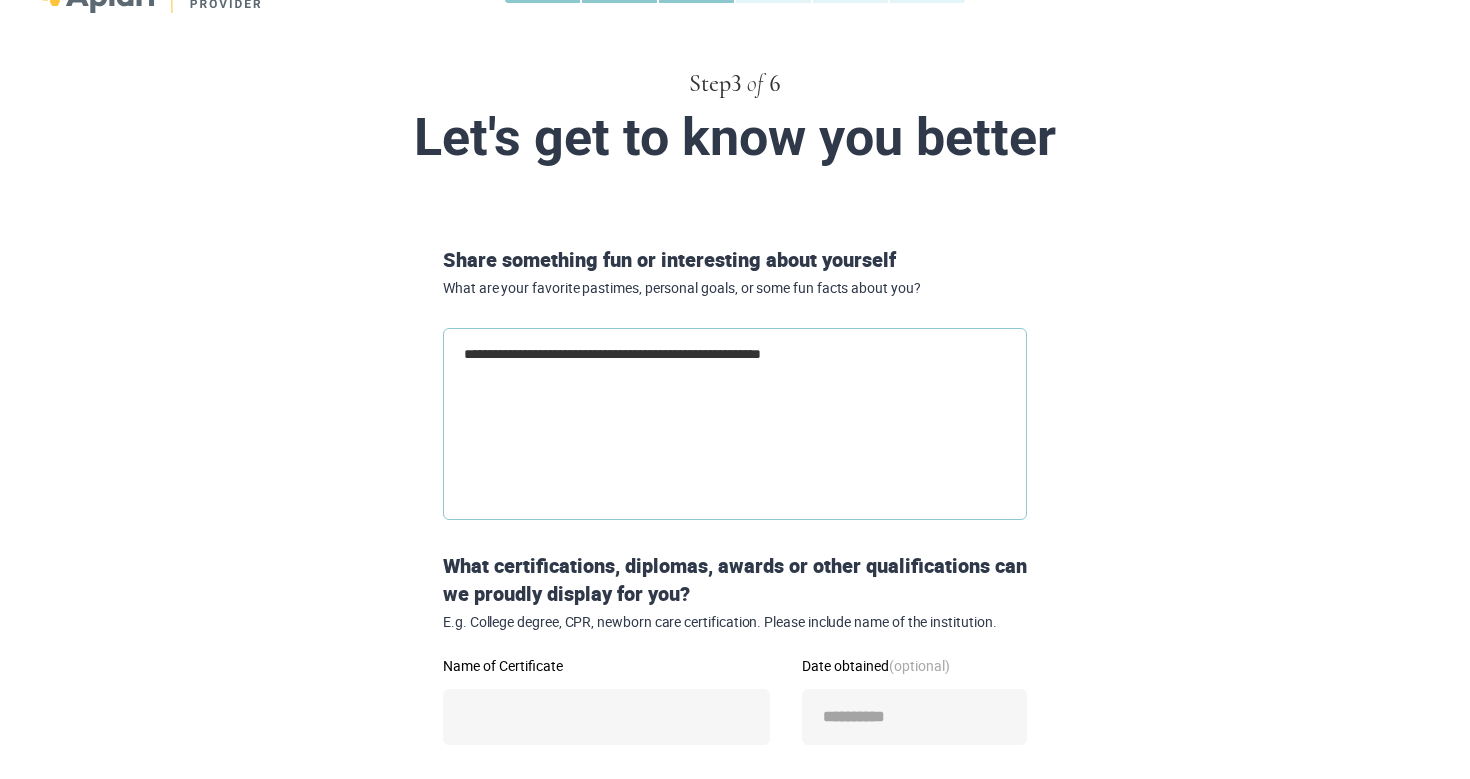 type on "**********" 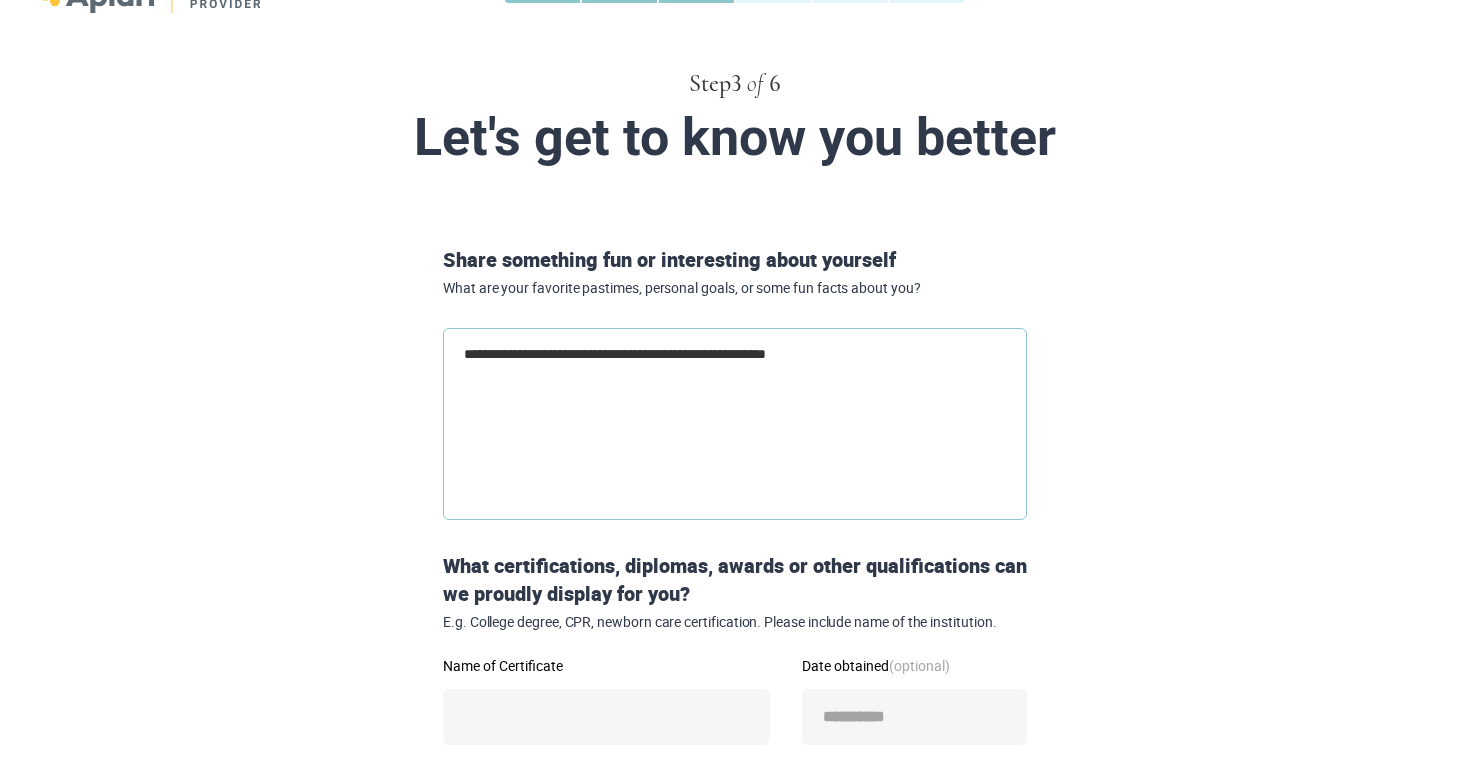 type on "**********" 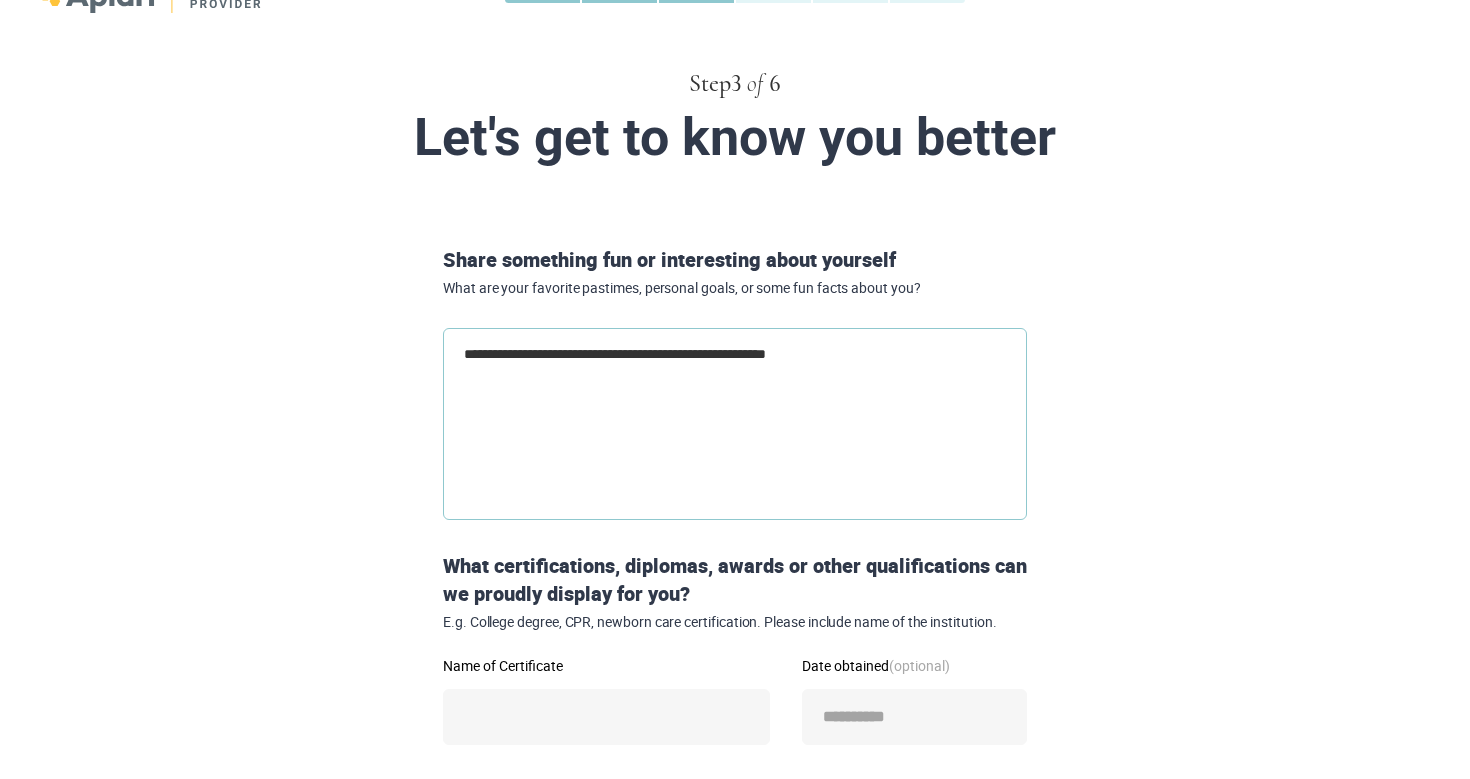 type on "*" 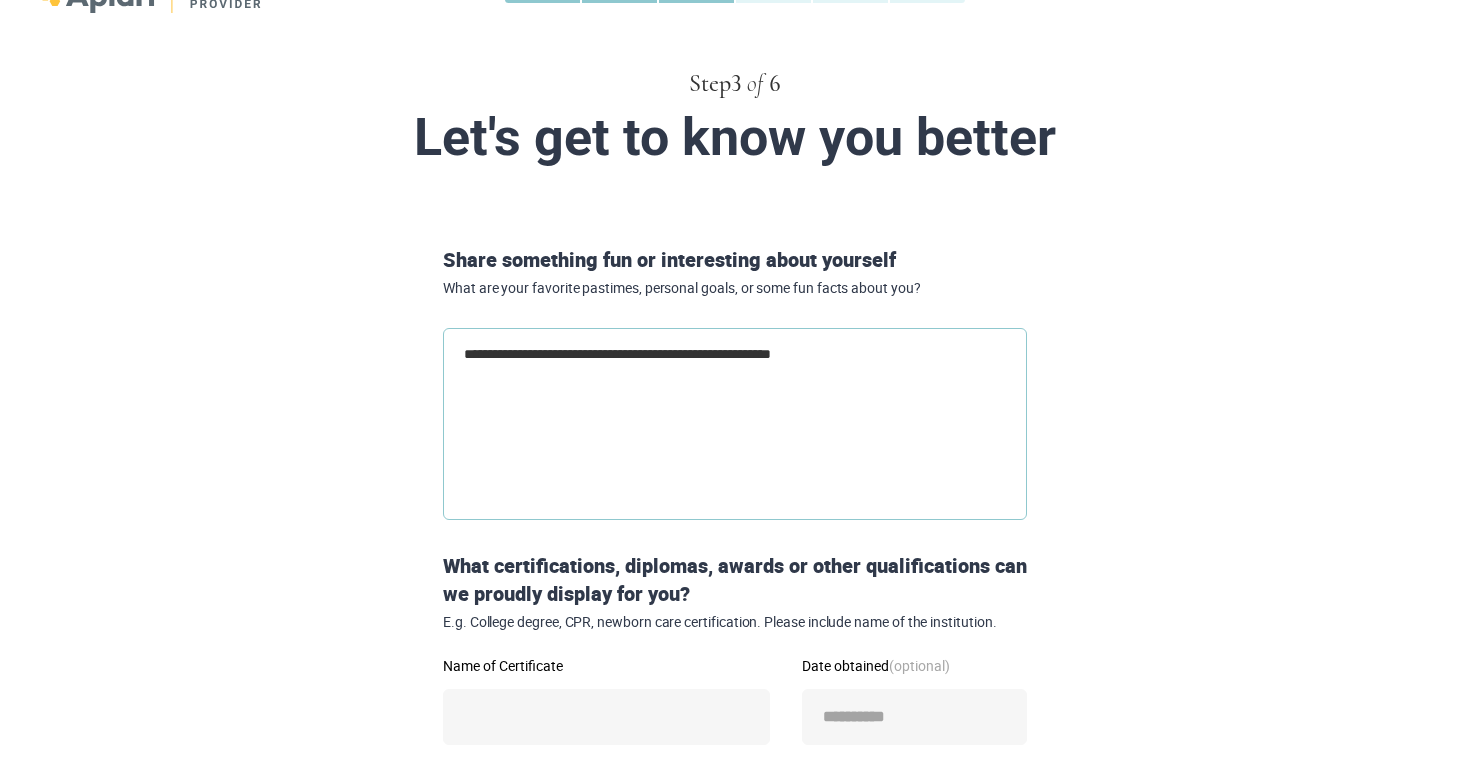 type on "**********" 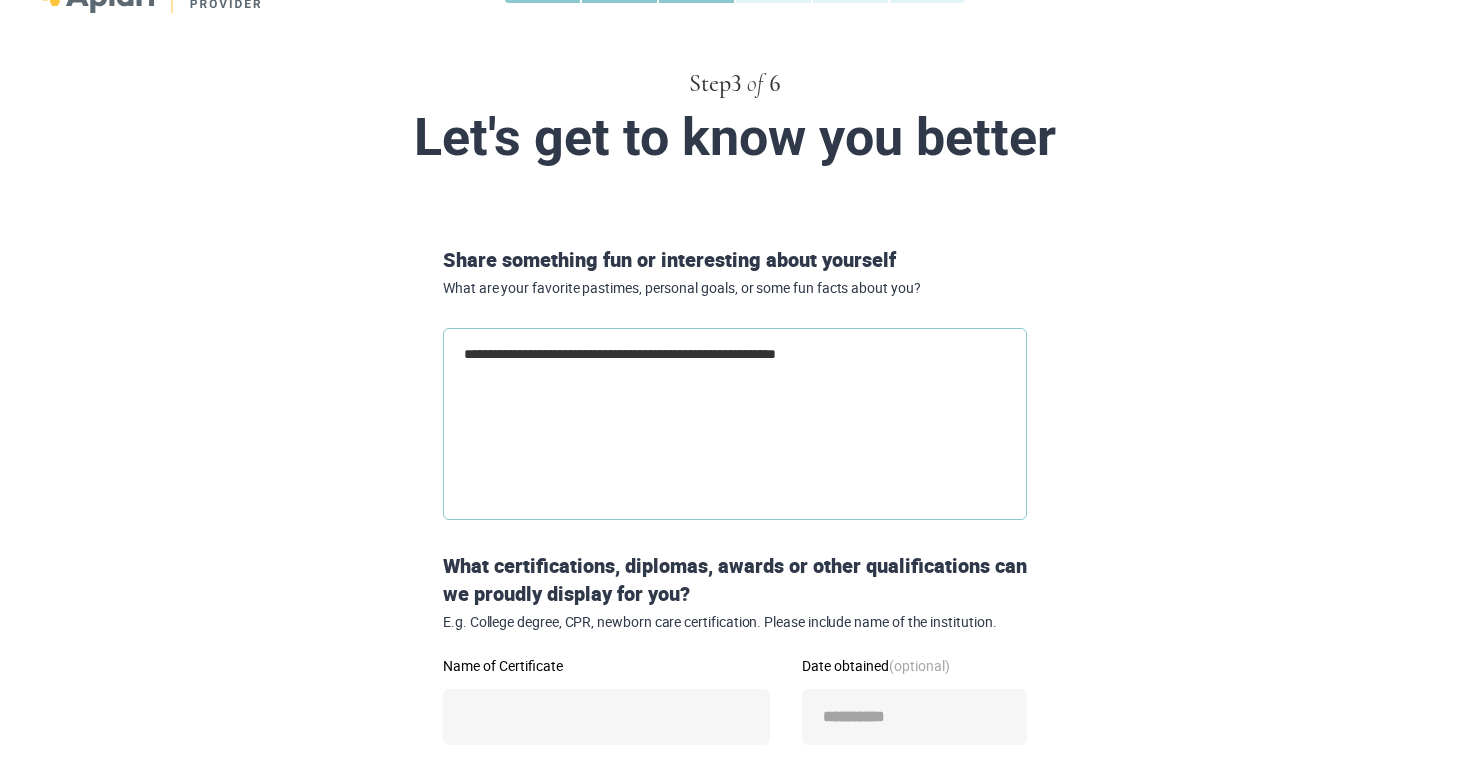 type on "**********" 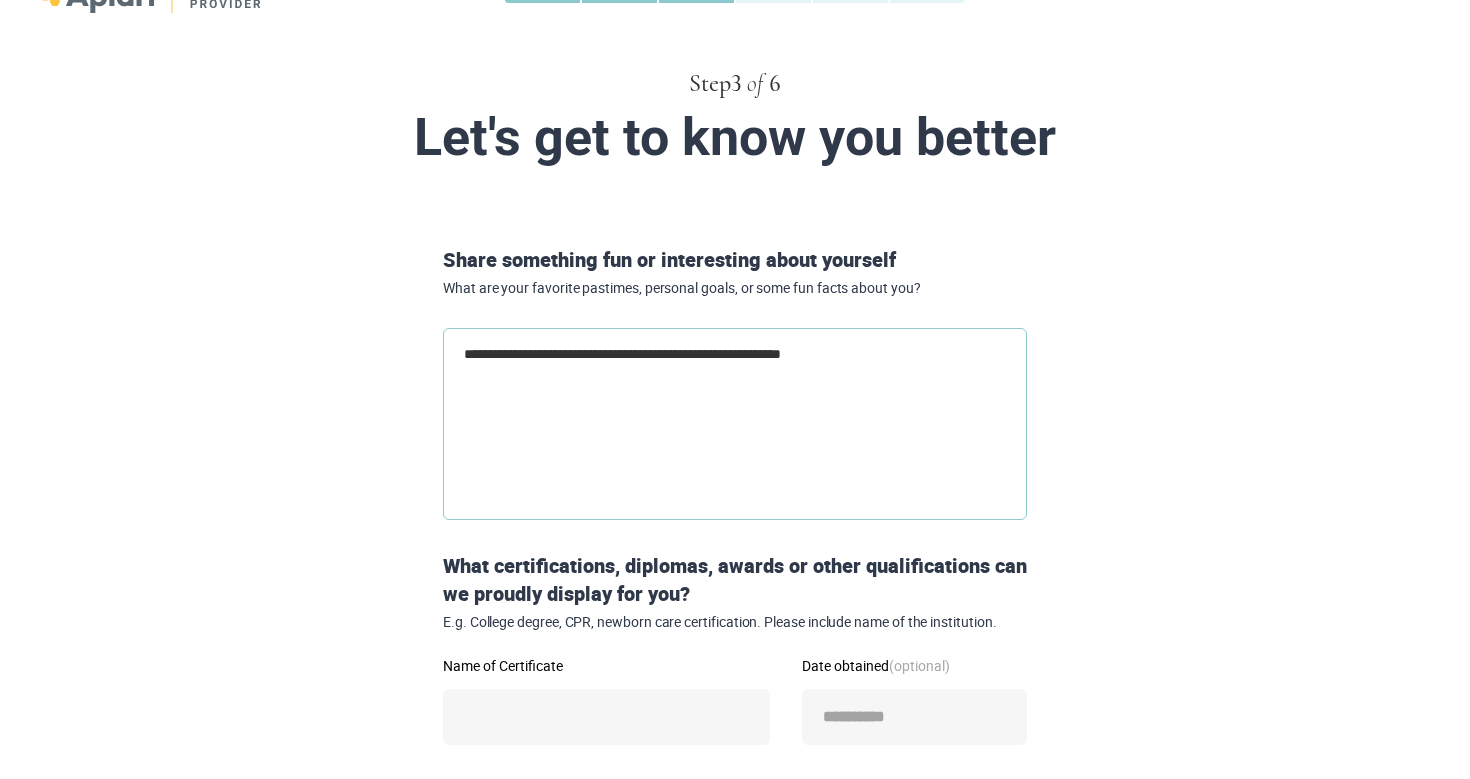 type on "**********" 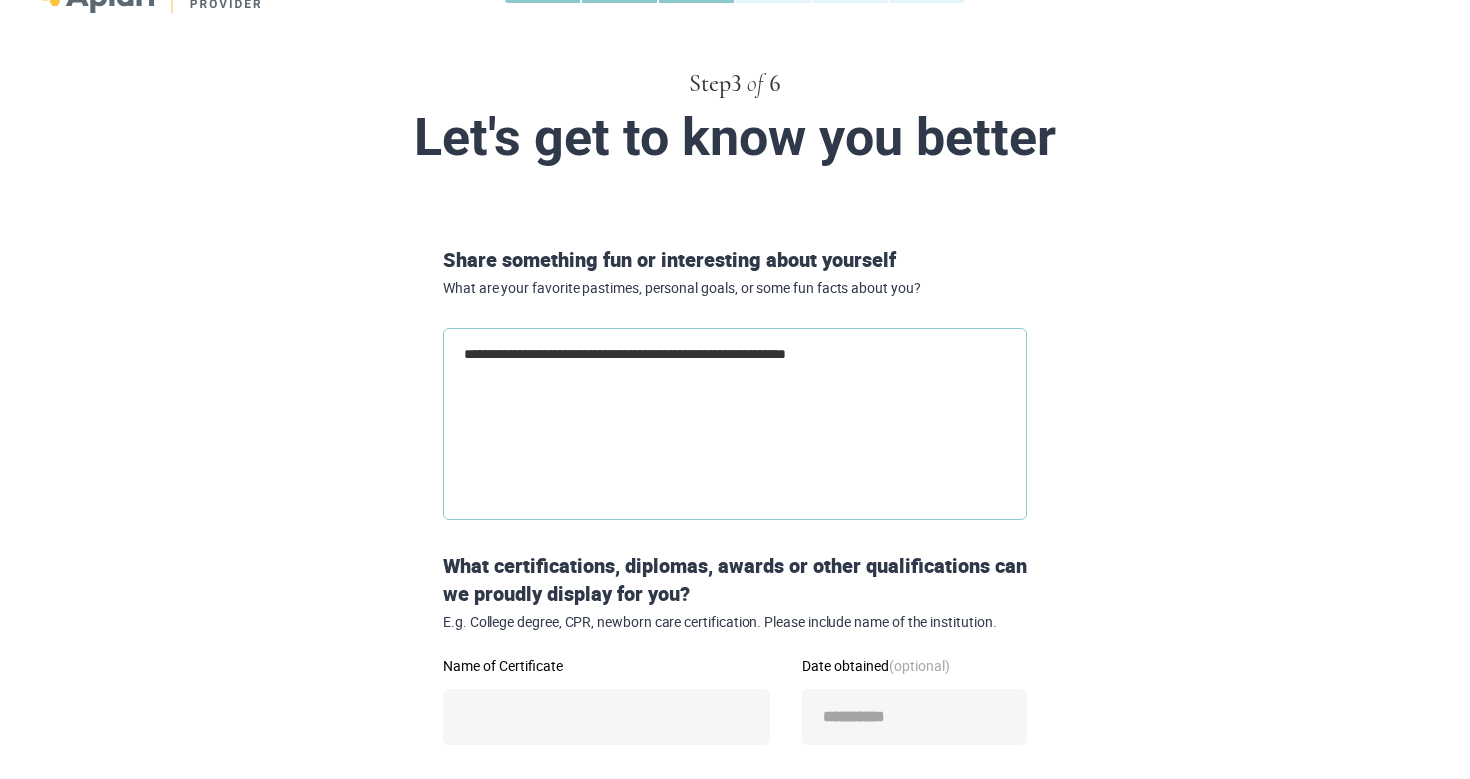 type 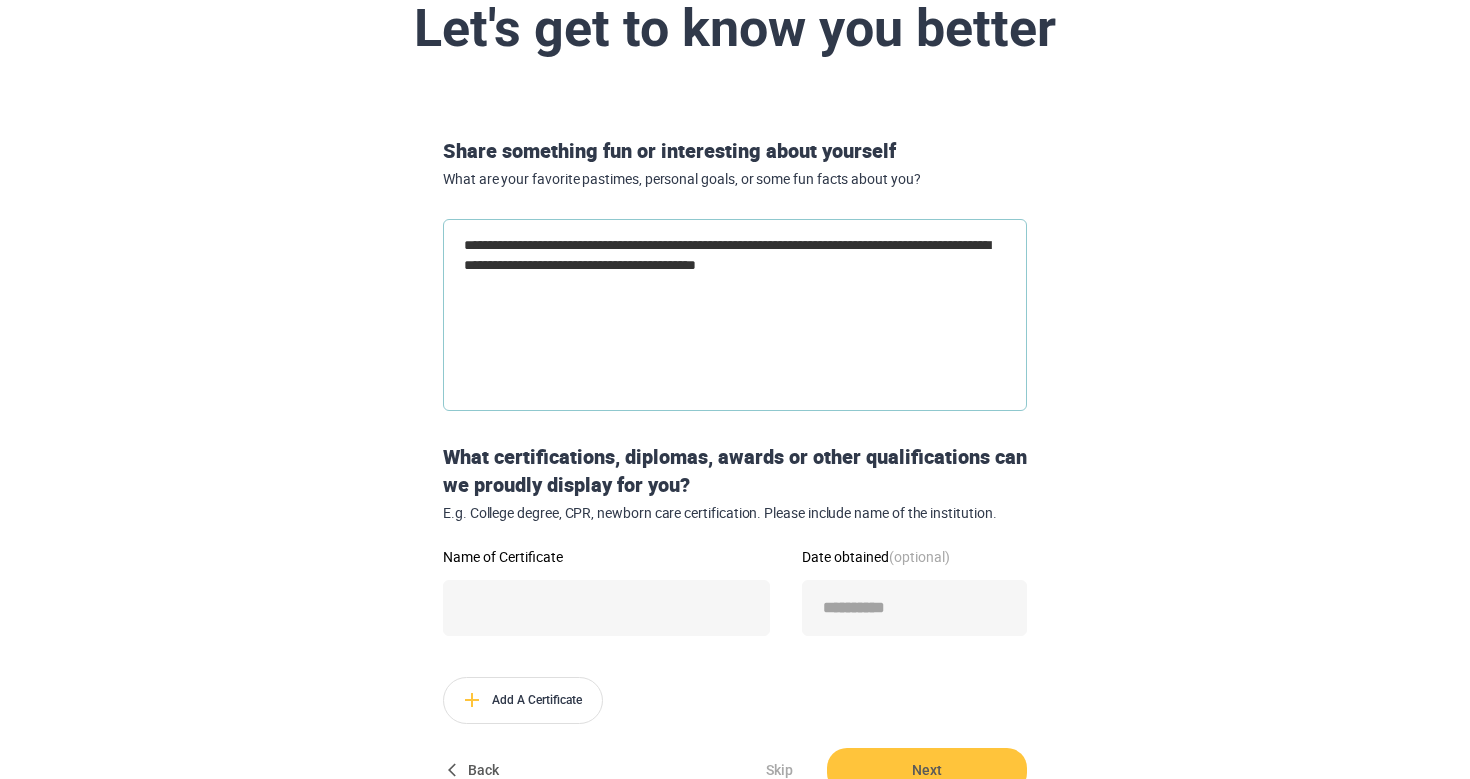 scroll, scrollTop: 209, scrollLeft: 0, axis: vertical 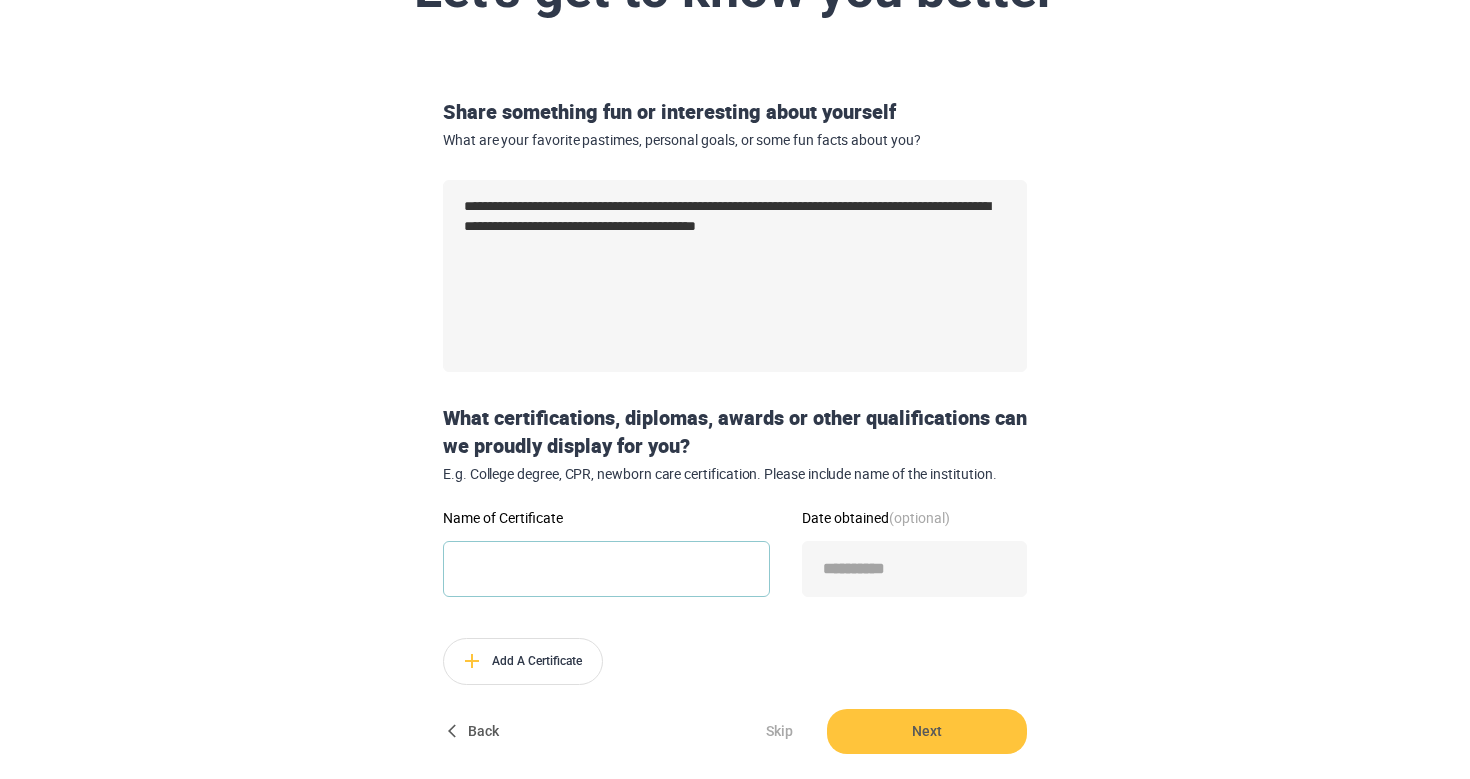click on "Name of Certificate" at bounding box center (606, 569) 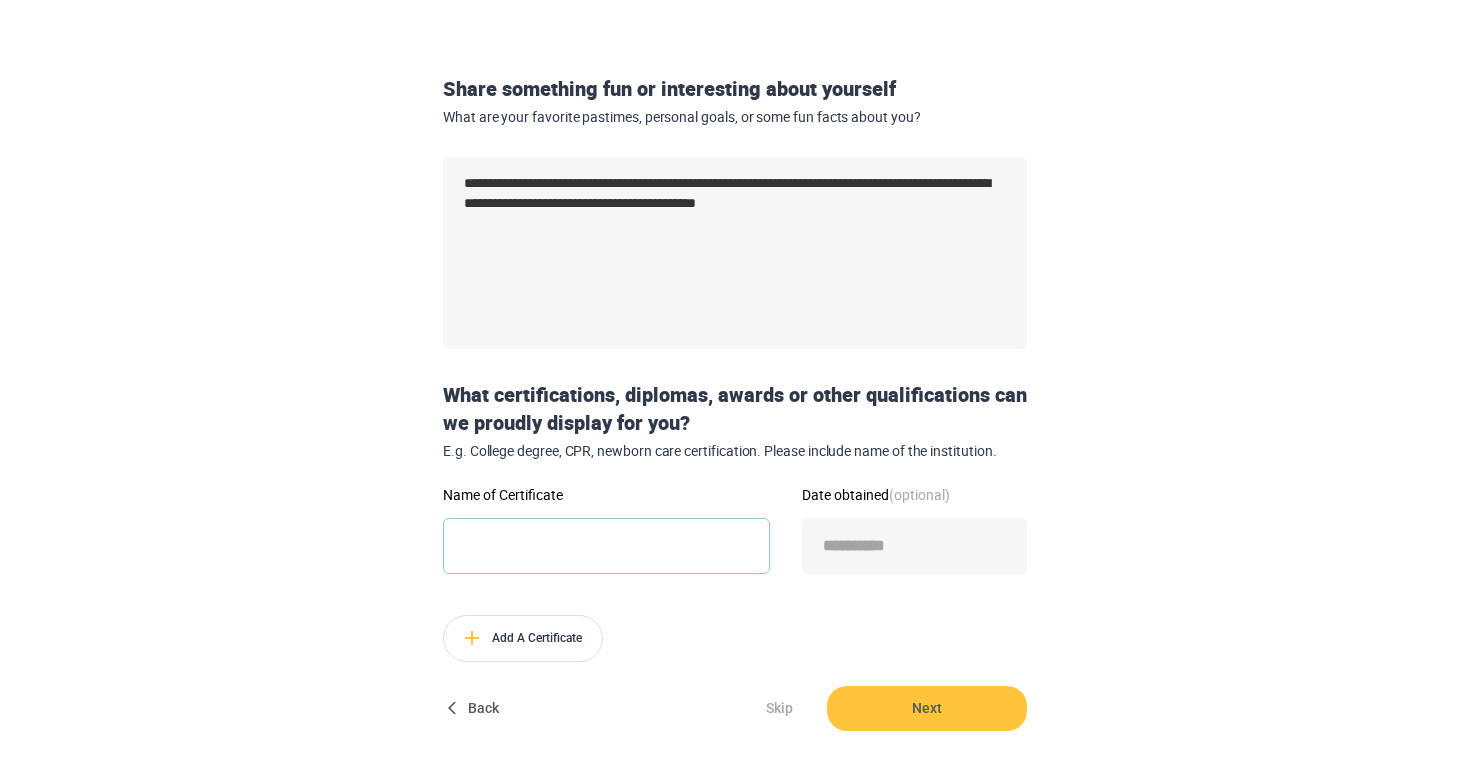 scroll, scrollTop: 236, scrollLeft: 0, axis: vertical 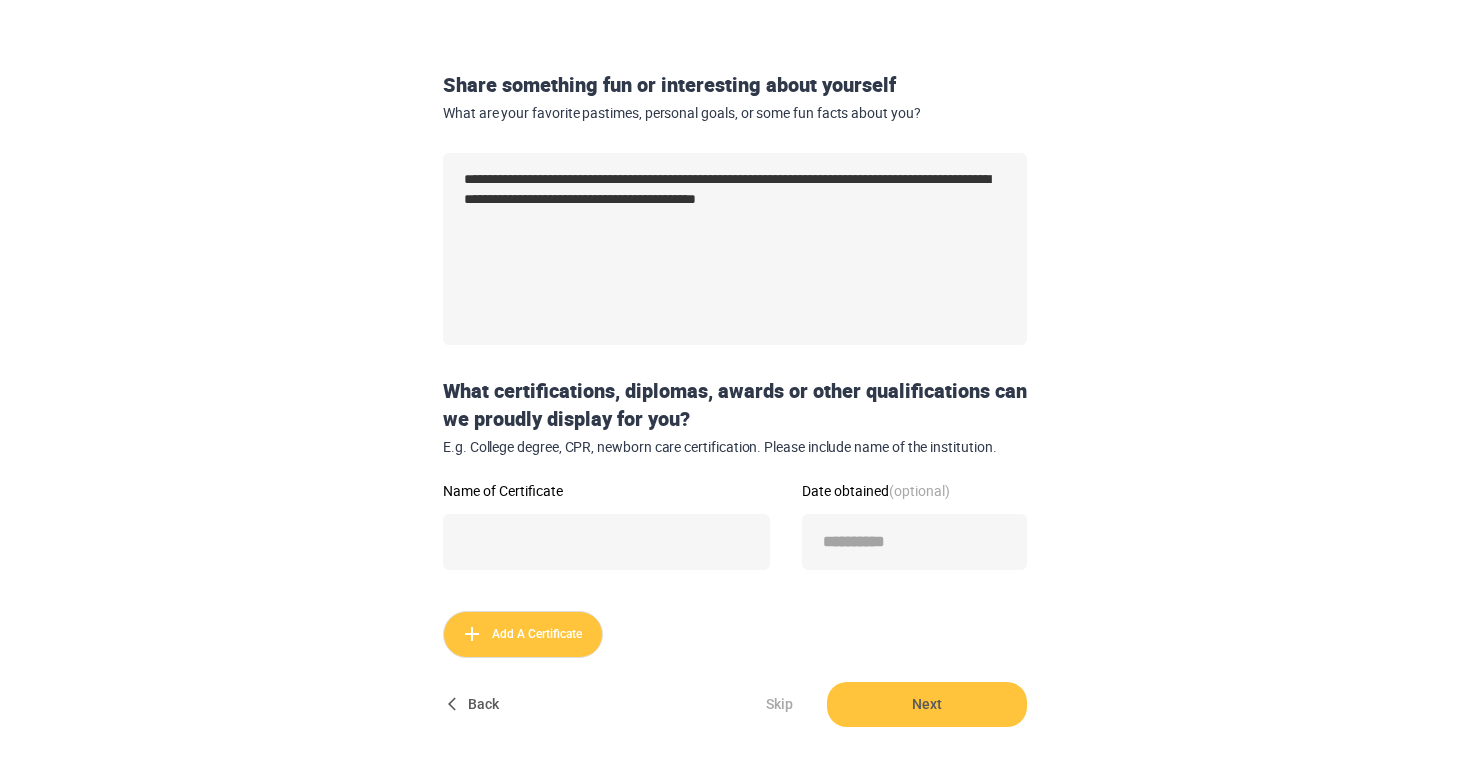 click on "Add A Certificate" at bounding box center (523, 634) 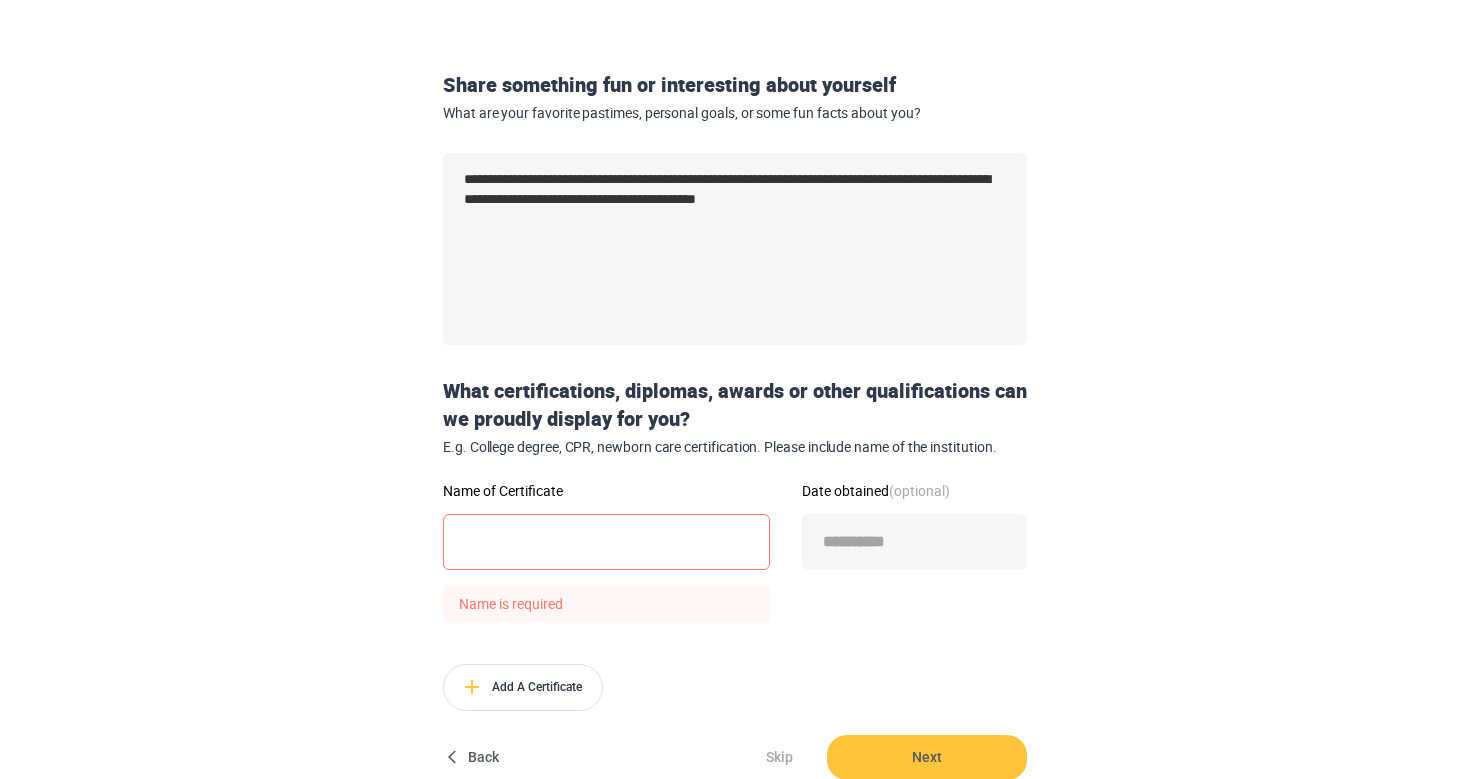 click on "Name of Certificate" at bounding box center (606, 542) 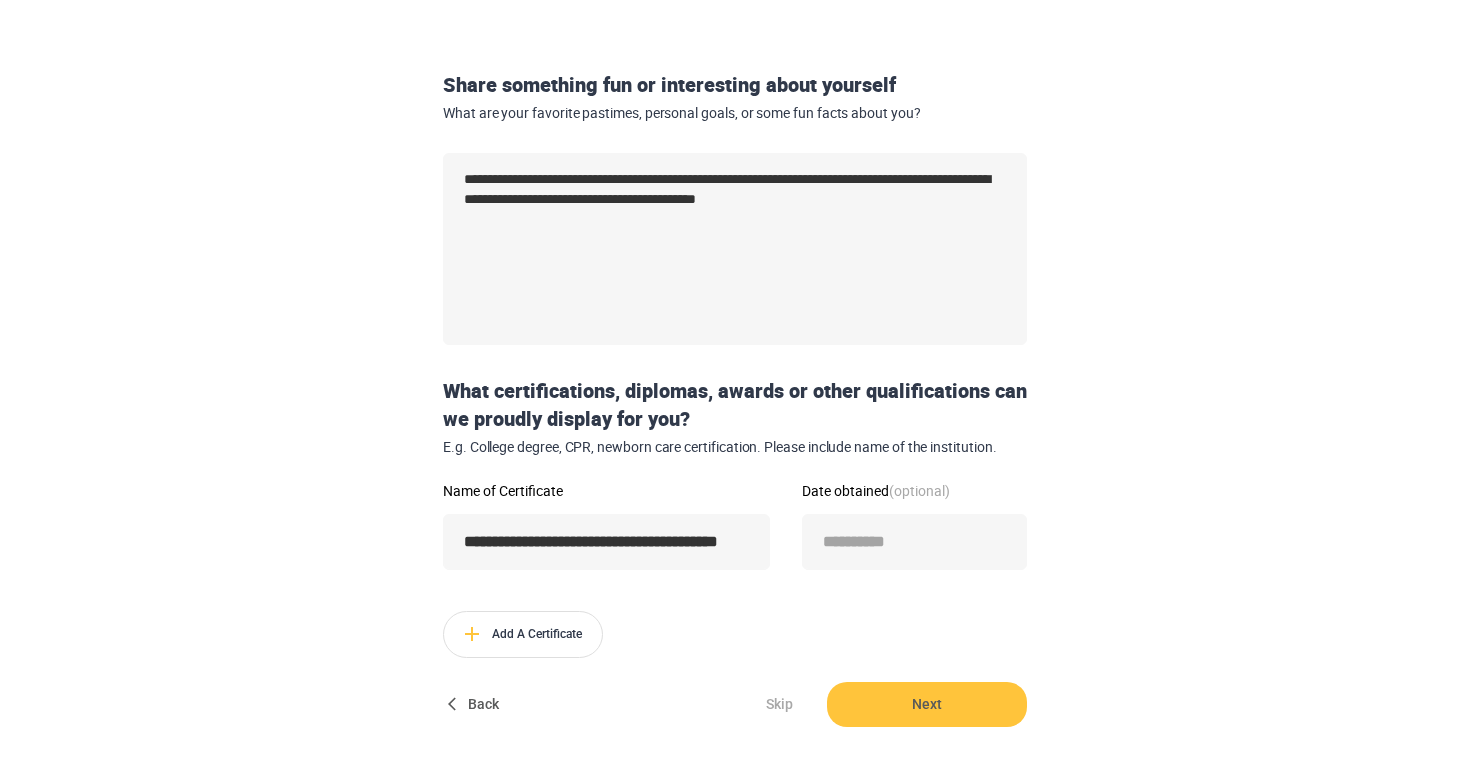 click on "**********" at bounding box center [606, 539] 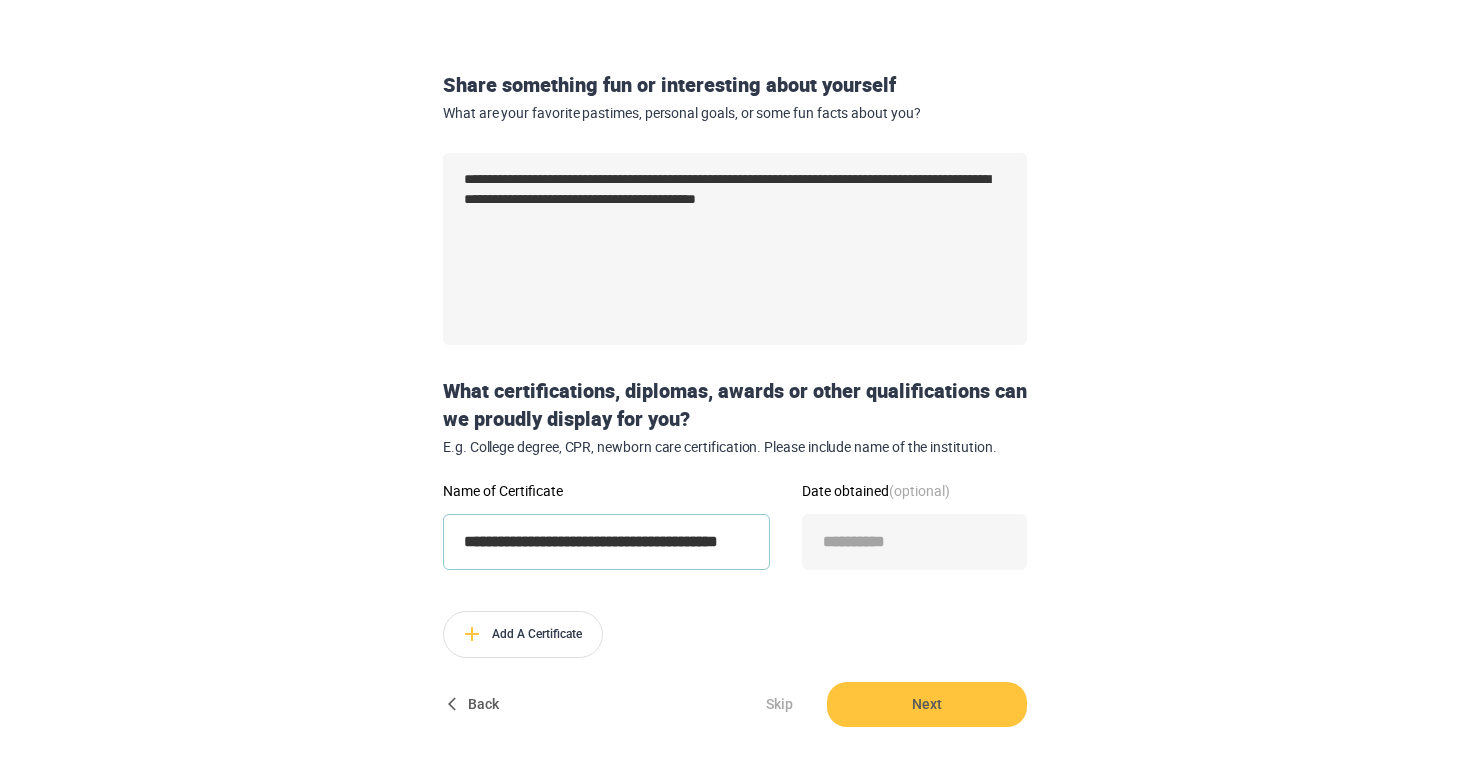 click on "**********" at bounding box center [606, 542] 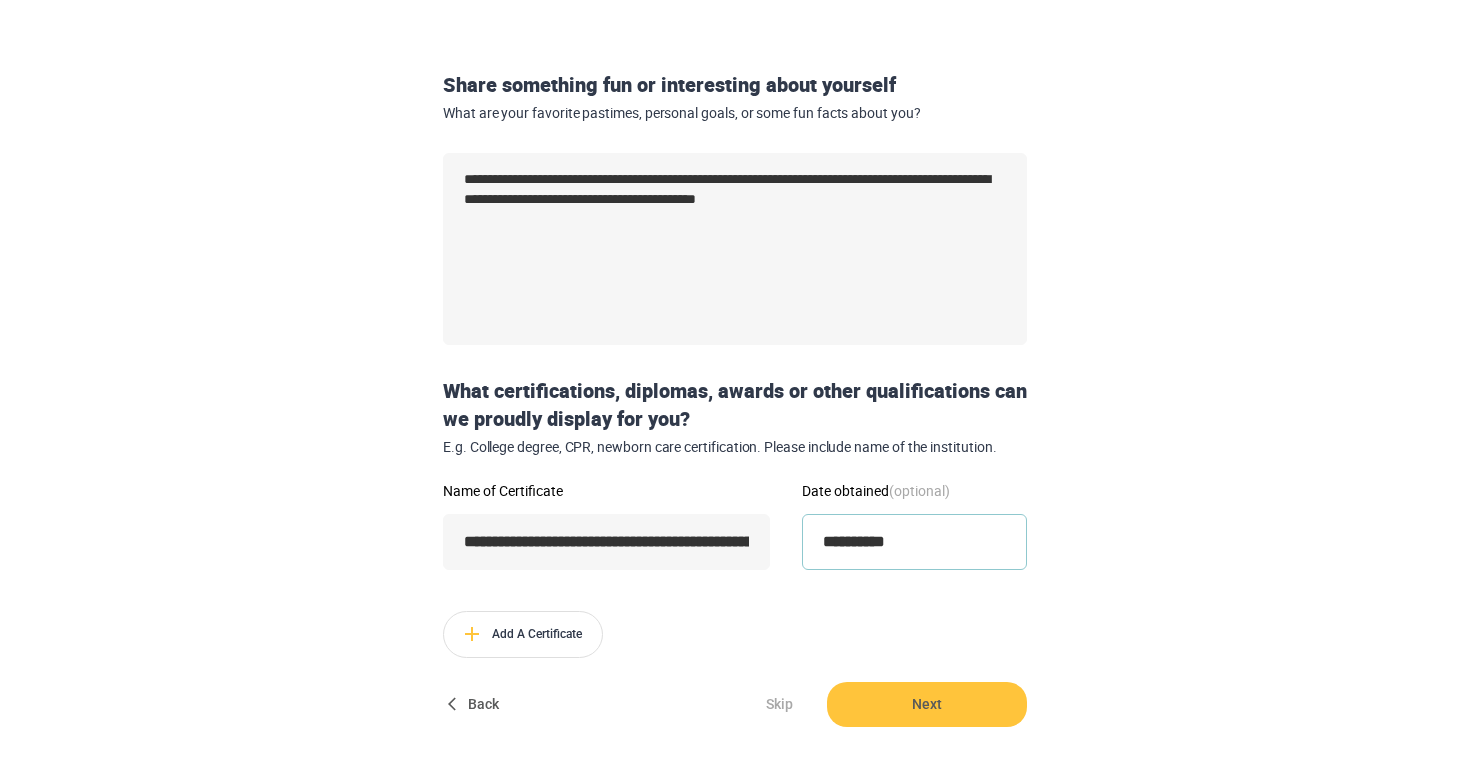 click on "**********" at bounding box center [914, 542] 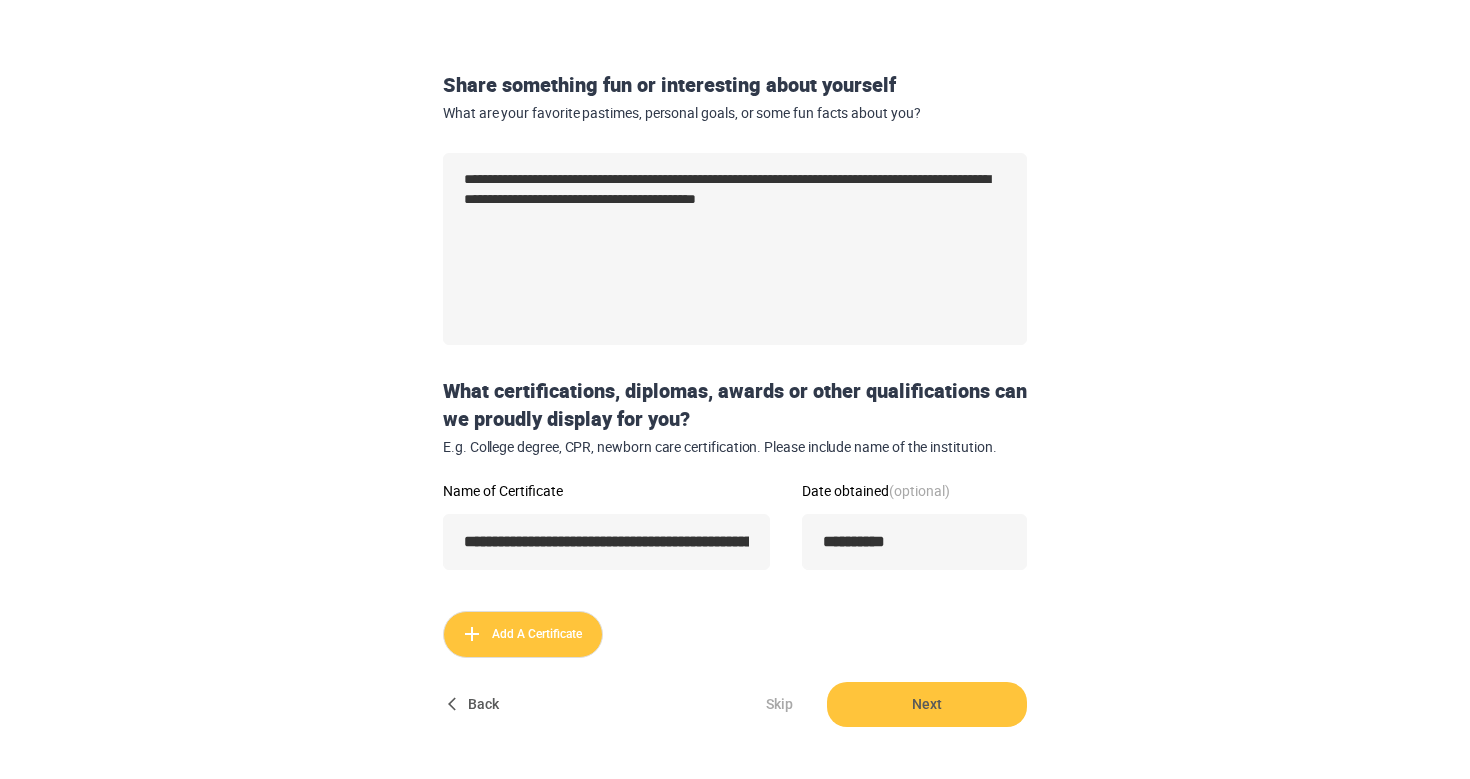 click on "Add A Certificate" at bounding box center (523, 634) 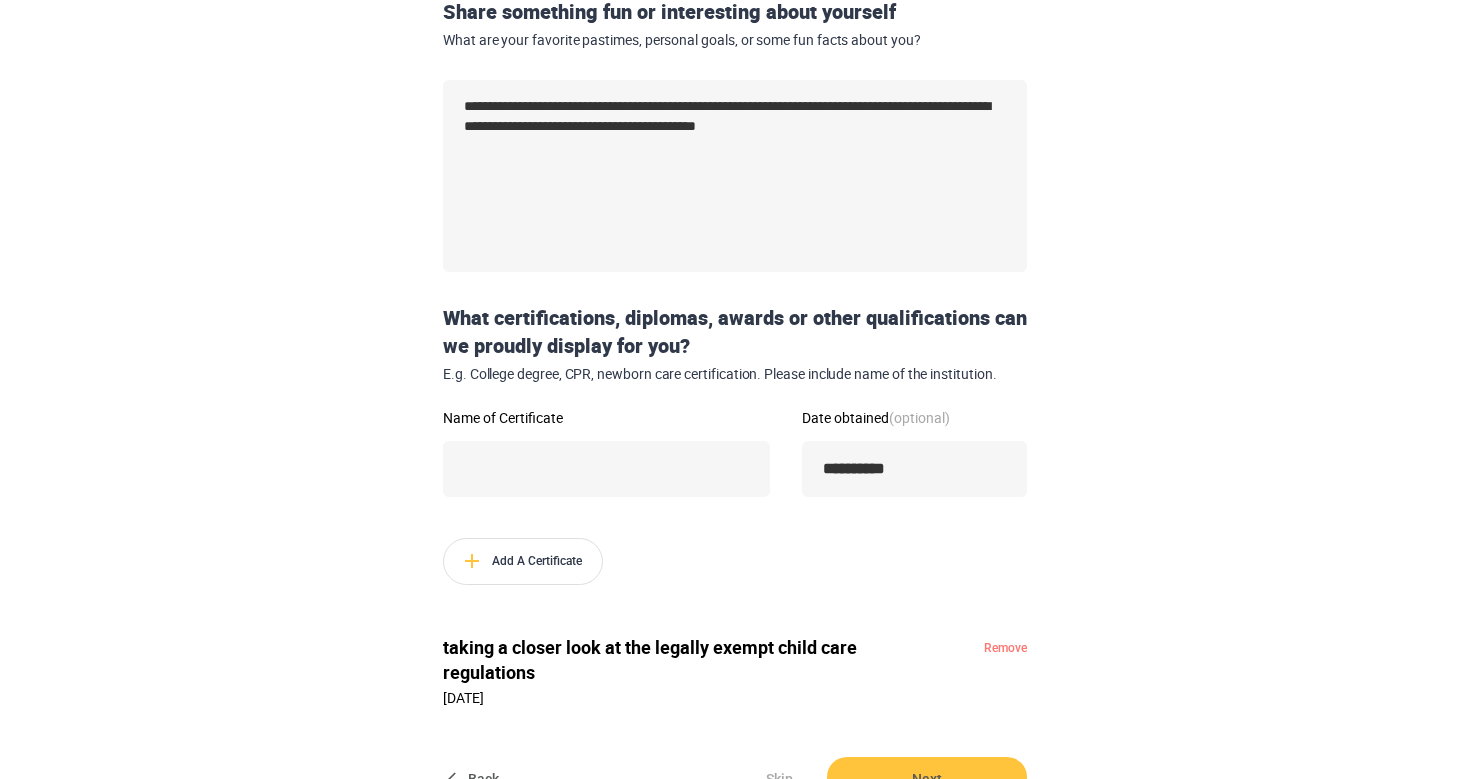 scroll, scrollTop: 335, scrollLeft: 0, axis: vertical 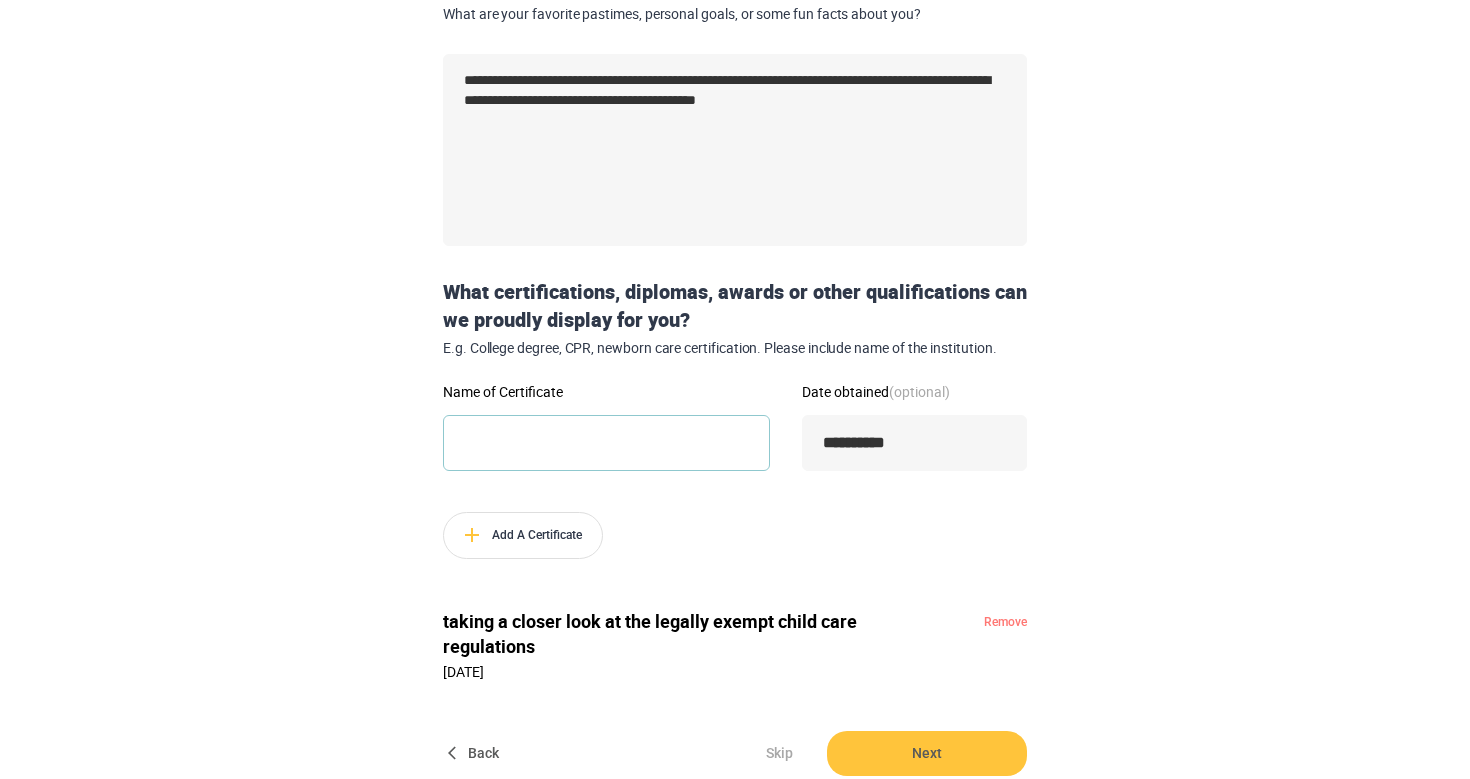 click on "Name of Certificate" at bounding box center (606, 443) 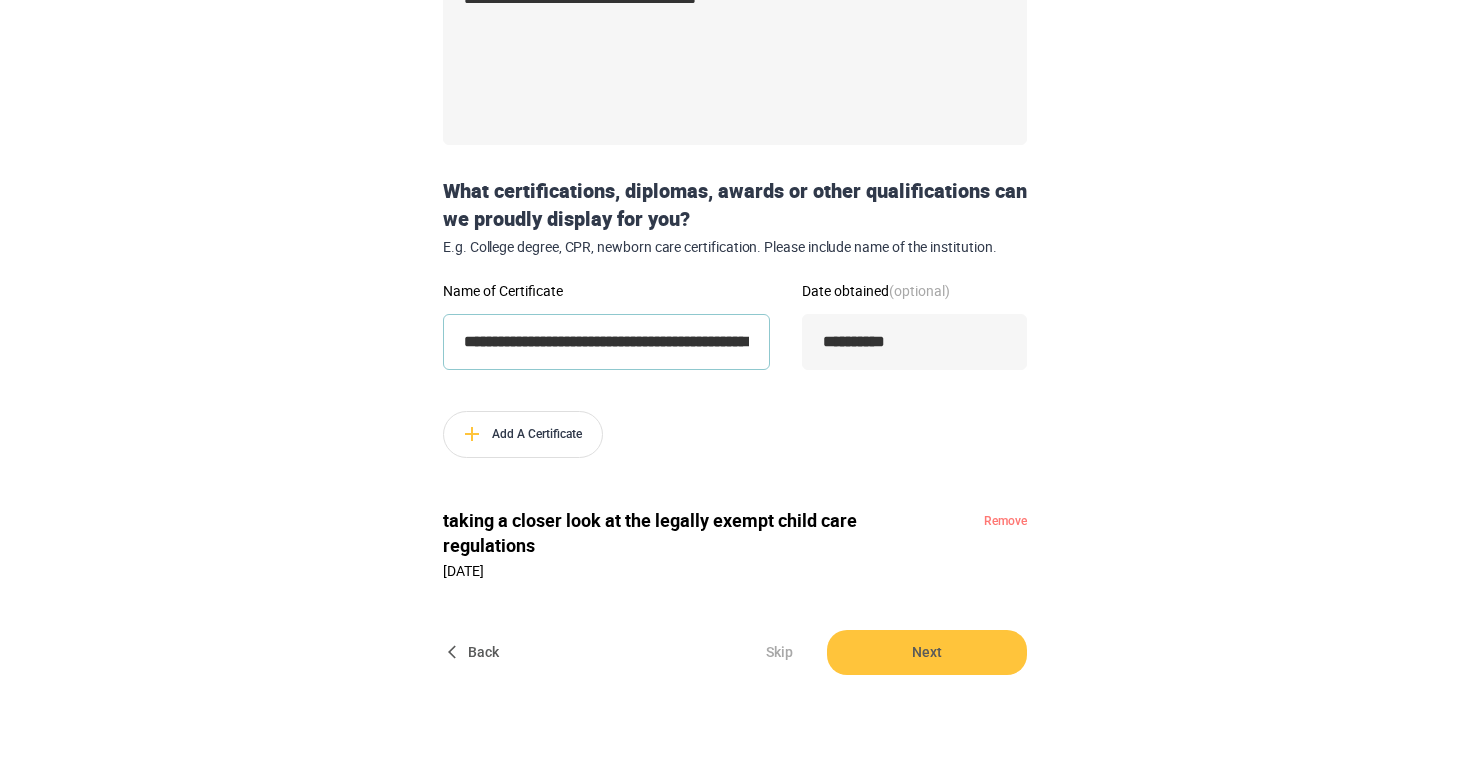 scroll, scrollTop: 441, scrollLeft: 0, axis: vertical 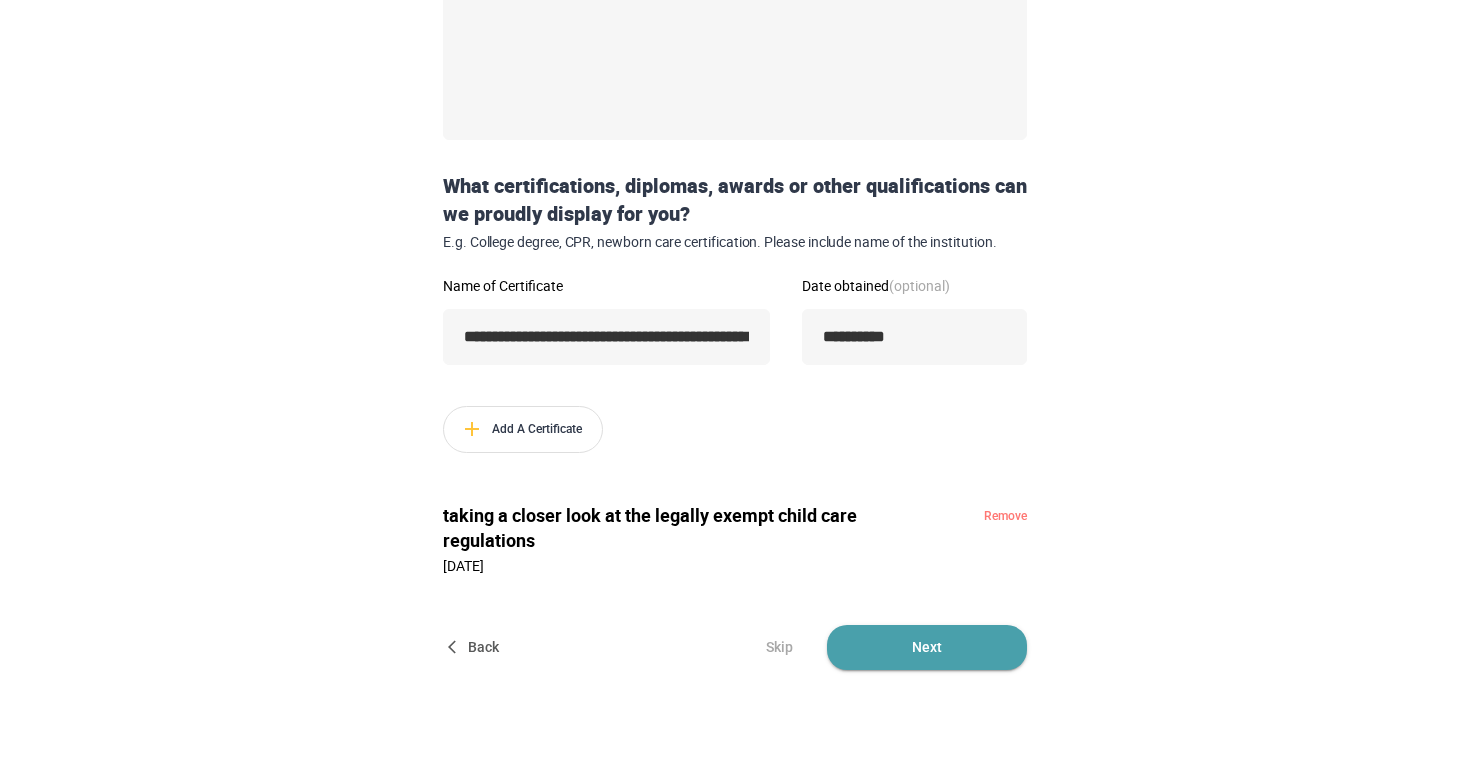 click on "Next" at bounding box center [927, 647] 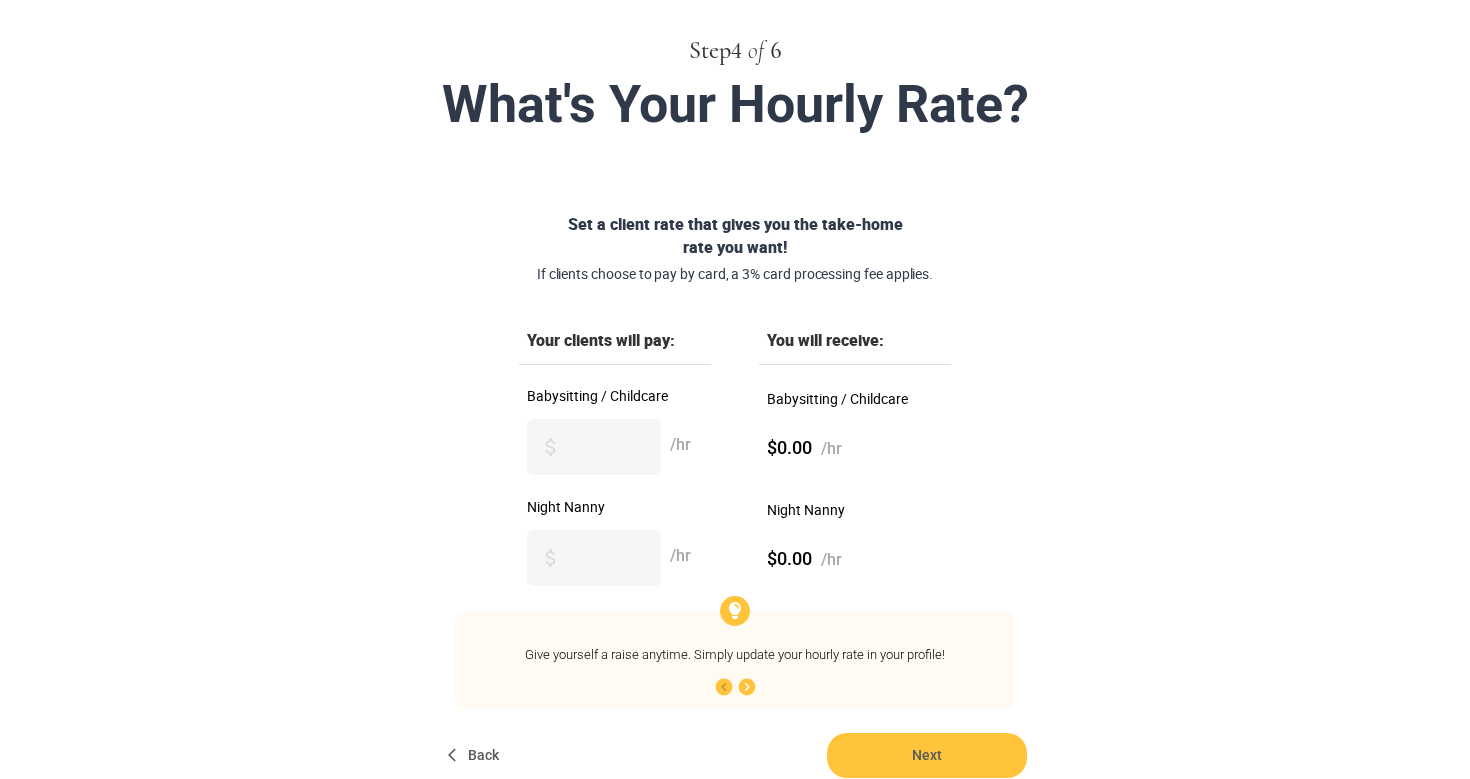 scroll, scrollTop: 105, scrollLeft: 0, axis: vertical 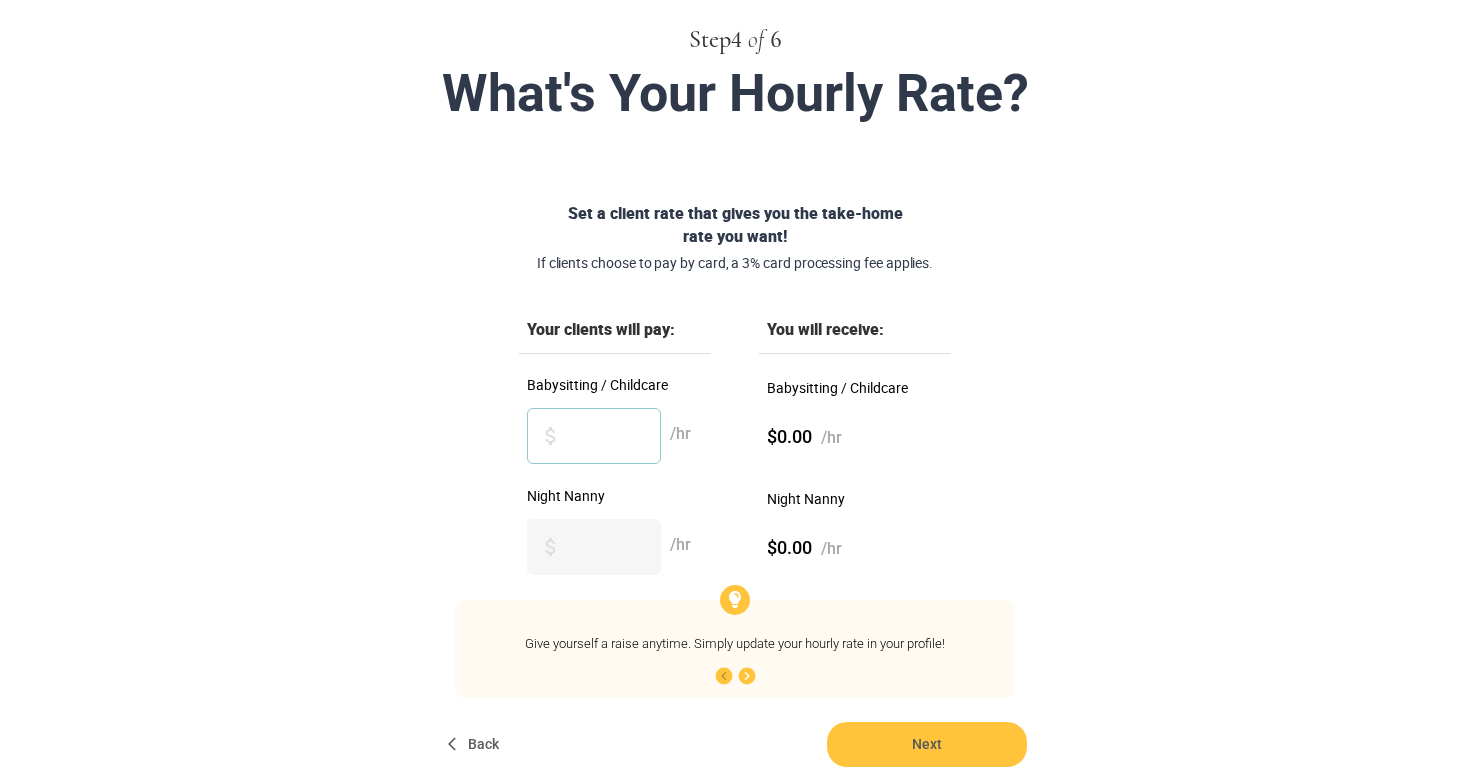click on "Babysitting / Childcare" at bounding box center [594, 436] 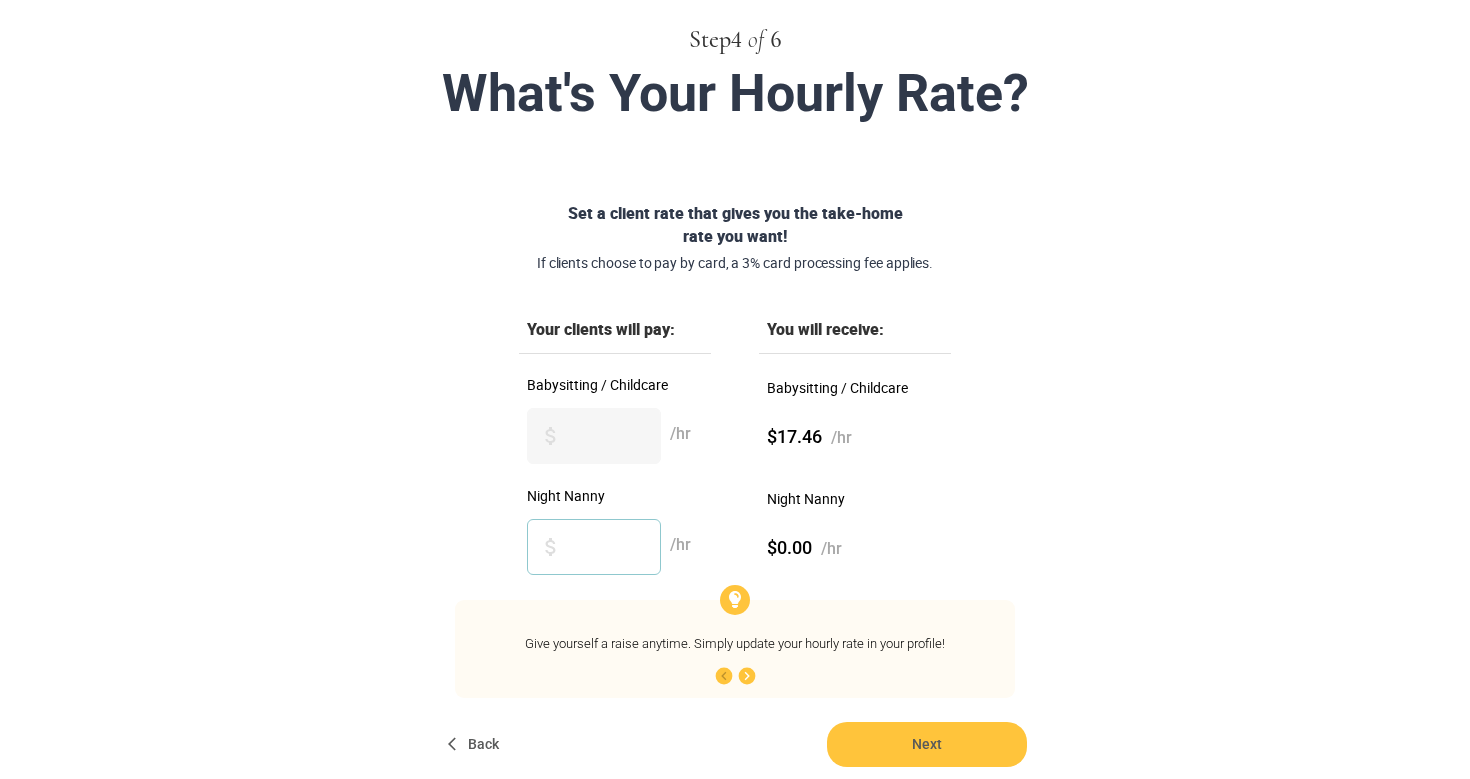 click on "Night Nanny" 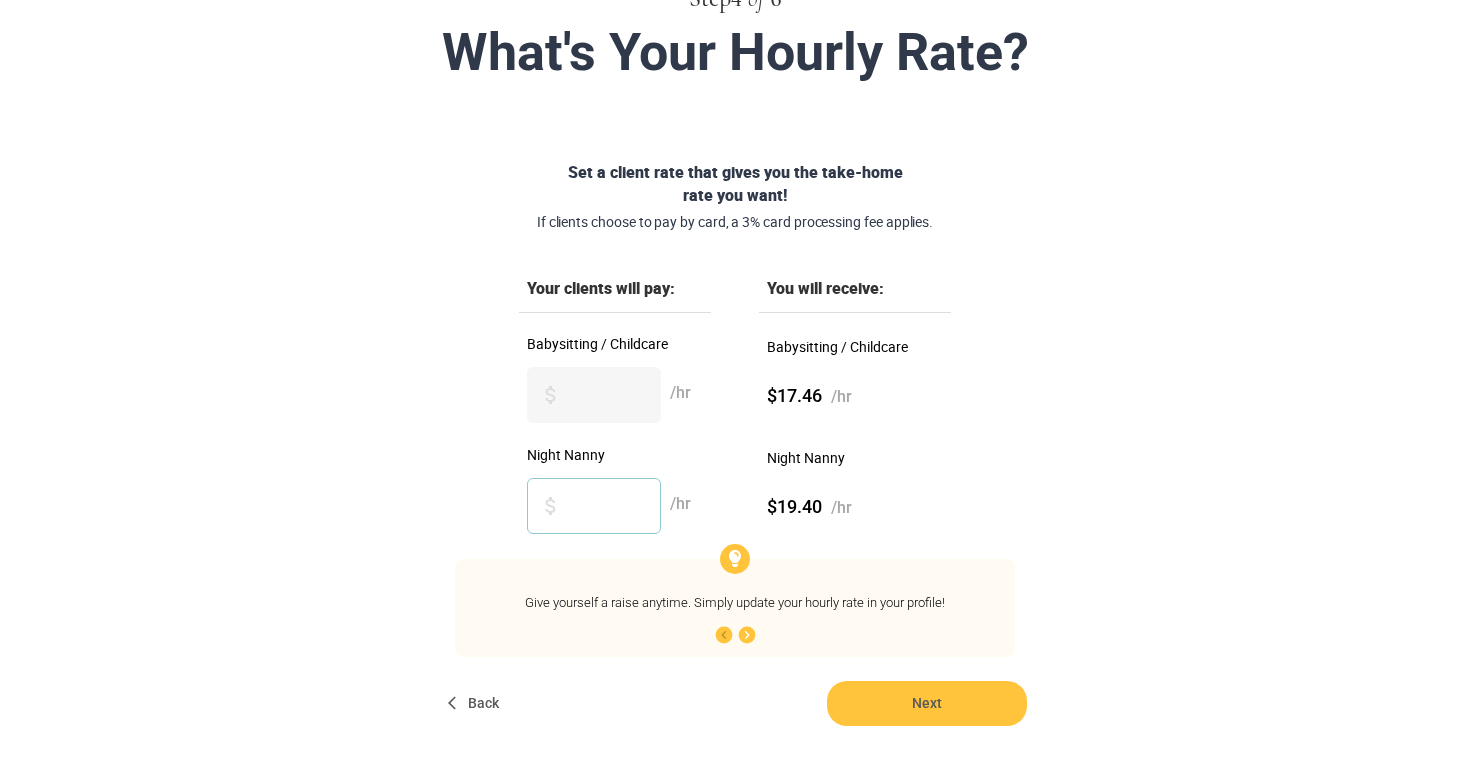 scroll, scrollTop: 147, scrollLeft: 0, axis: vertical 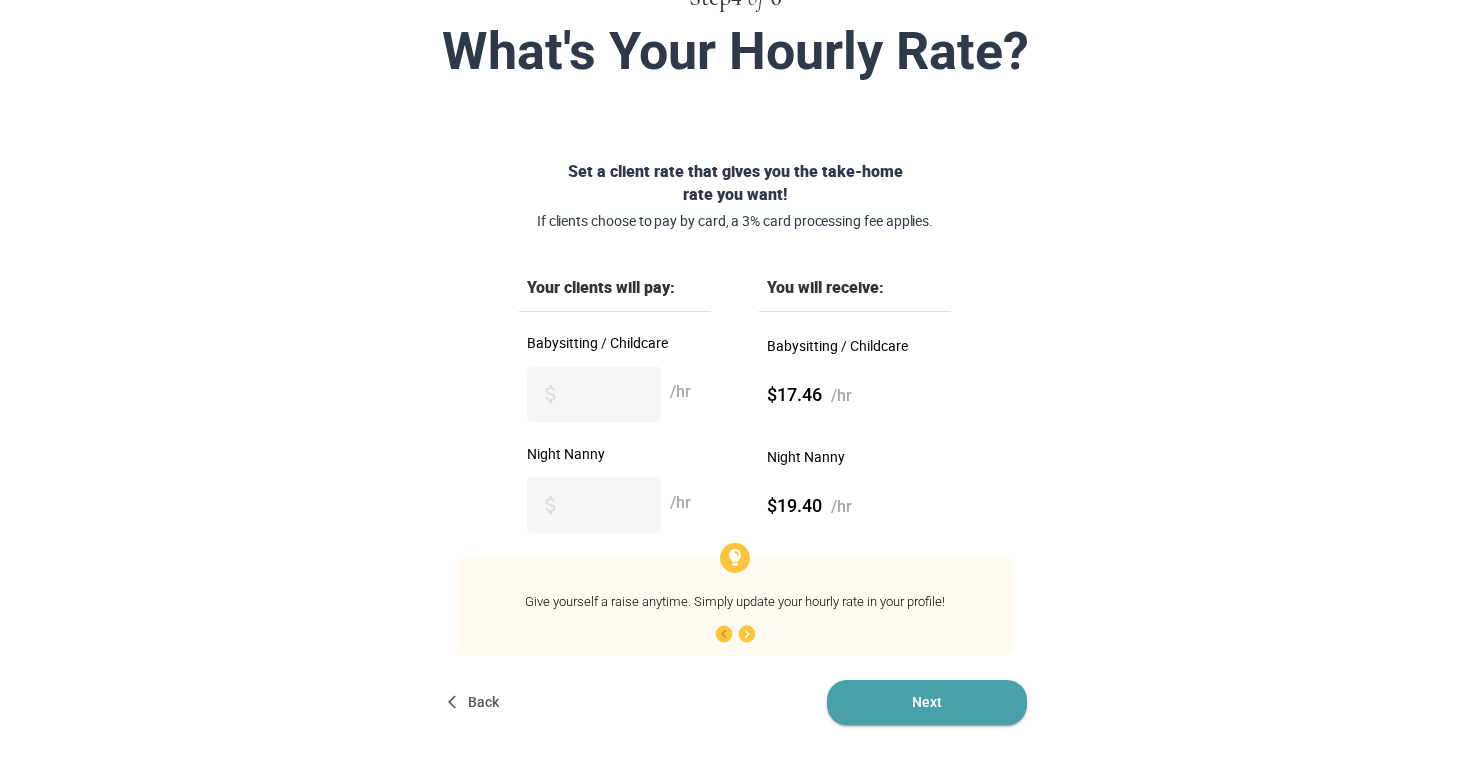 click on "Next" at bounding box center (927, 702) 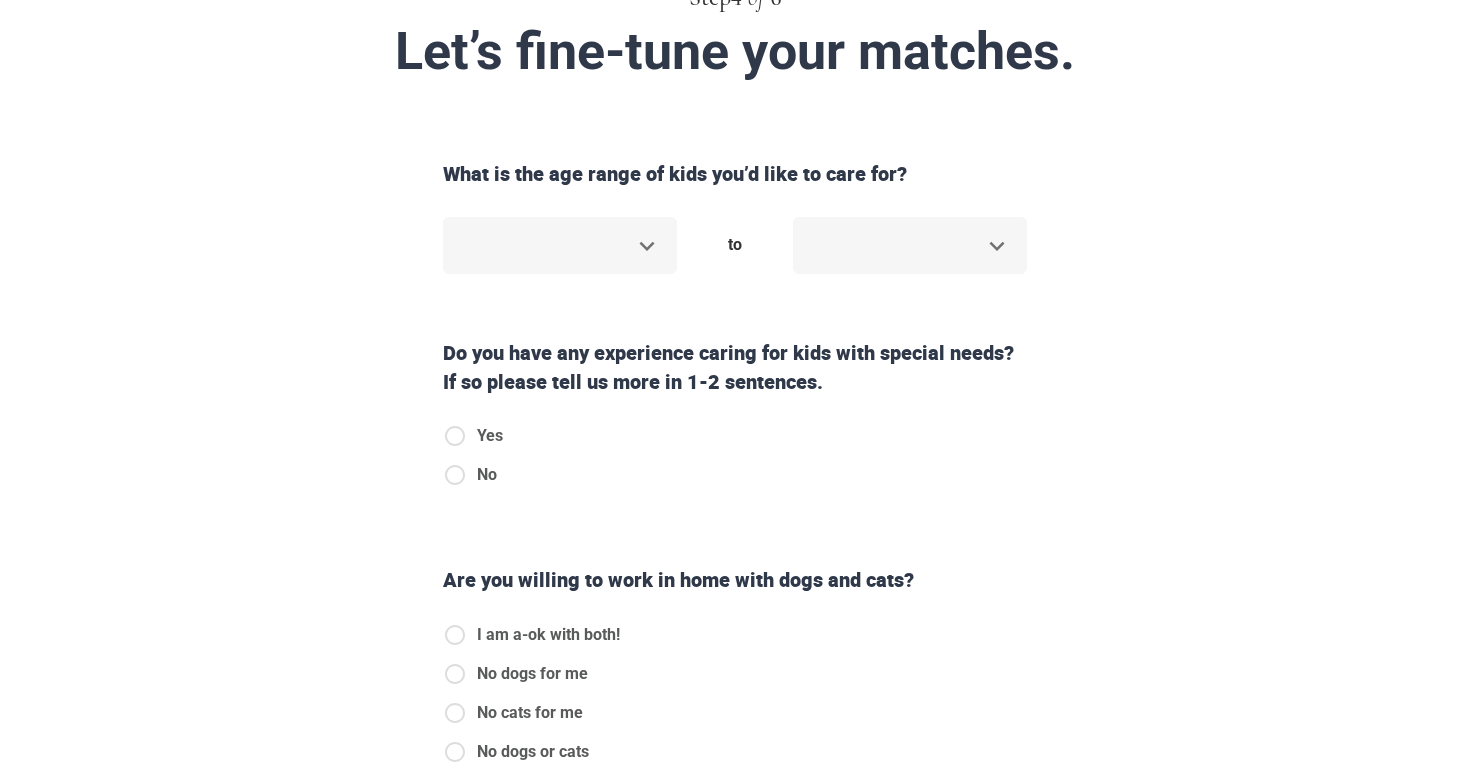 scroll, scrollTop: 0, scrollLeft: 0, axis: both 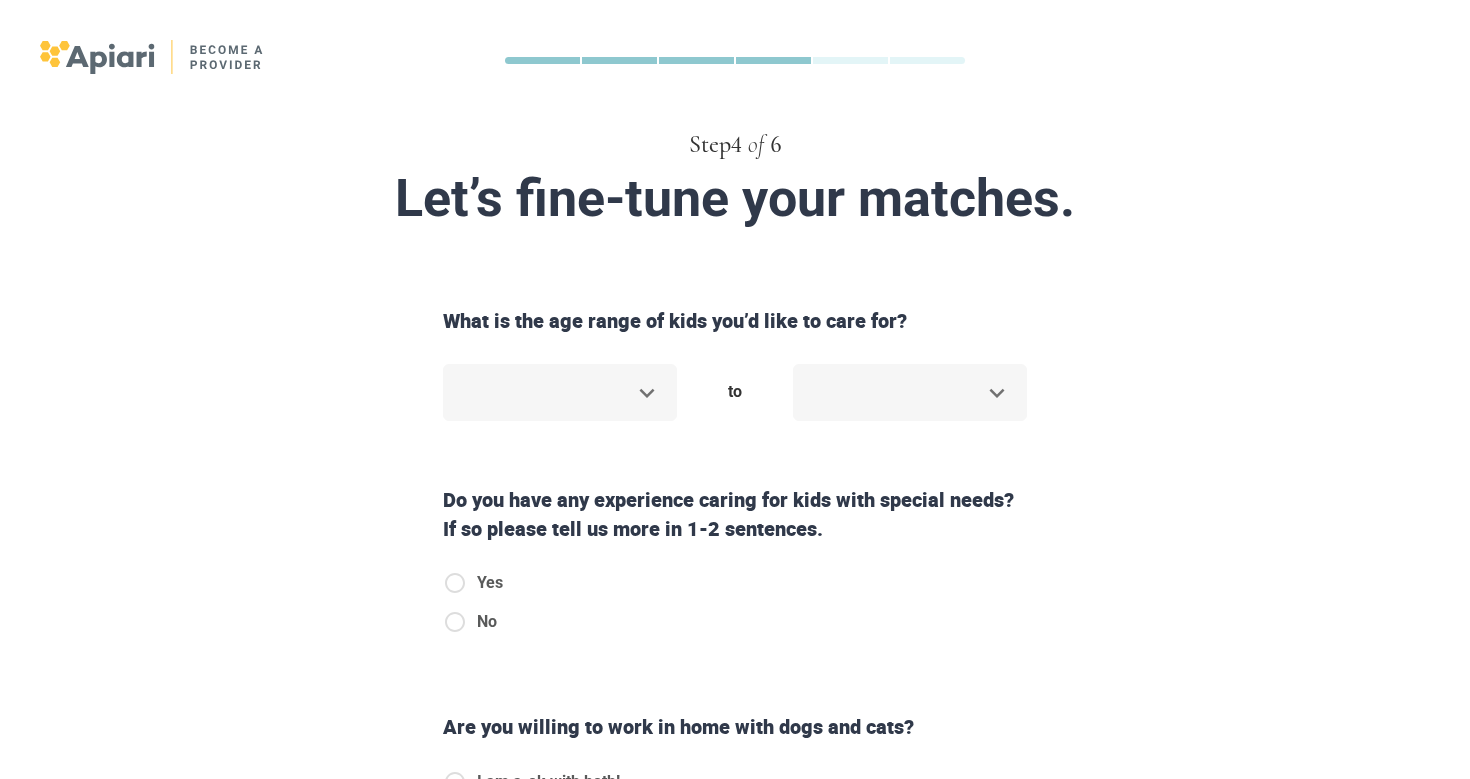 click on "Step  4   of   6 Let’s fine-tune your matches. What is the age range of kids you’d like to care for? ​ to ​ Do you have any experience caring for kids with special needs? If so please tell us more in 1-2 sentences. Yes No Are you willing to work in home with dogs and cats? I am a-ok with both! No dogs for me No cats for me No dogs or cats Do you speak another language besides English? Yes No Back Next Copyright  2025 [EMAIL_ADDRESS][DOMAIN_NAME] [PHONE_NUMBER] Jobs Signup Terms of service Privacy The Sweet Life" at bounding box center [735, 389] 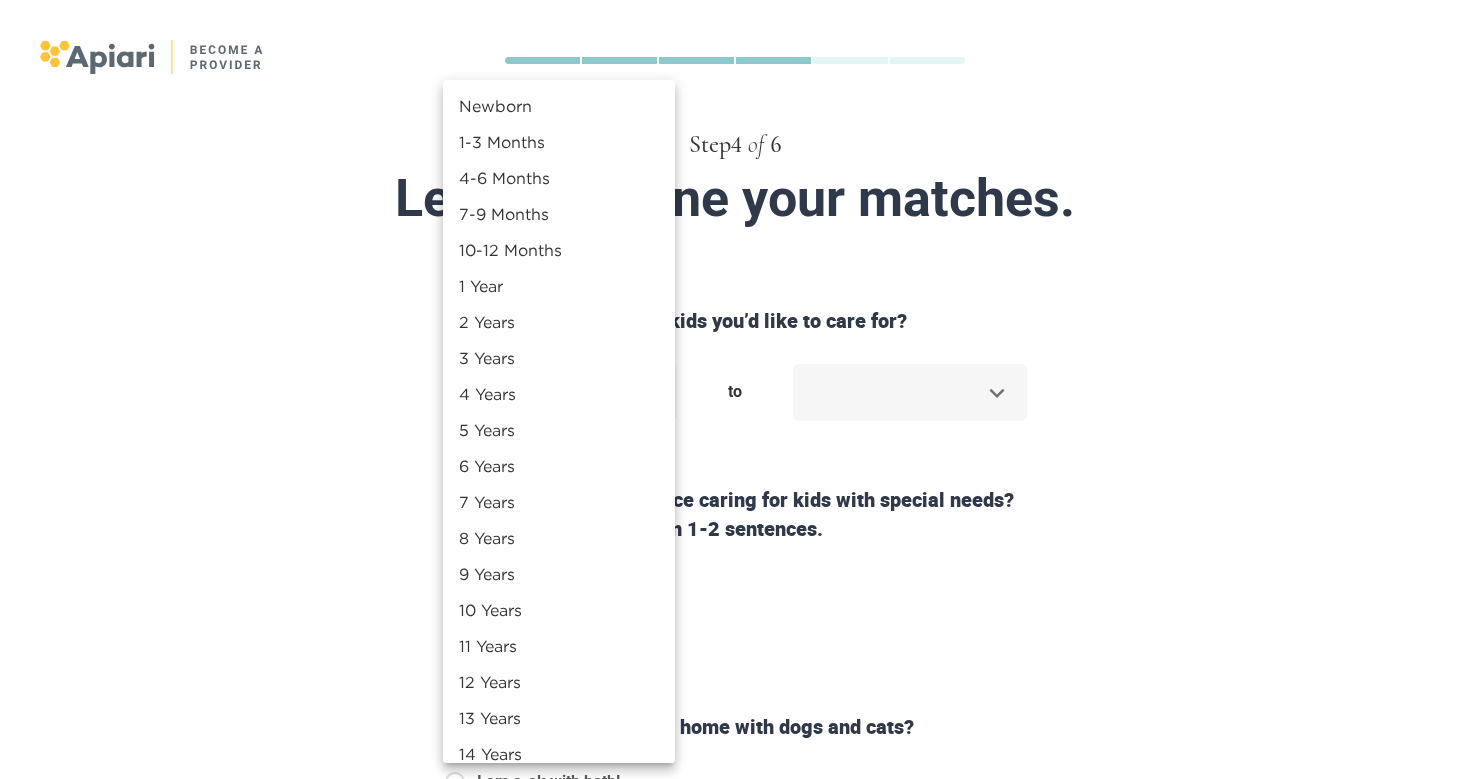 click on "7-9 Months" at bounding box center [559, 214] 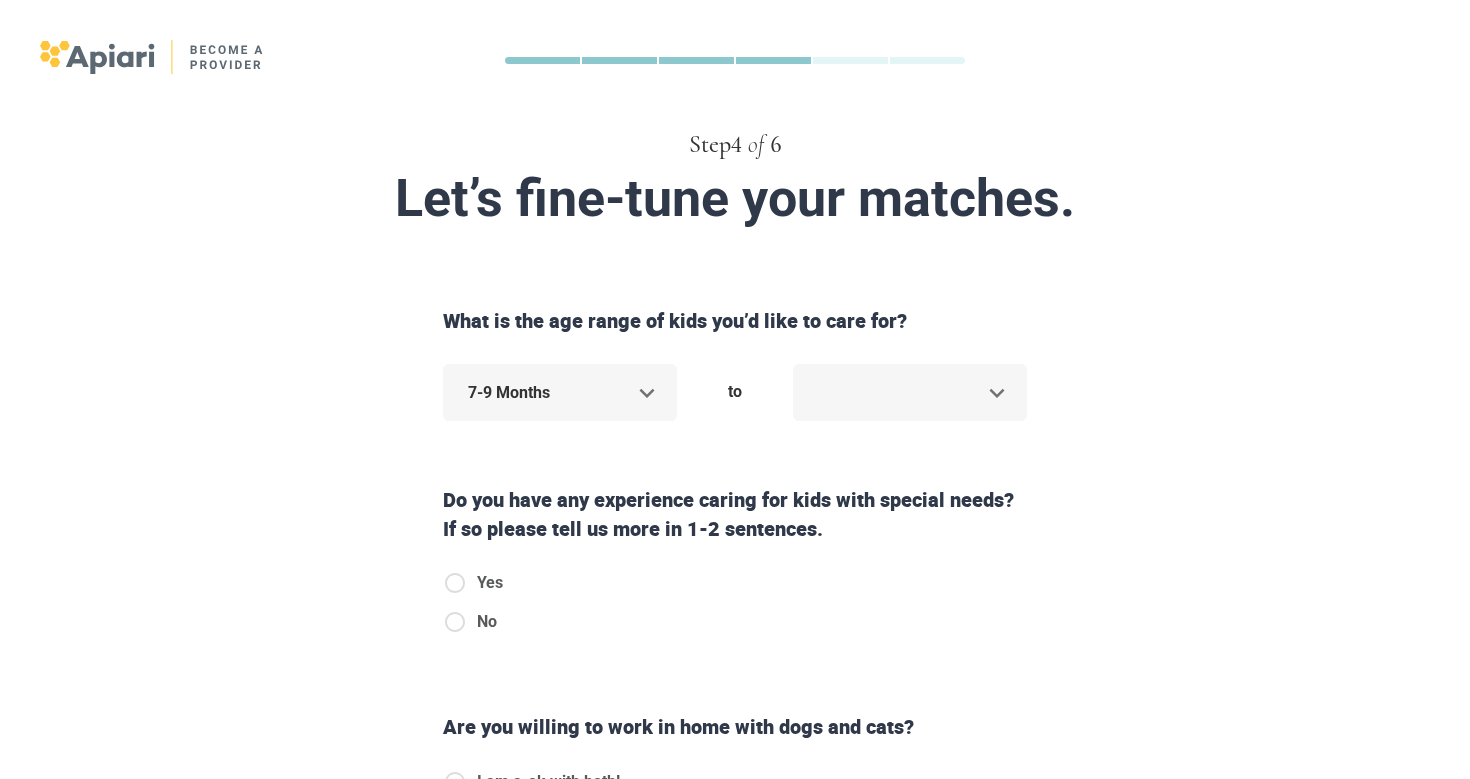 click on "Step  4   of   6 Let’s fine-tune your matches. What is the age range of kids you’d like to care for? 7-9 Months ***** to ​ Do you have any experience caring for kids with special needs? If so please tell us more in 1-2 sentences. Yes No Are you willing to work in home with dogs and cats? I am a-ok with both! No dogs for me No cats for me No dogs or cats Do you speak another language besides English? Yes No Back Next Copyright  2025 [EMAIL_ADDRESS][DOMAIN_NAME] [PHONE_NUMBER] Jobs Signup Terms of service Privacy The Sweet Life" at bounding box center [735, 389] 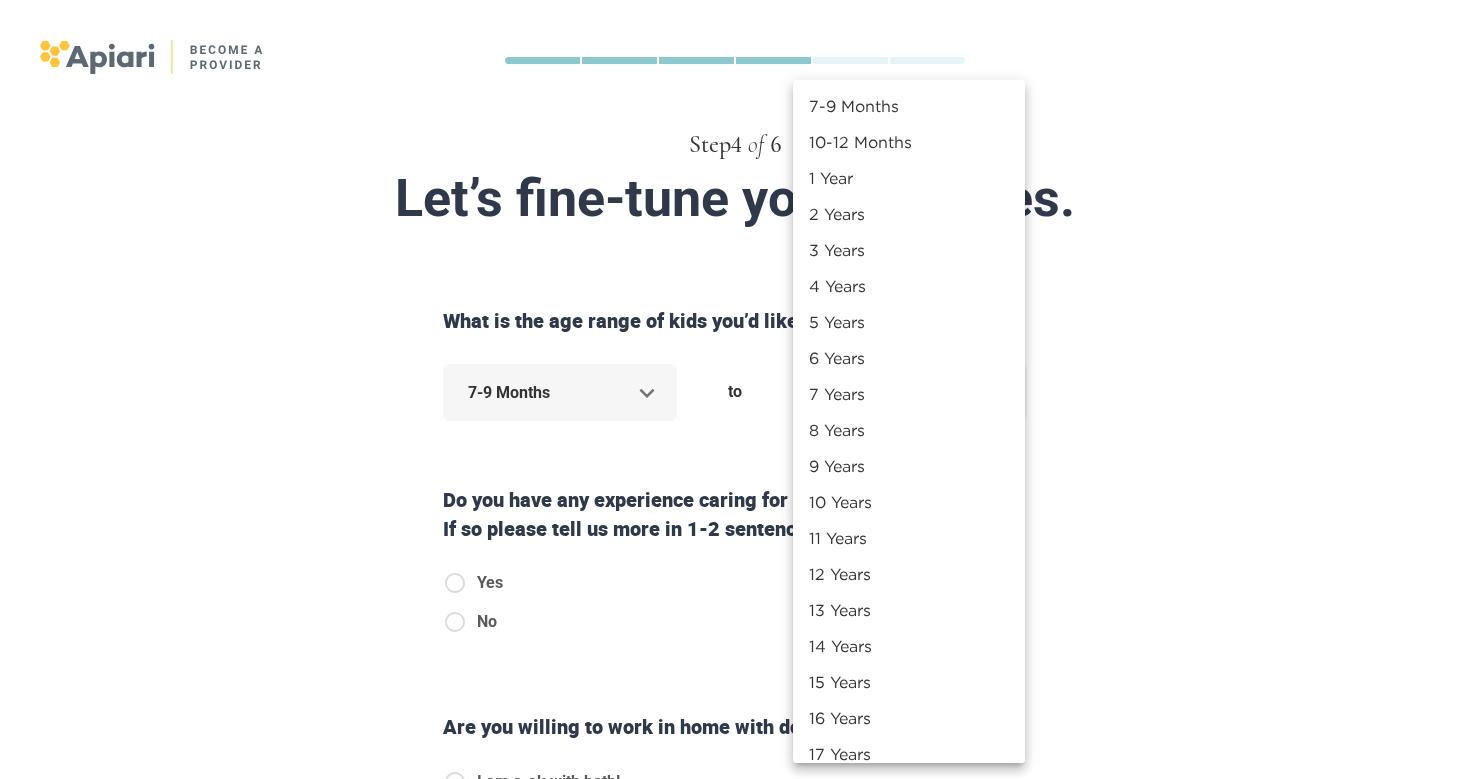 click on "13 Years" at bounding box center [909, 610] 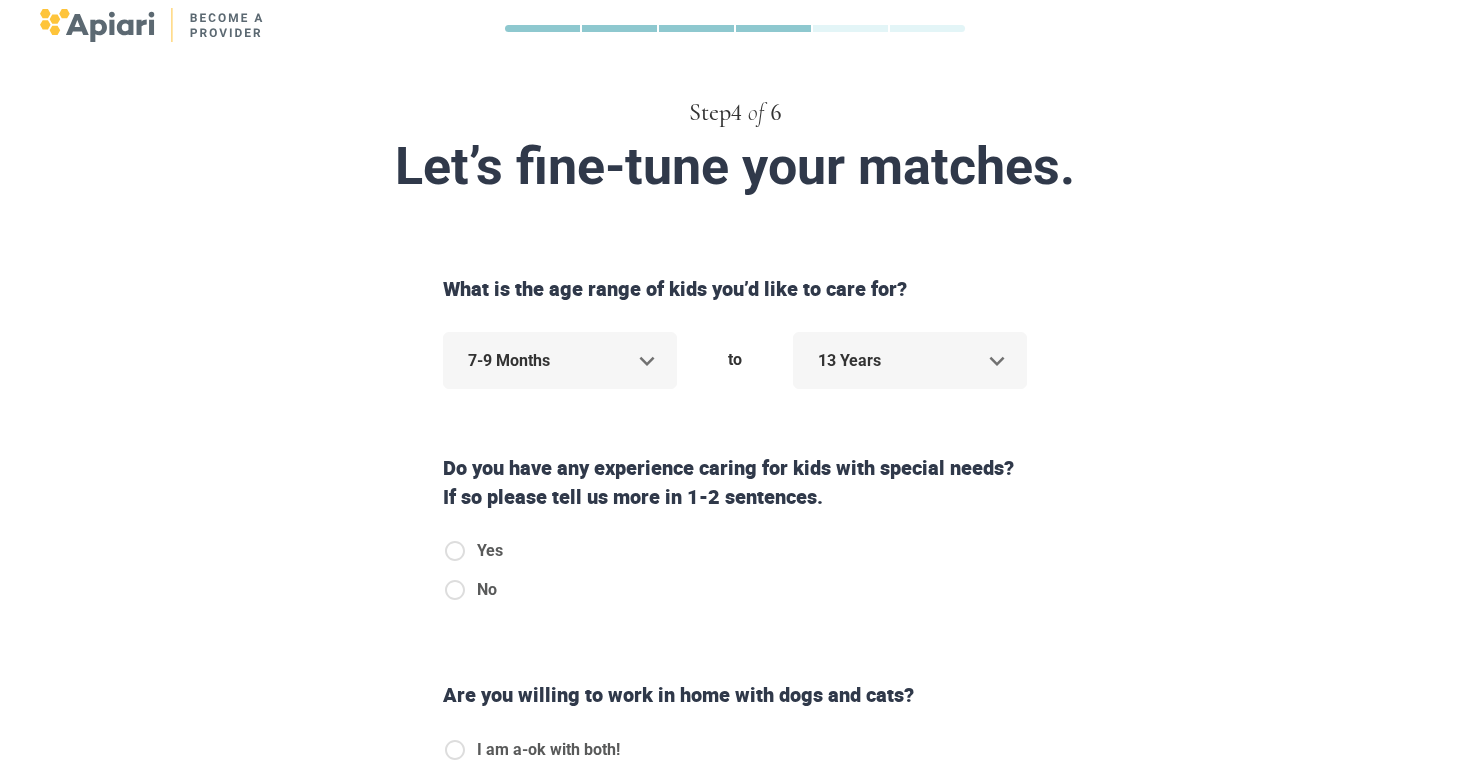 scroll, scrollTop: 58, scrollLeft: 0, axis: vertical 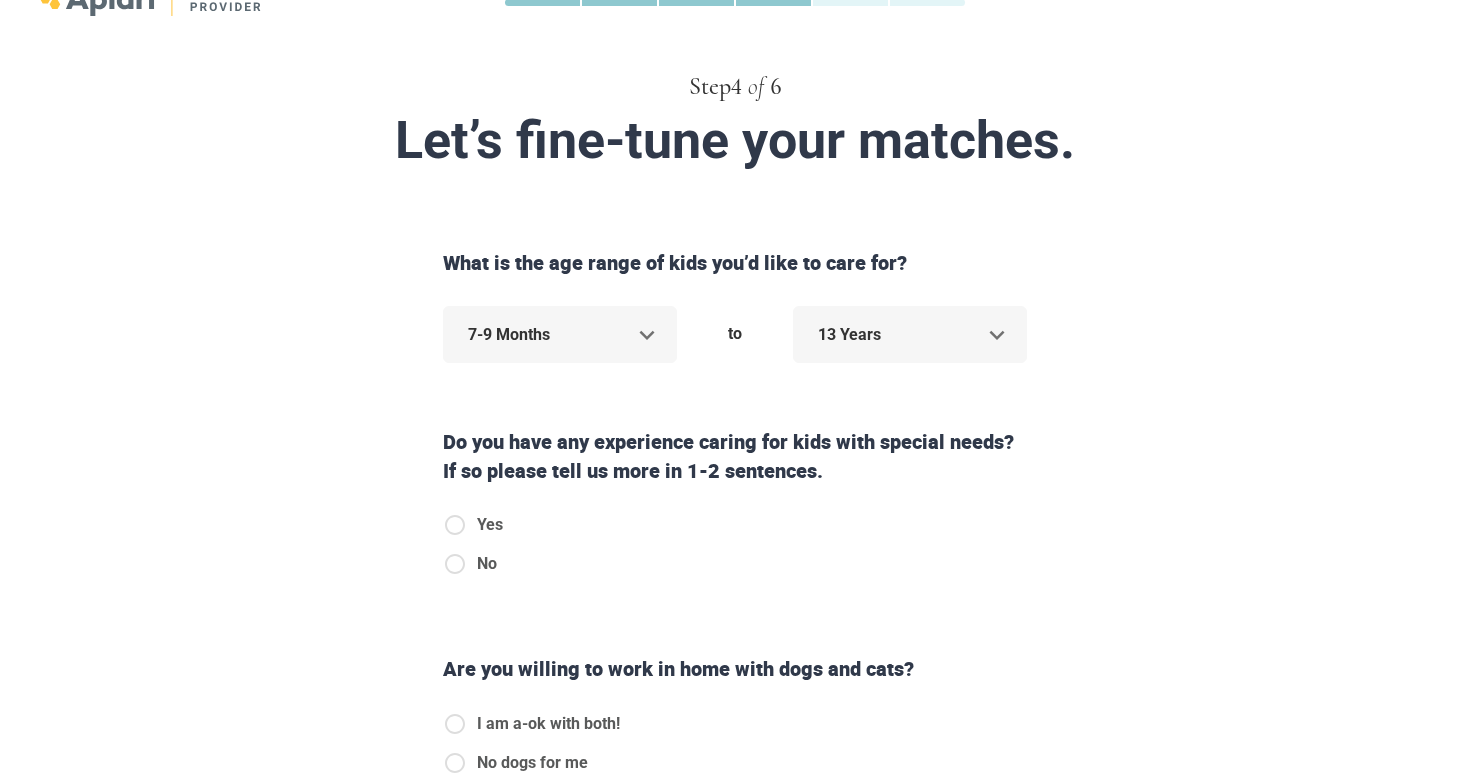 click on "No" at bounding box center [487, 564] 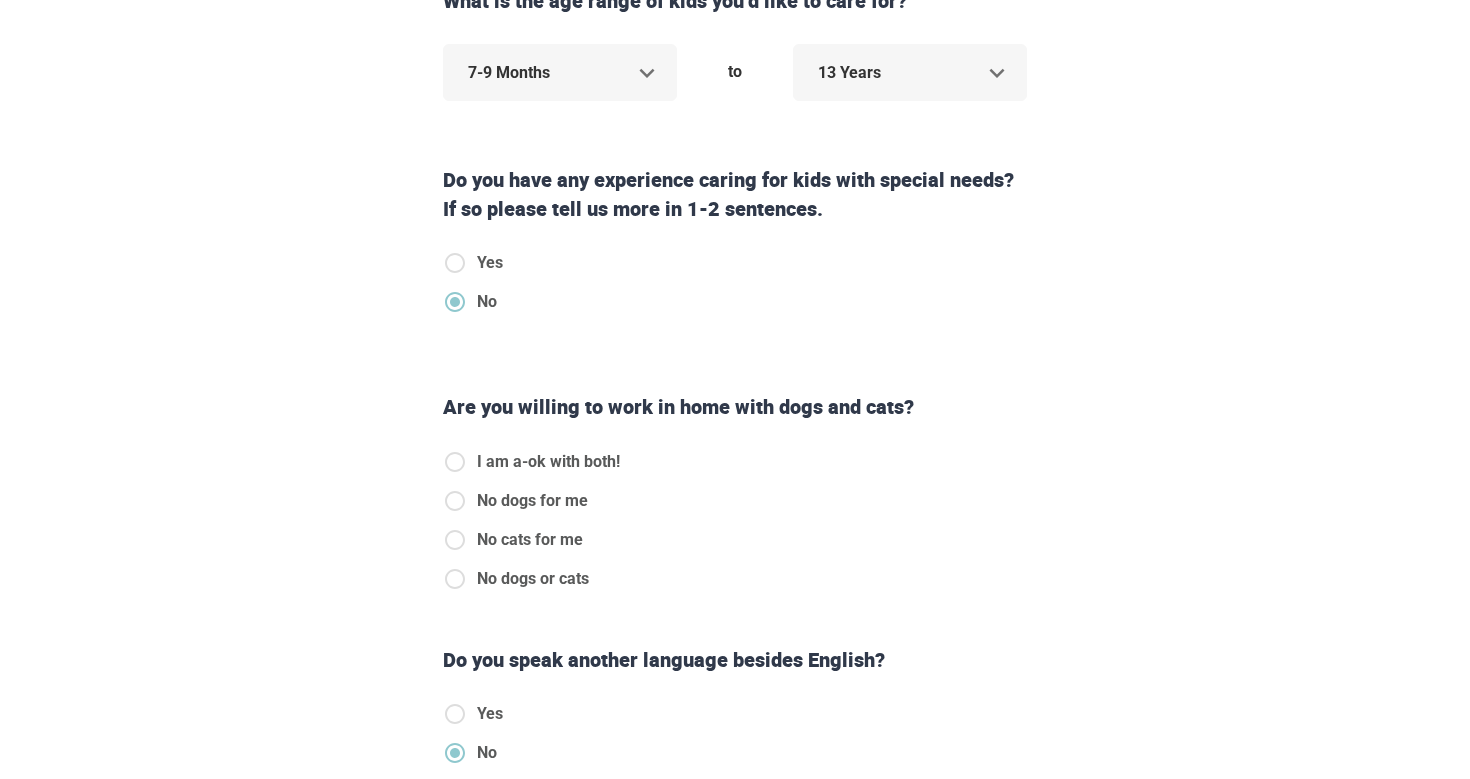 scroll, scrollTop: 341, scrollLeft: 0, axis: vertical 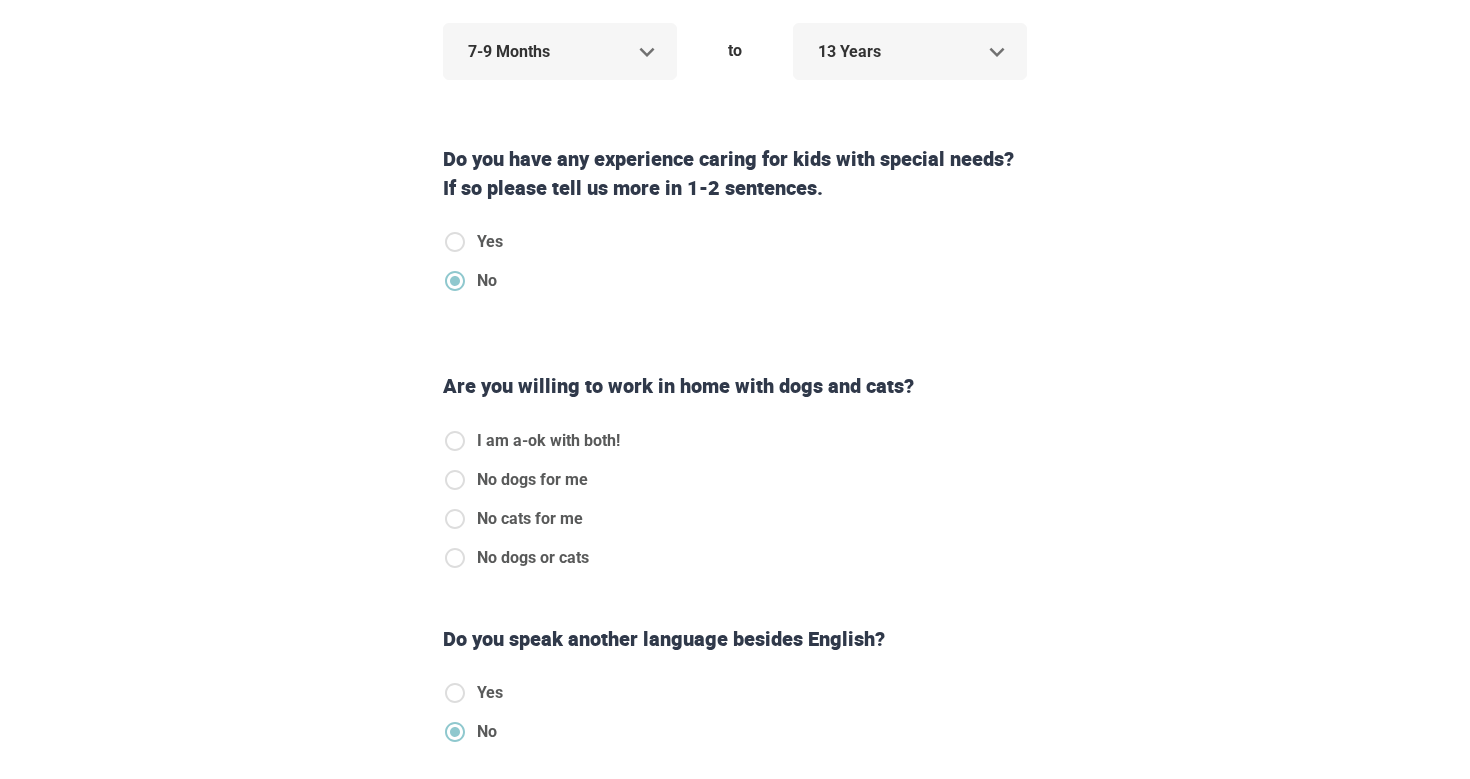 click on "I am a-ok with both!" at bounding box center [548, 441] 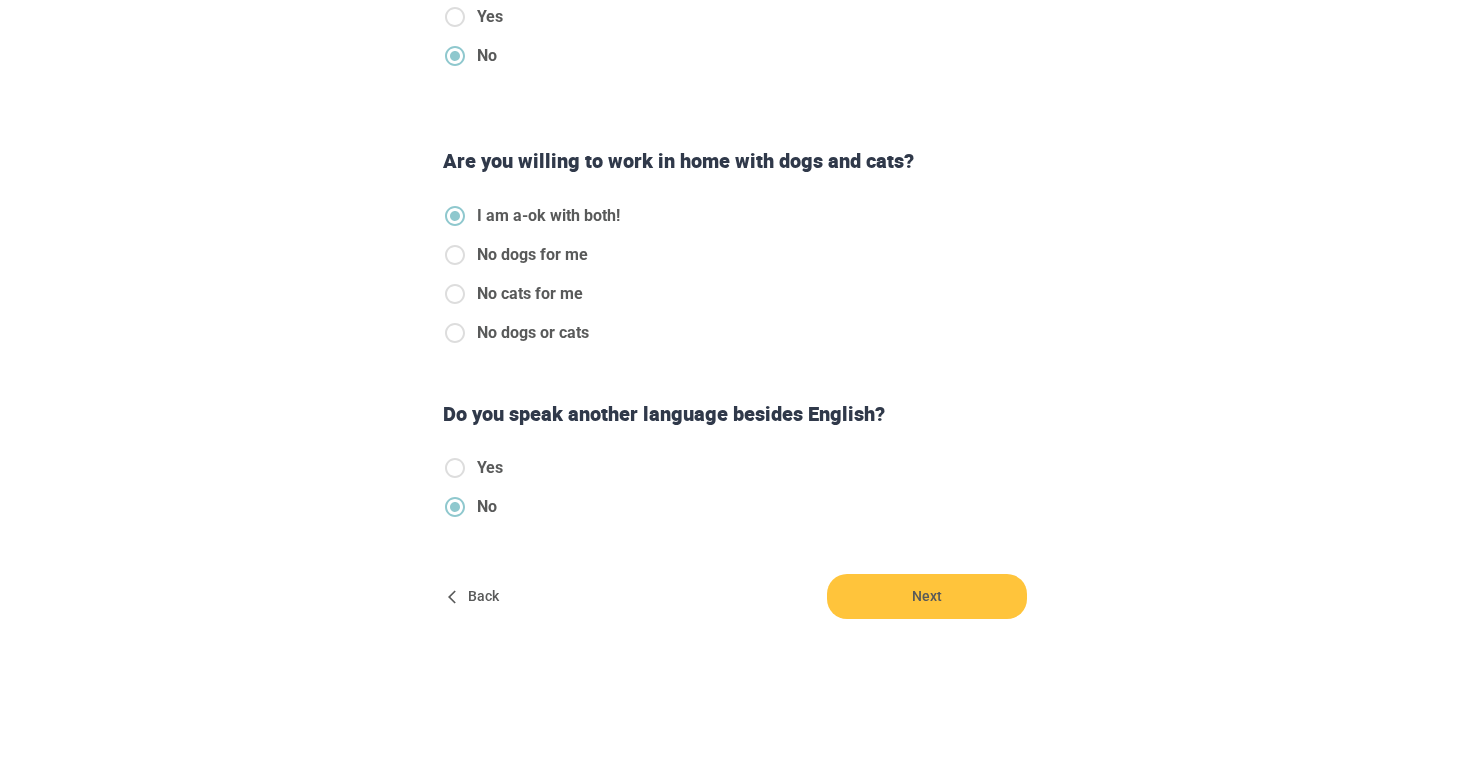 scroll, scrollTop: 565, scrollLeft: 0, axis: vertical 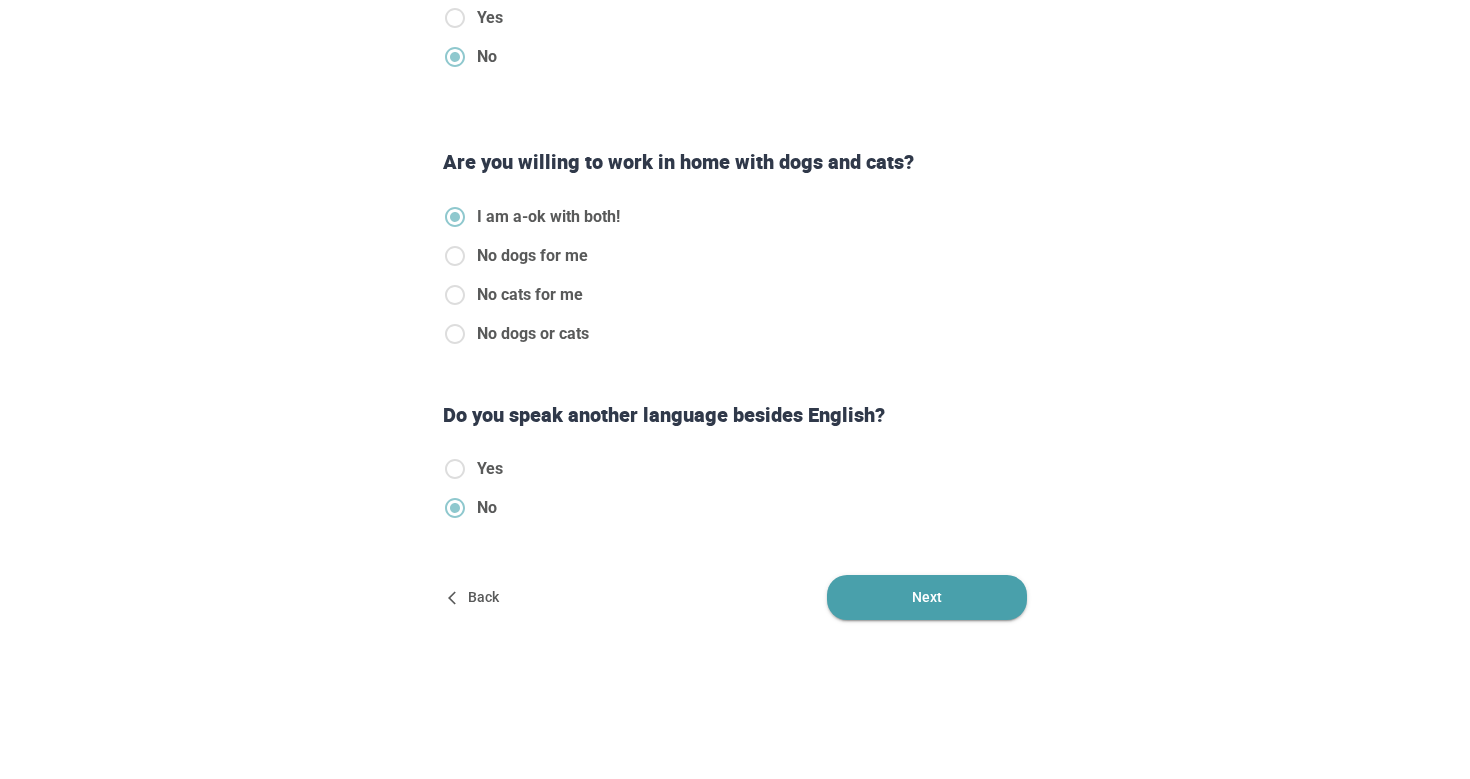 click on "Next" at bounding box center (927, 597) 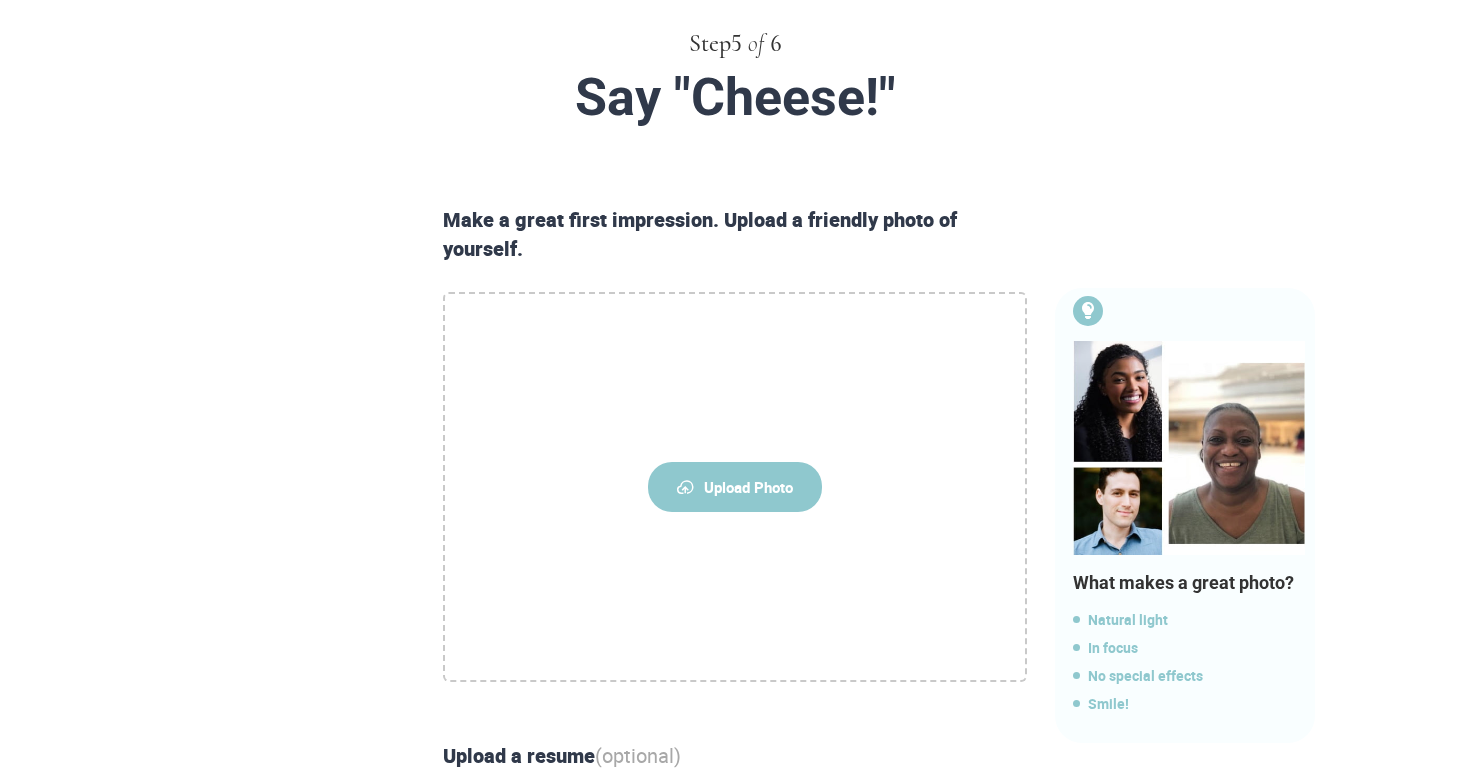 scroll, scrollTop: 104, scrollLeft: 0, axis: vertical 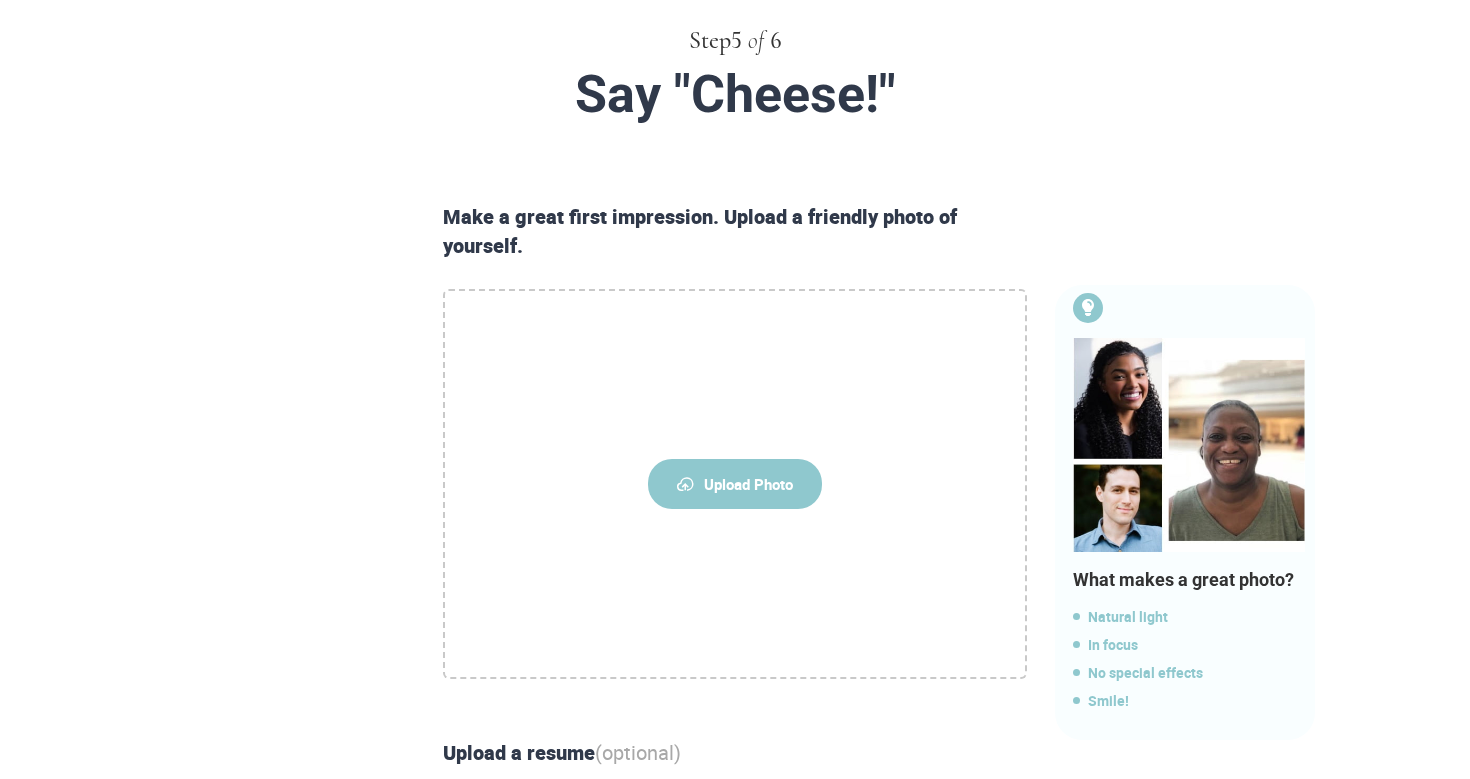 click on "Upload Photo" at bounding box center [735, 484] 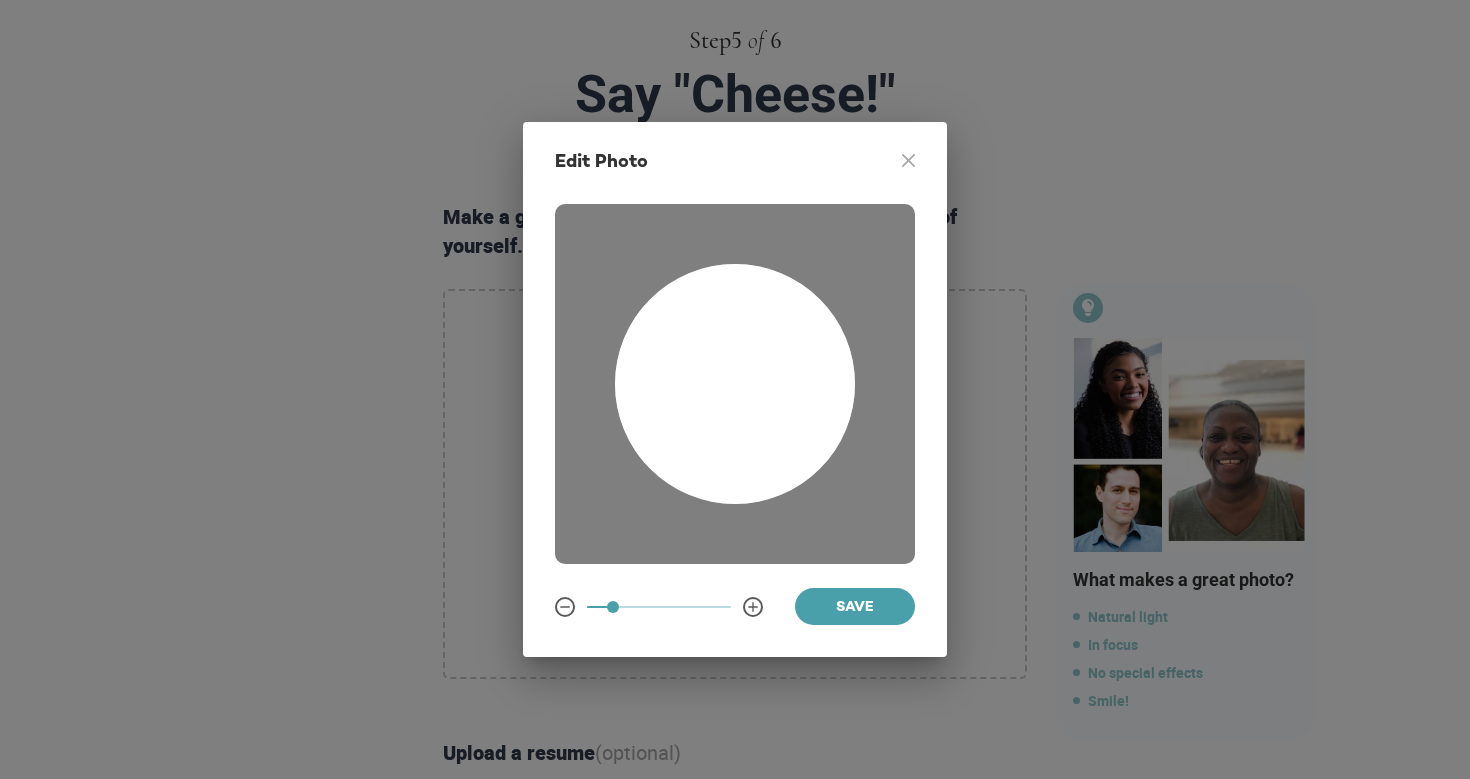 drag, startPoint x: 746, startPoint y: 409, endPoint x: 738, endPoint y: 476, distance: 67.47592 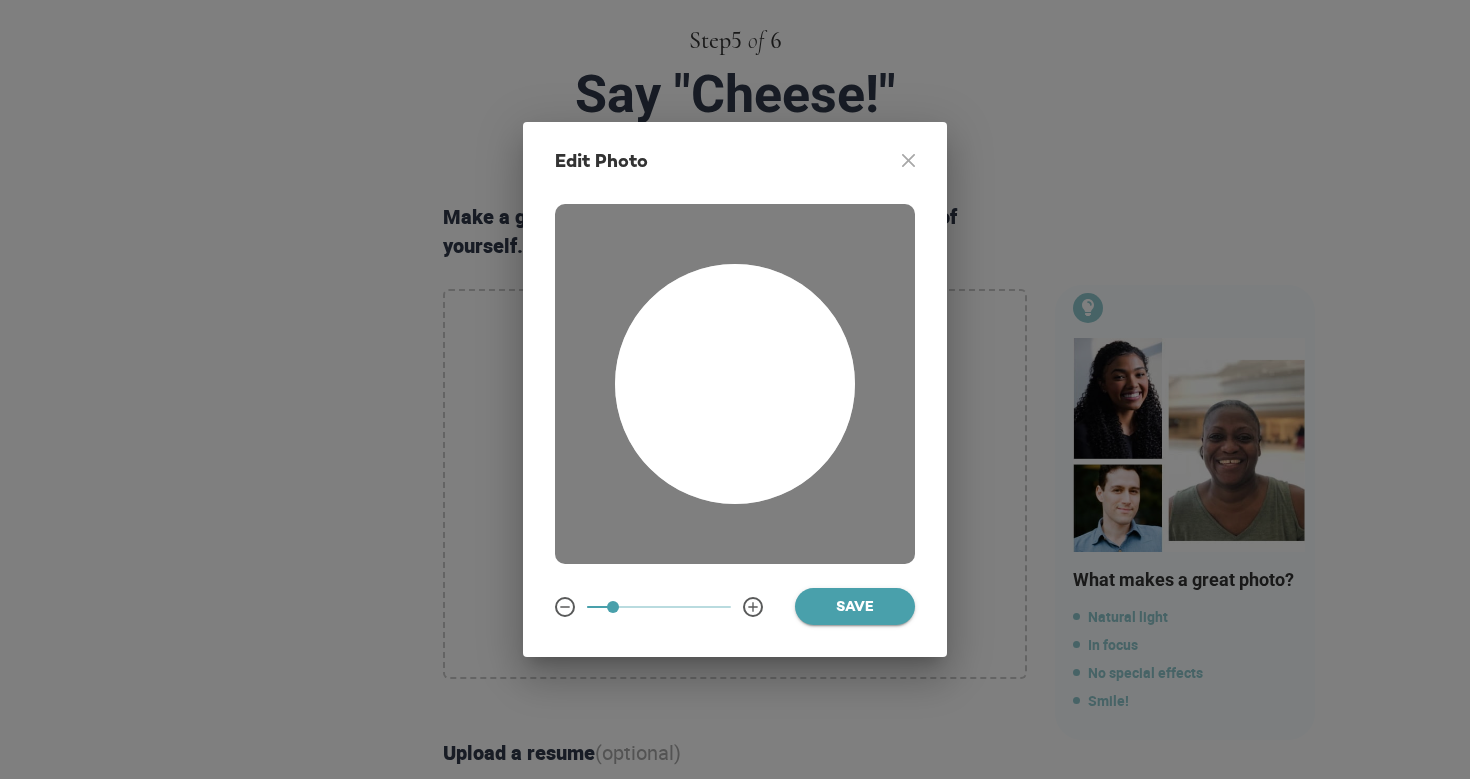 click on "Save" at bounding box center (855, 608) 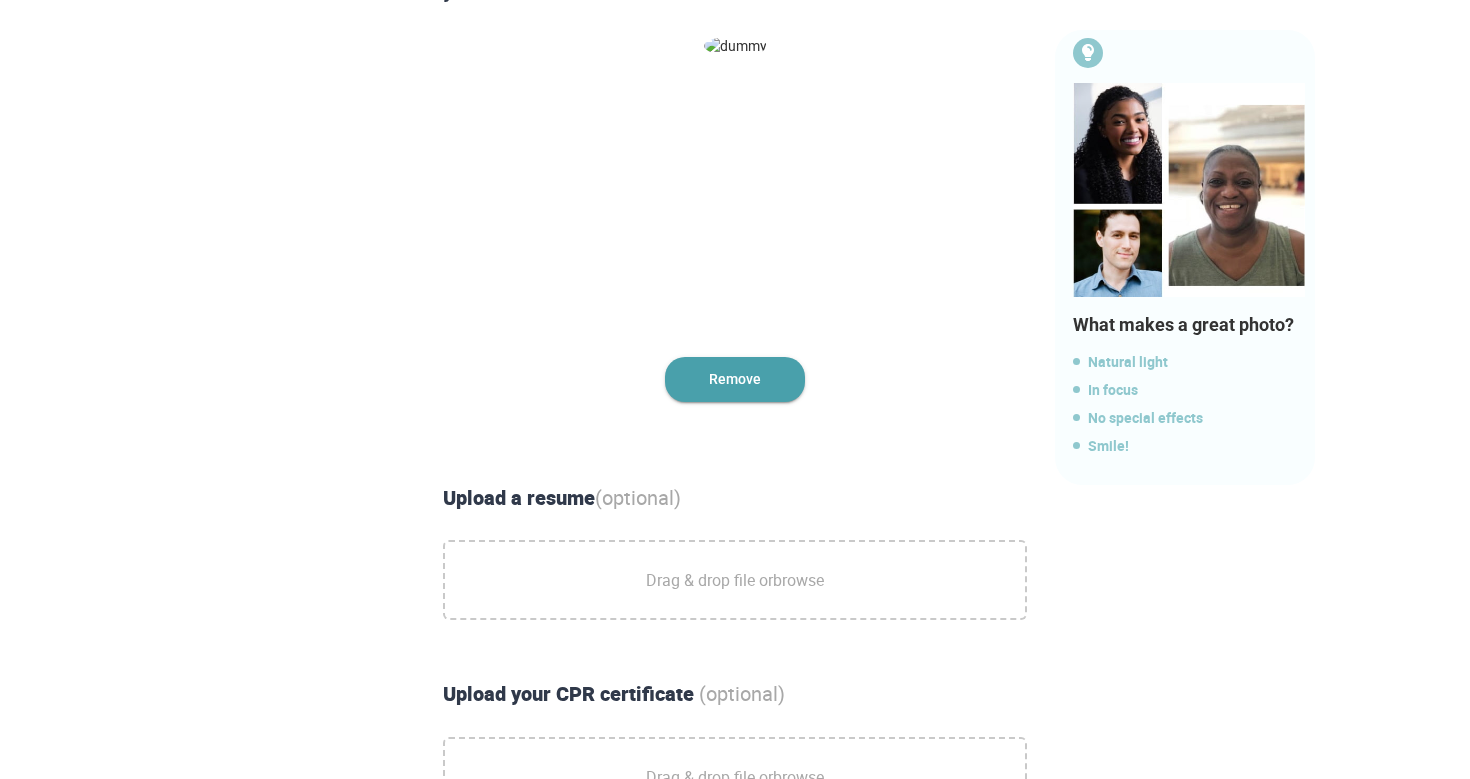 scroll, scrollTop: 400, scrollLeft: 0, axis: vertical 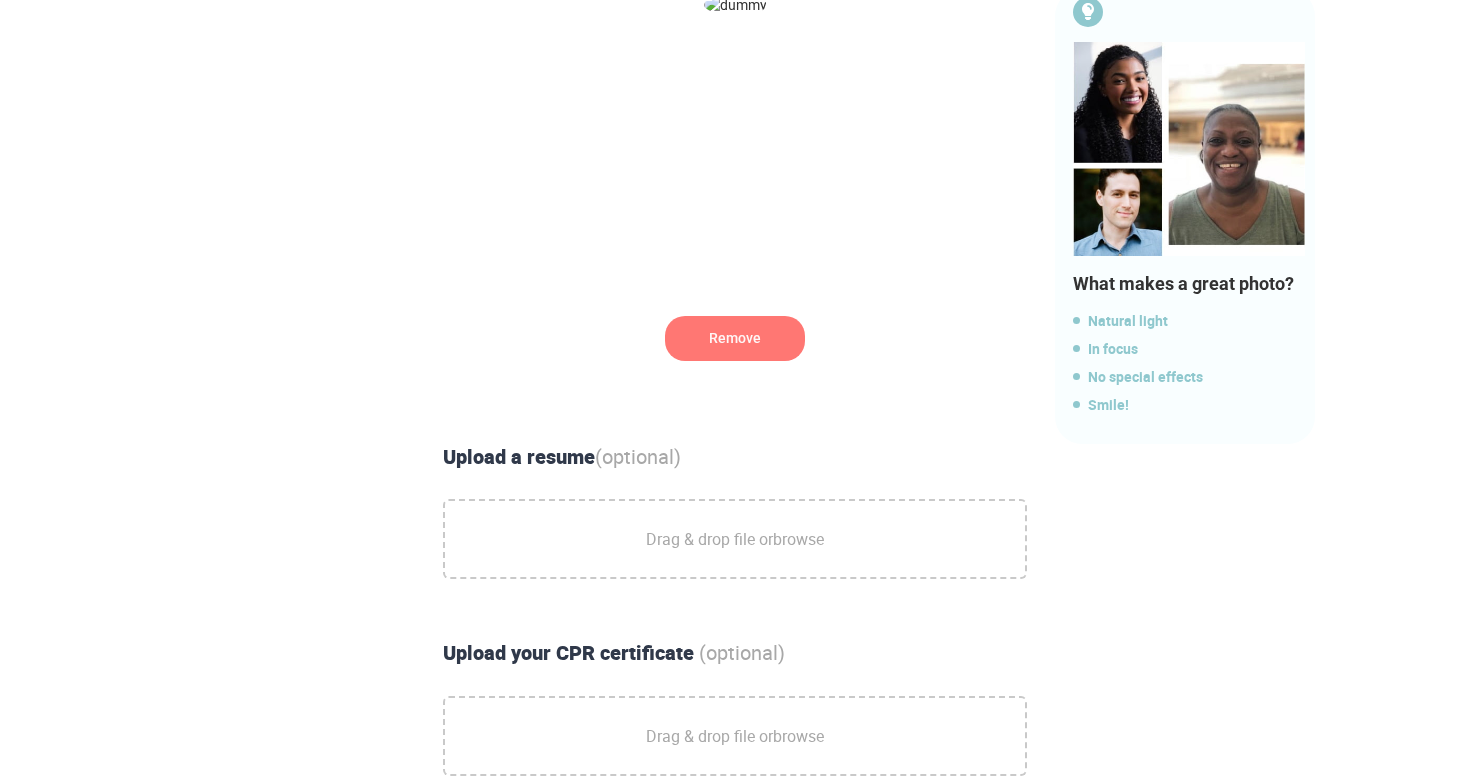 click on "Drag & drop file or  browse" at bounding box center [735, 539] 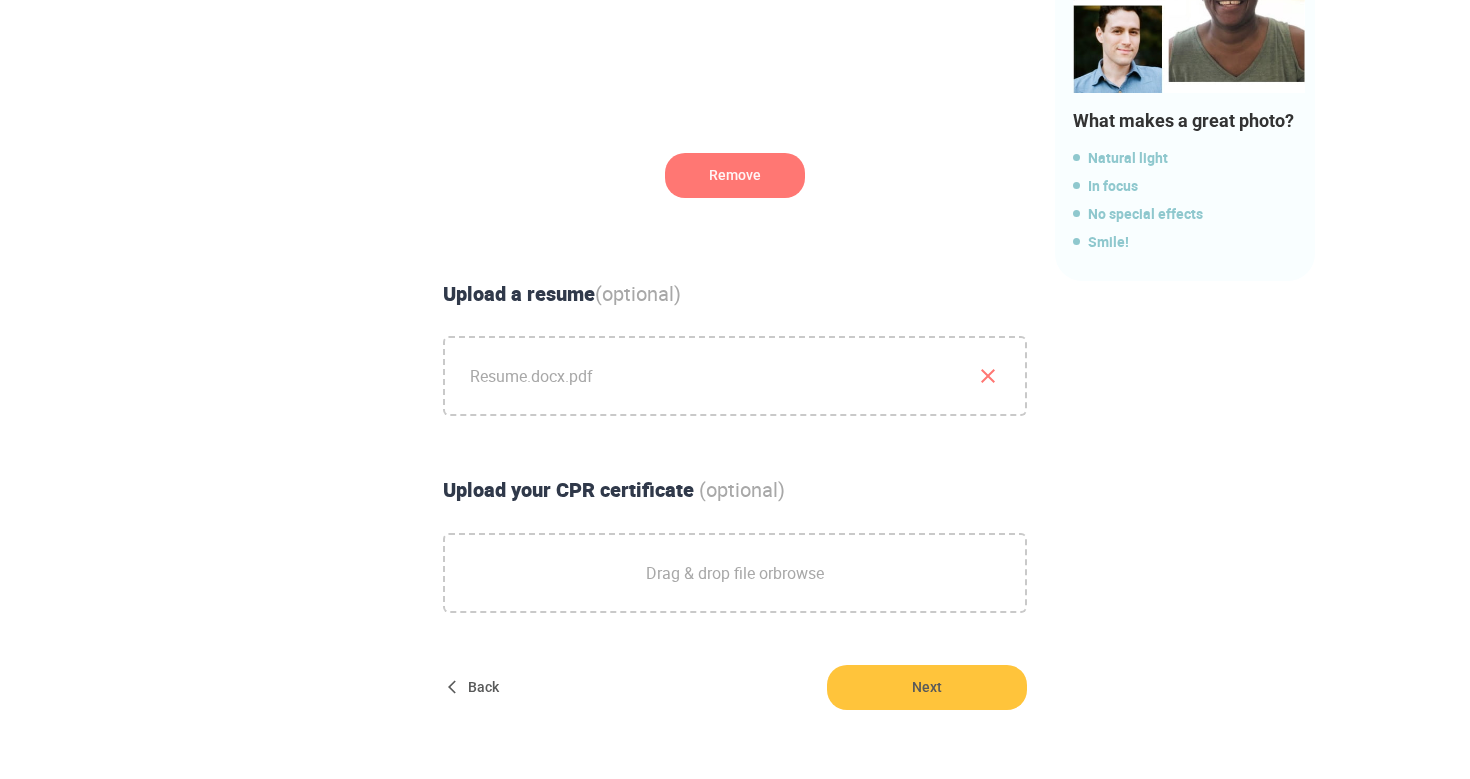 scroll, scrollTop: 565, scrollLeft: 0, axis: vertical 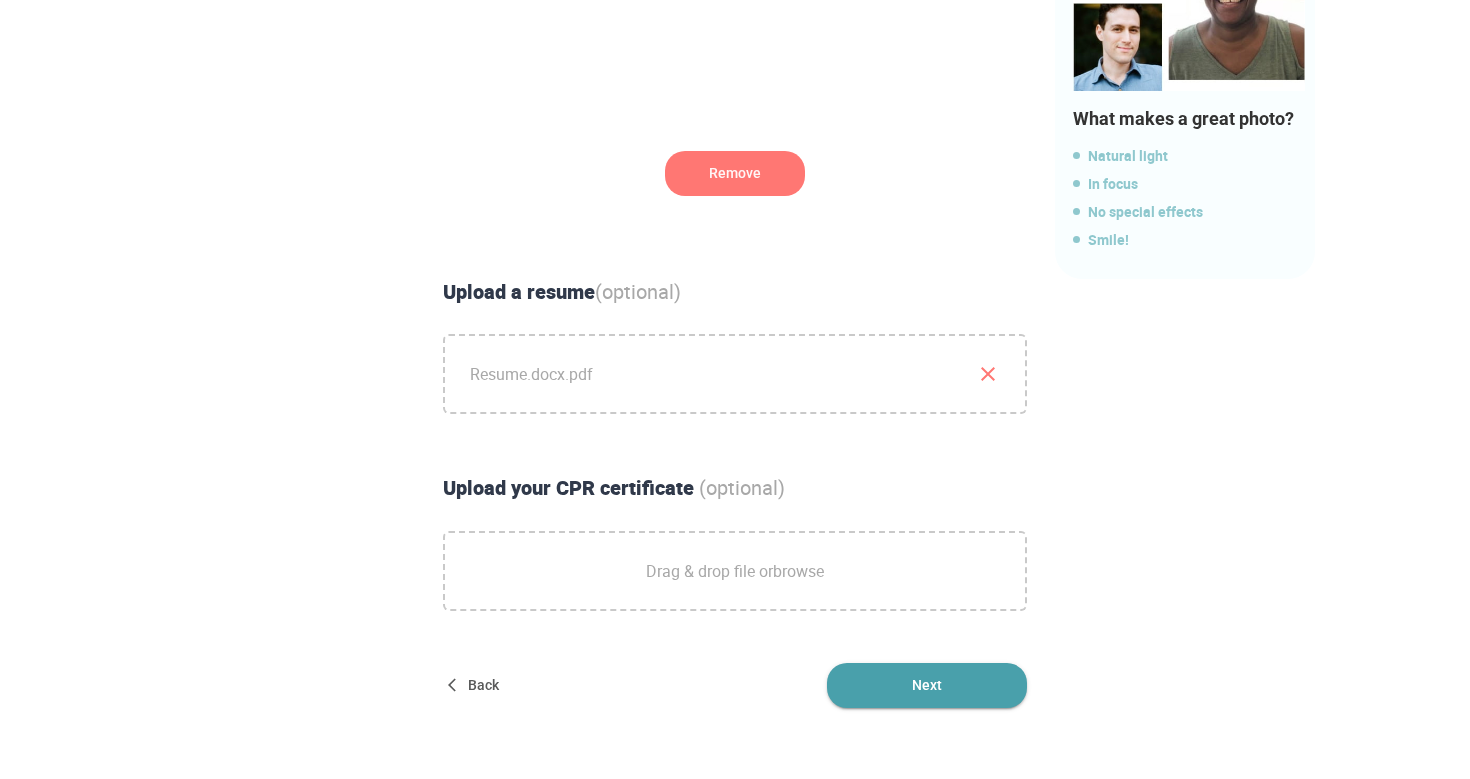 click on "Next" at bounding box center (927, 685) 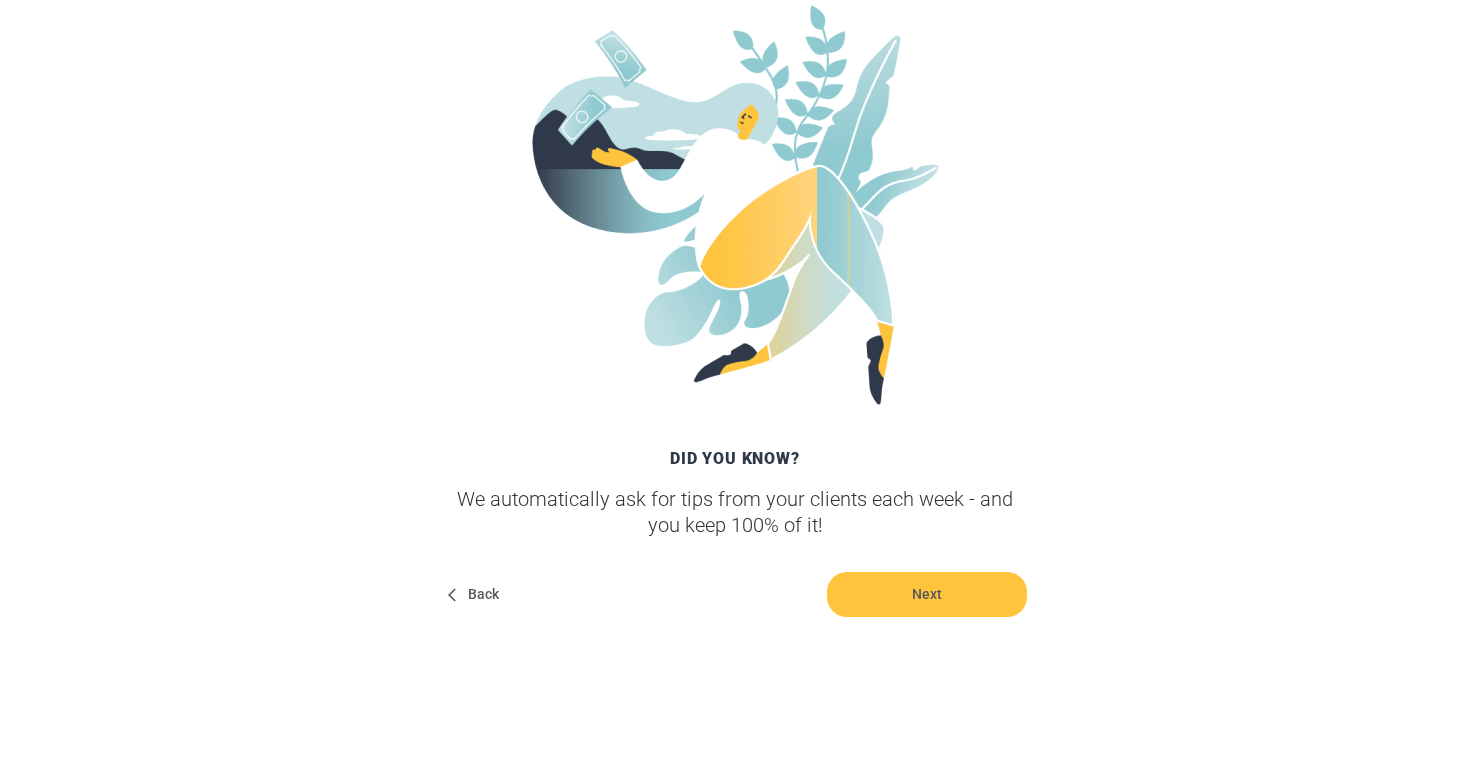 scroll, scrollTop: 302, scrollLeft: 0, axis: vertical 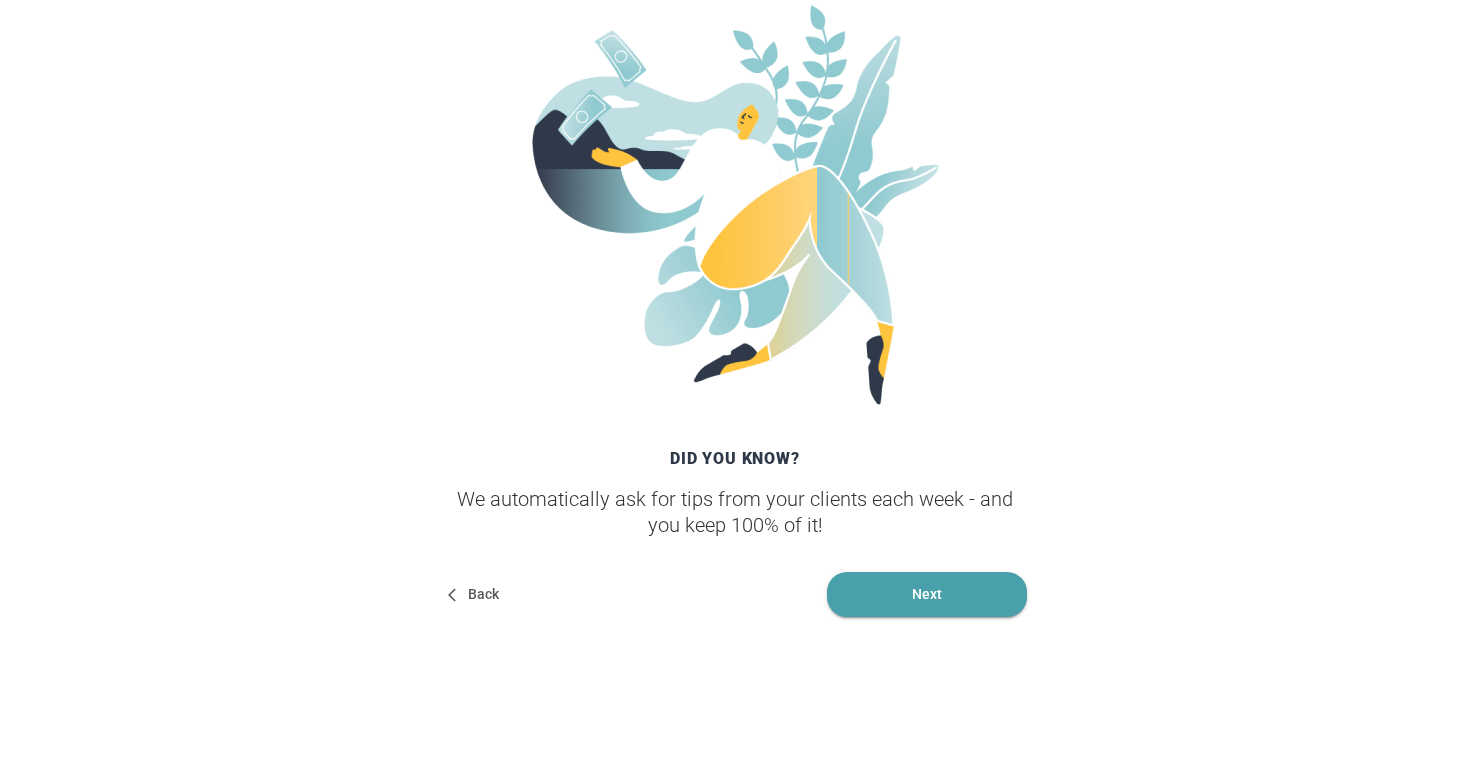click on "Next" at bounding box center (927, 594) 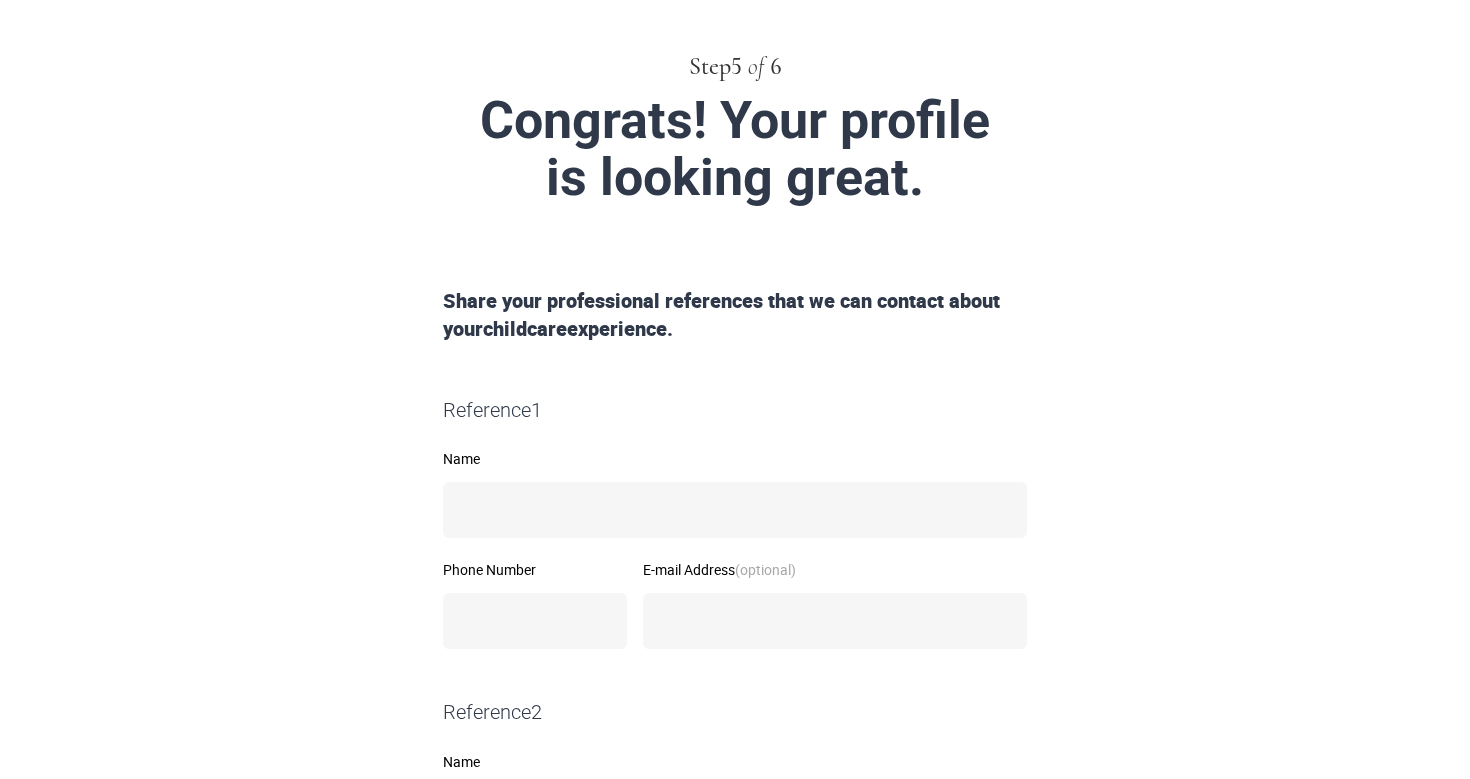 scroll, scrollTop: 112, scrollLeft: 0, axis: vertical 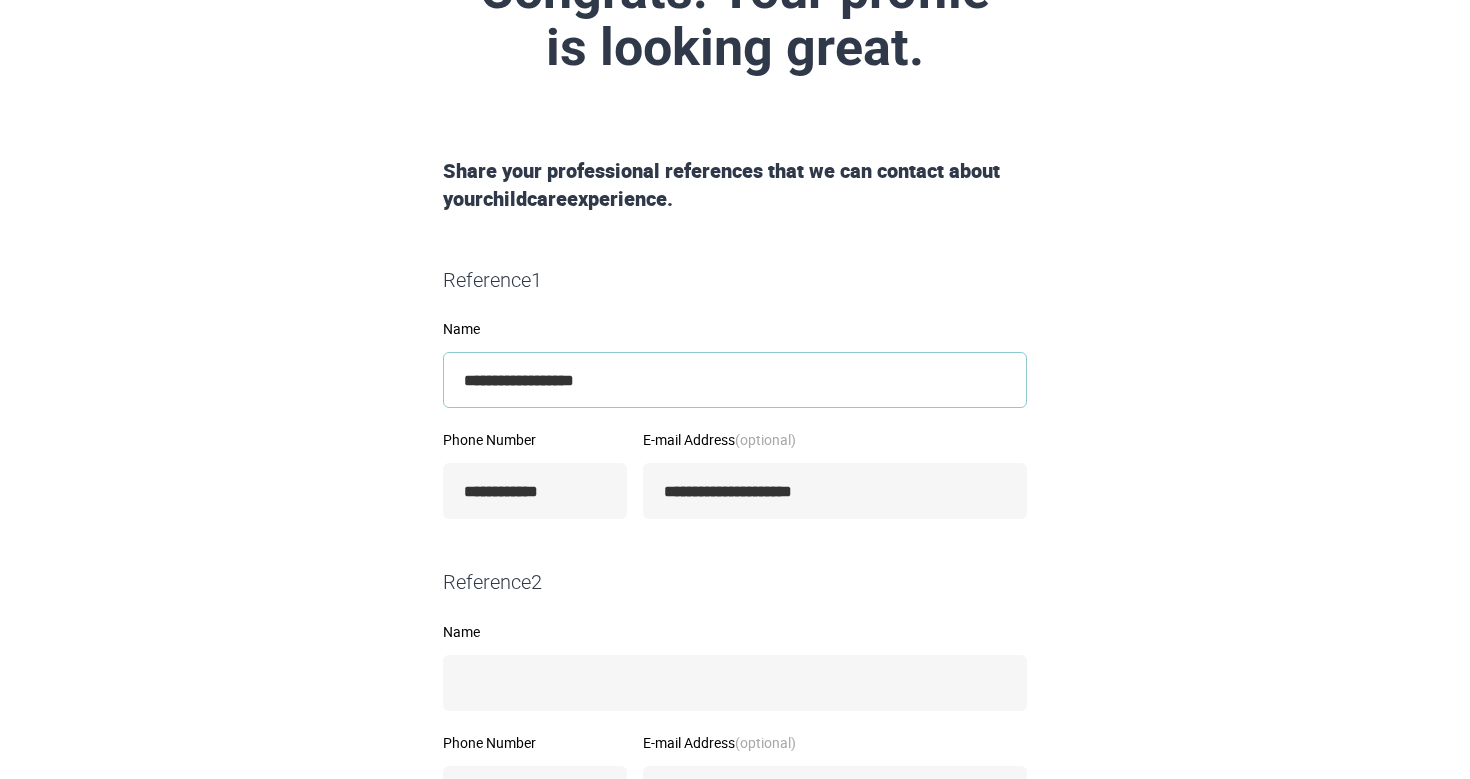 drag, startPoint x: 653, startPoint y: 376, endPoint x: 412, endPoint y: 375, distance: 241.00208 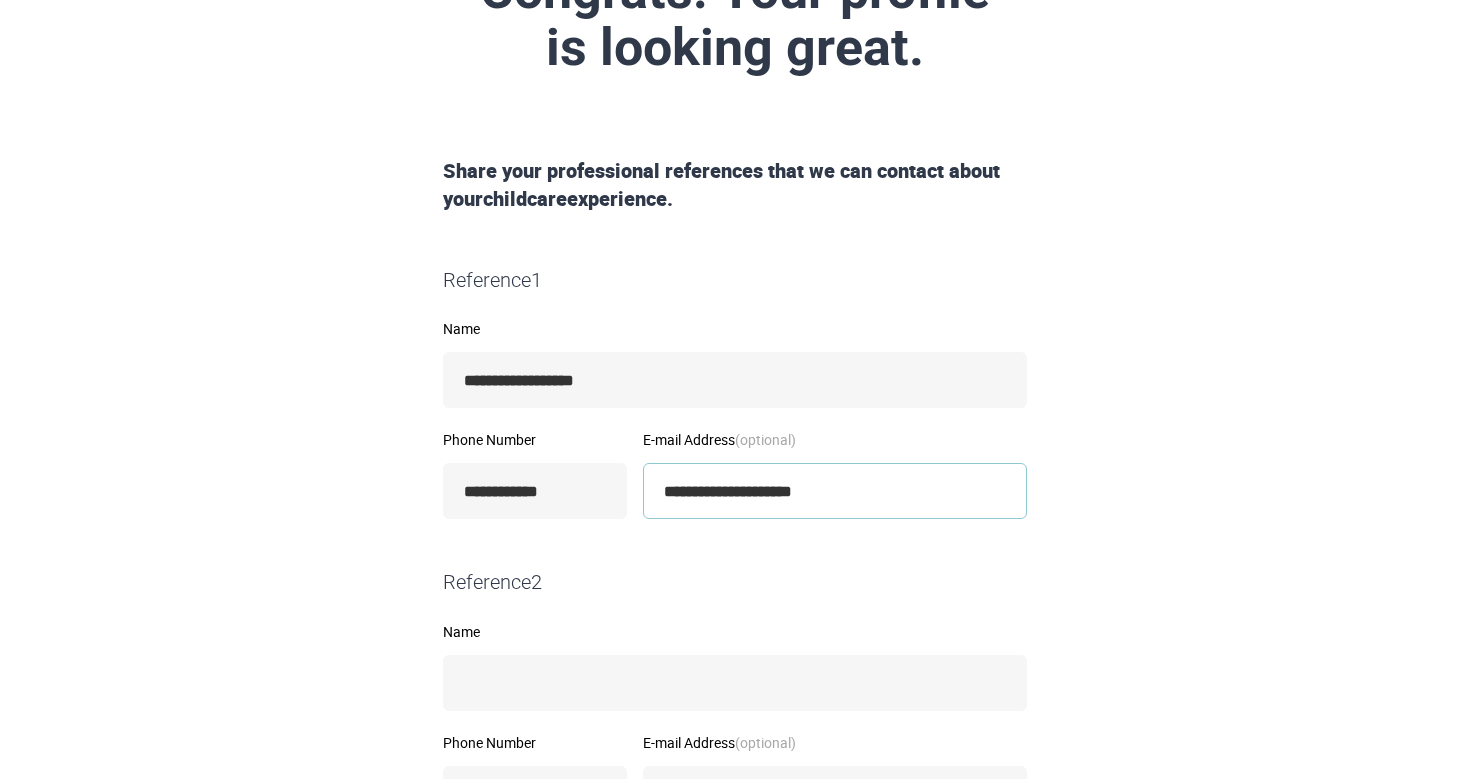 drag, startPoint x: 888, startPoint y: 487, endPoint x: 546, endPoint y: 481, distance: 342.0526 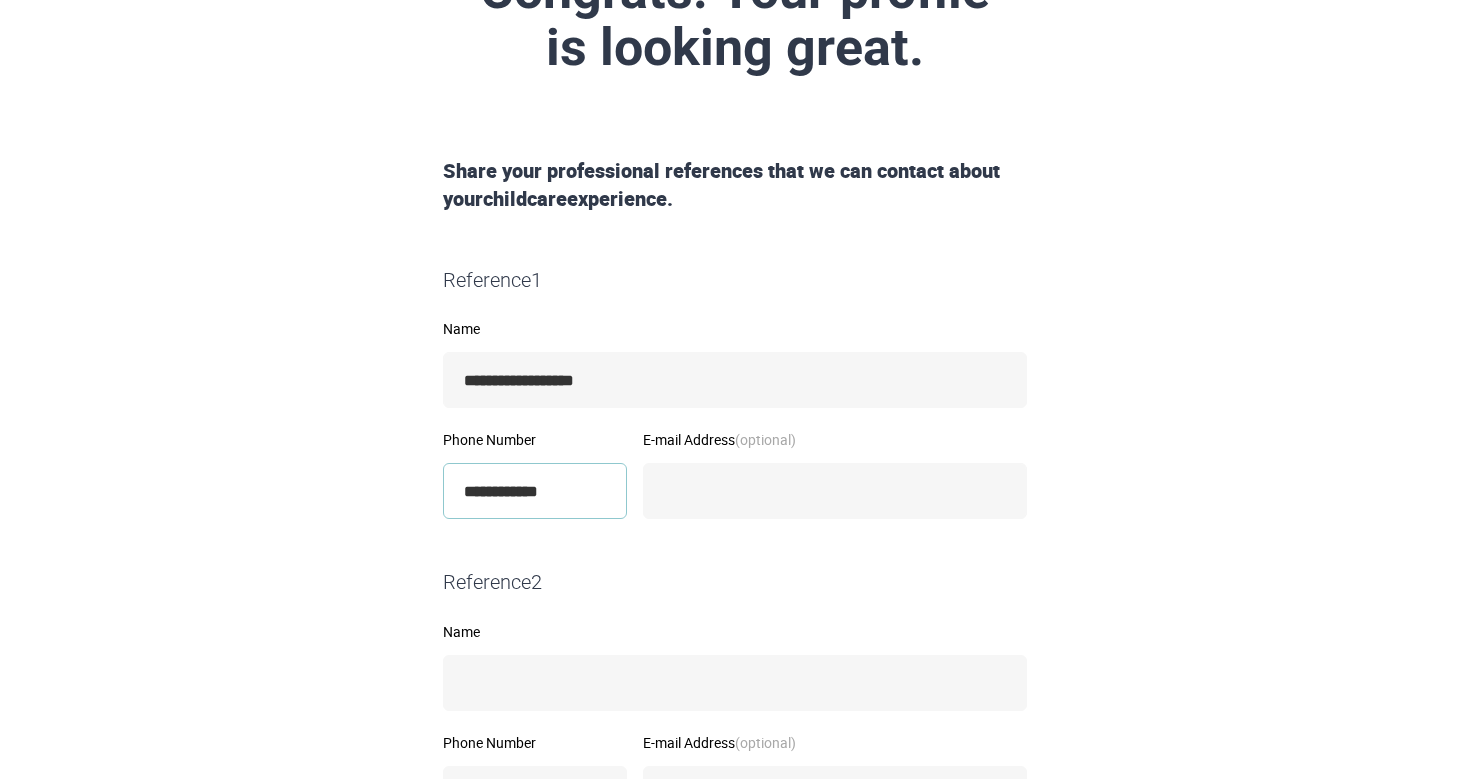 drag, startPoint x: 613, startPoint y: 484, endPoint x: 386, endPoint y: 480, distance: 227.03523 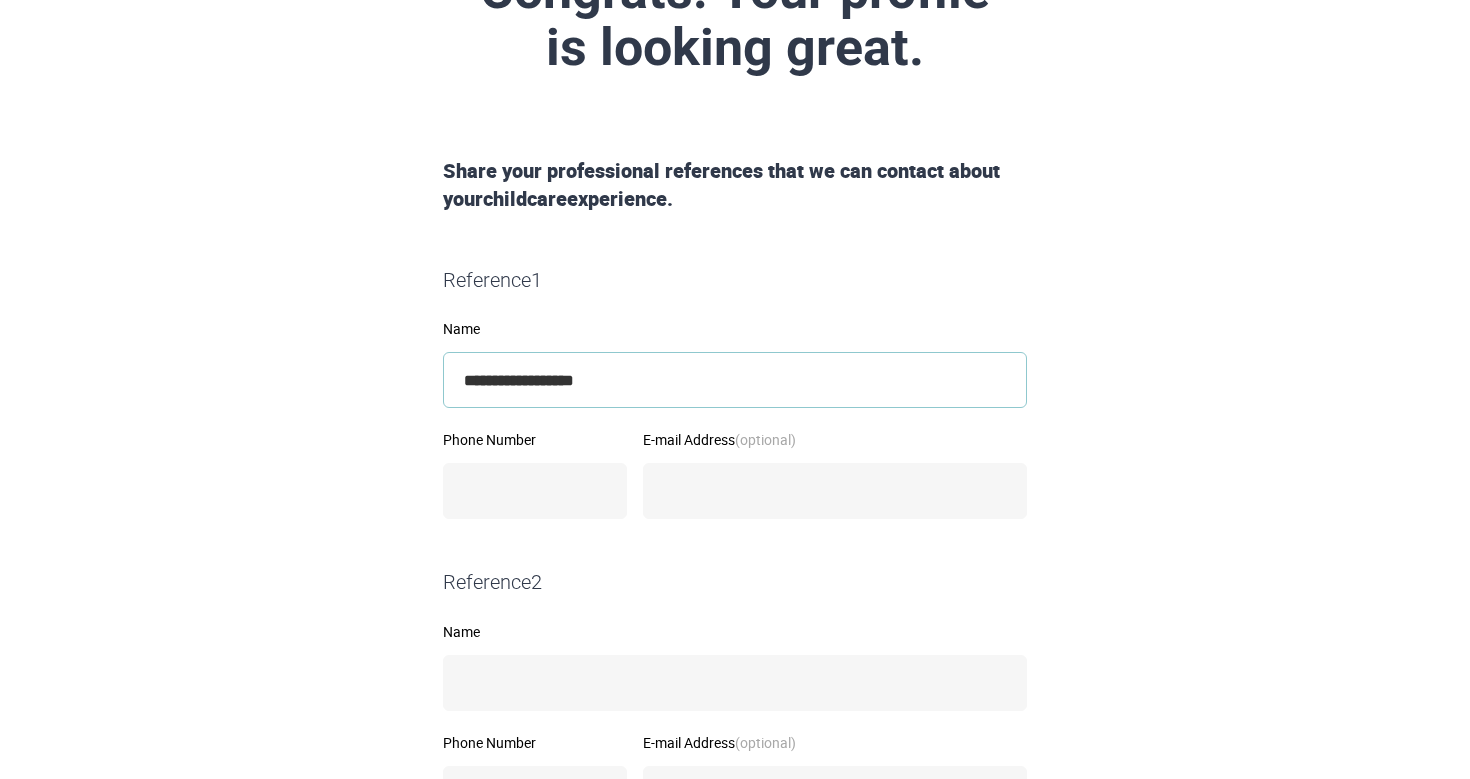drag, startPoint x: 648, startPoint y: 389, endPoint x: 454, endPoint y: 369, distance: 195.0282 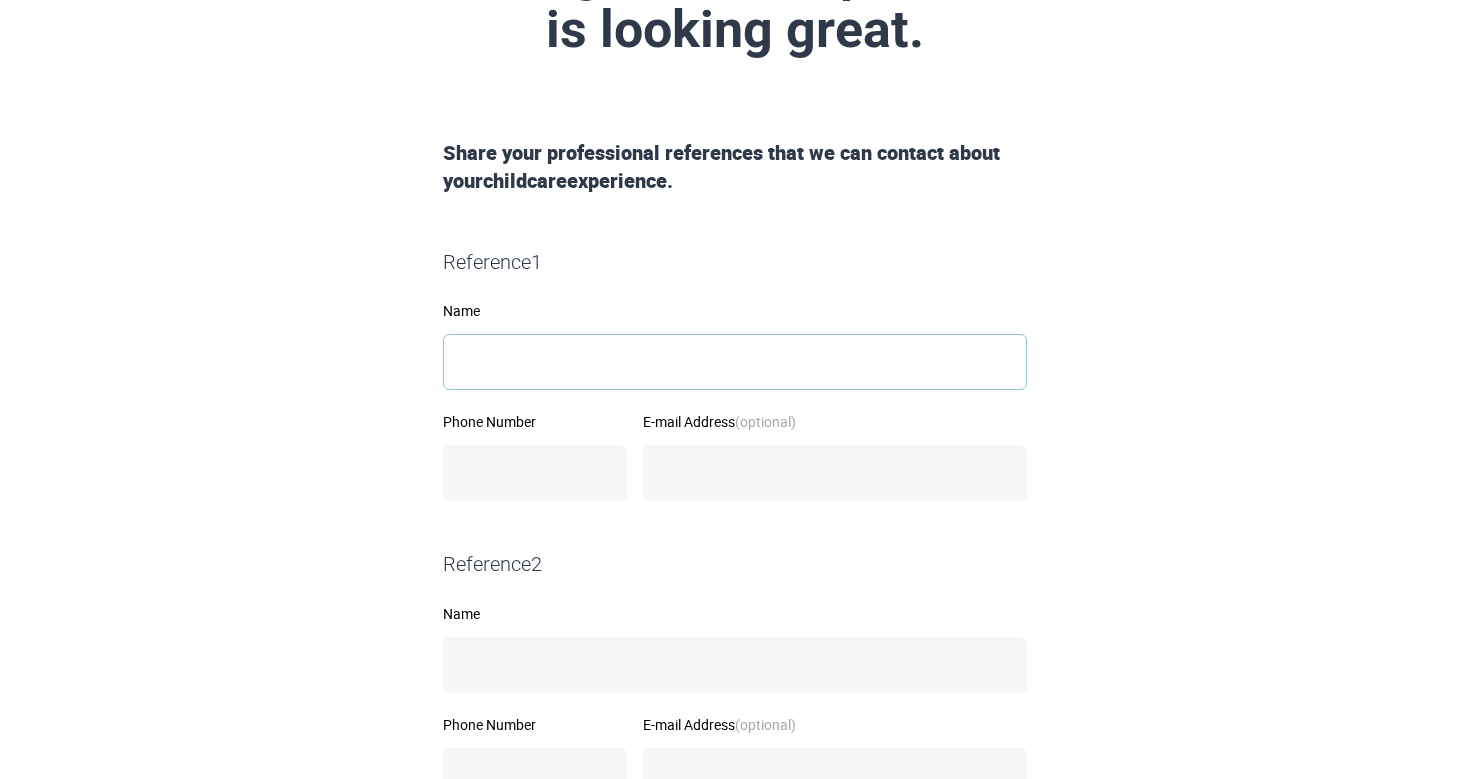 scroll, scrollTop: 226, scrollLeft: 0, axis: vertical 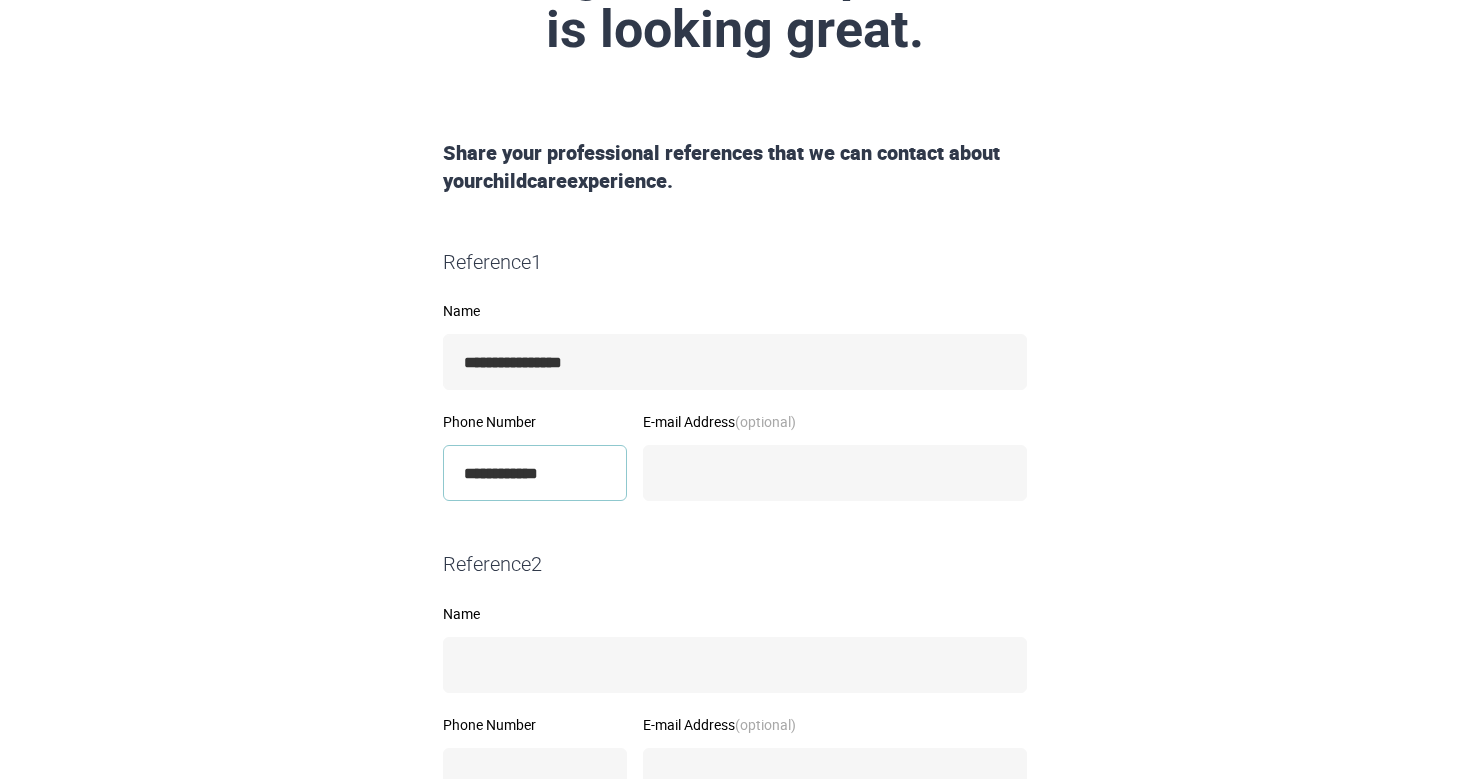 click on "**********" at bounding box center (535, 473) 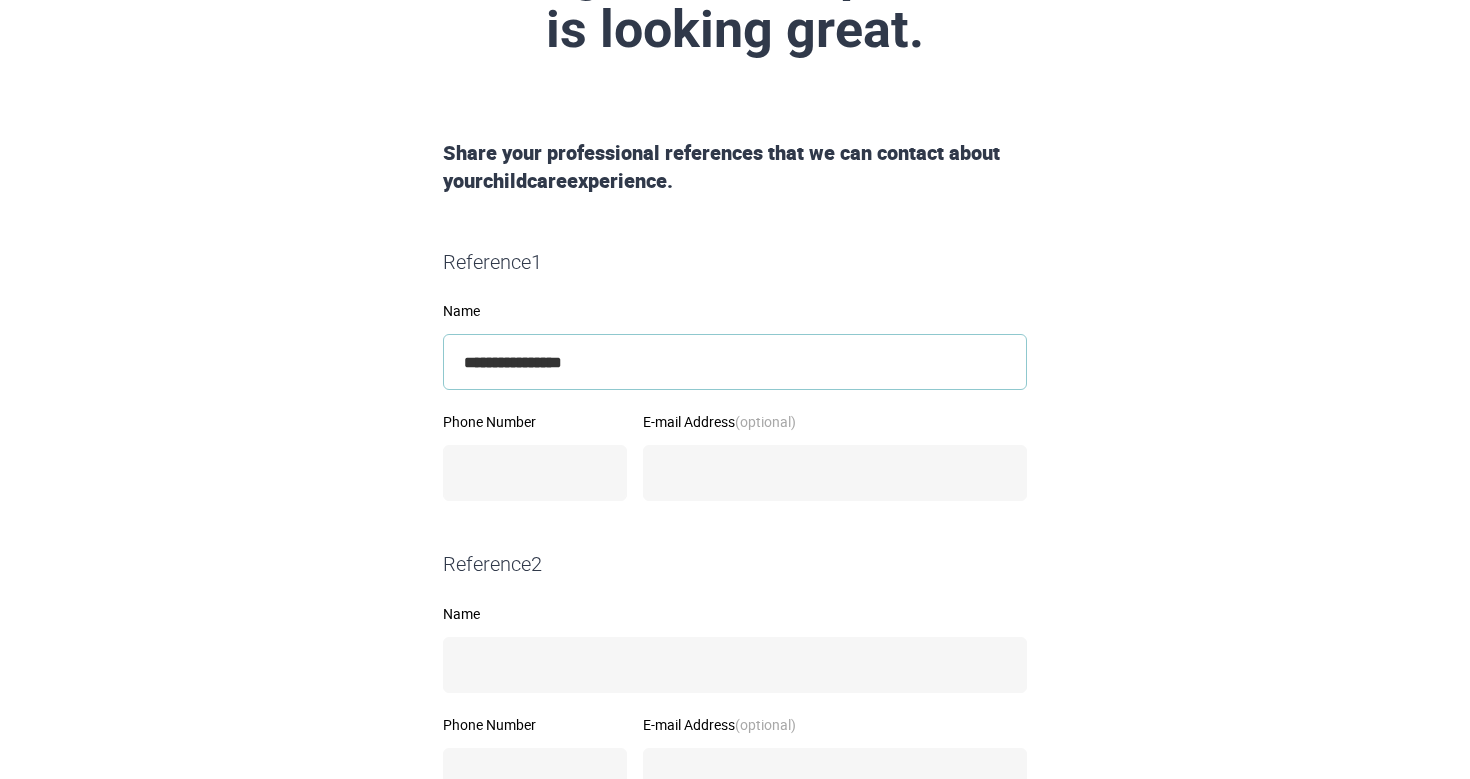 click on "**********" at bounding box center (735, 362) 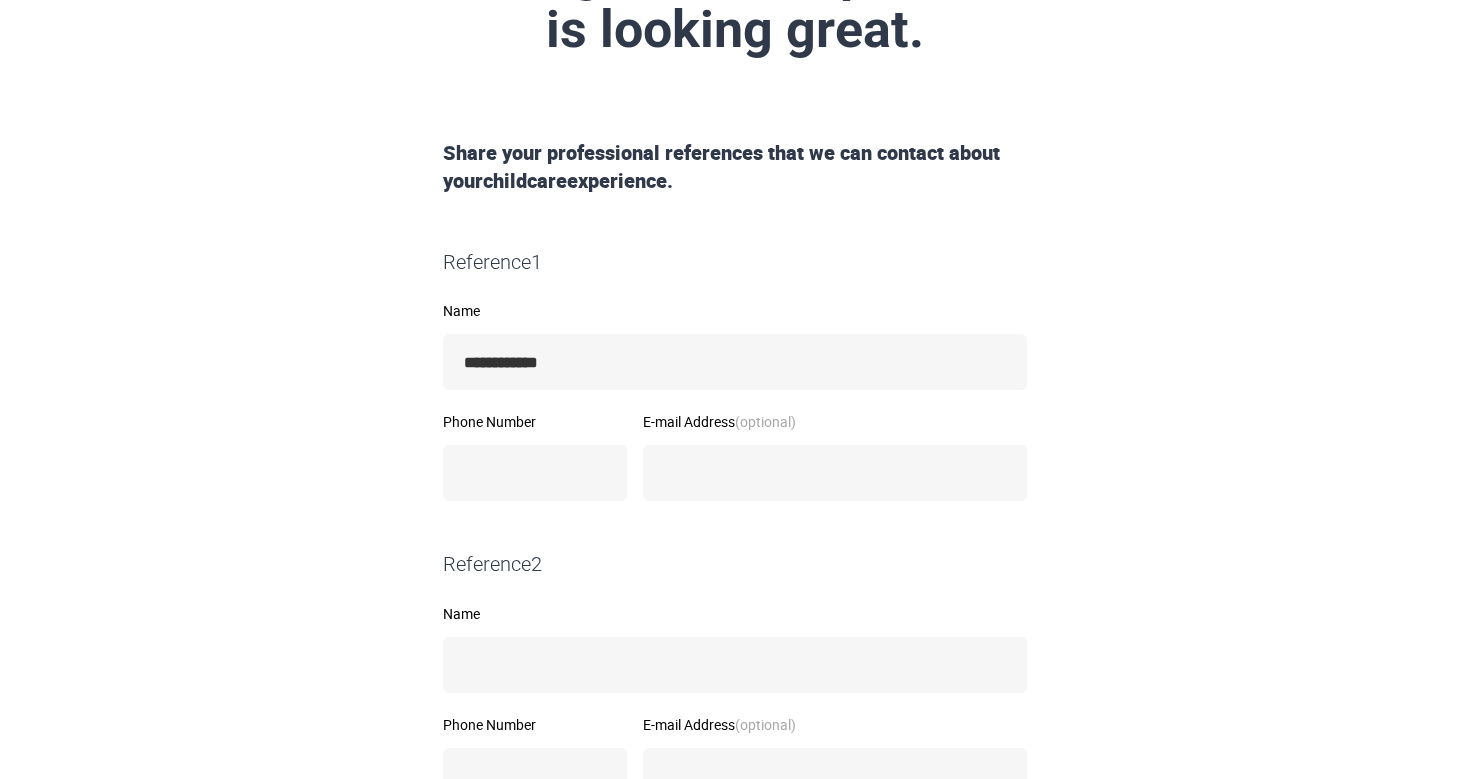 click on "Phone Number" at bounding box center (535, 470) 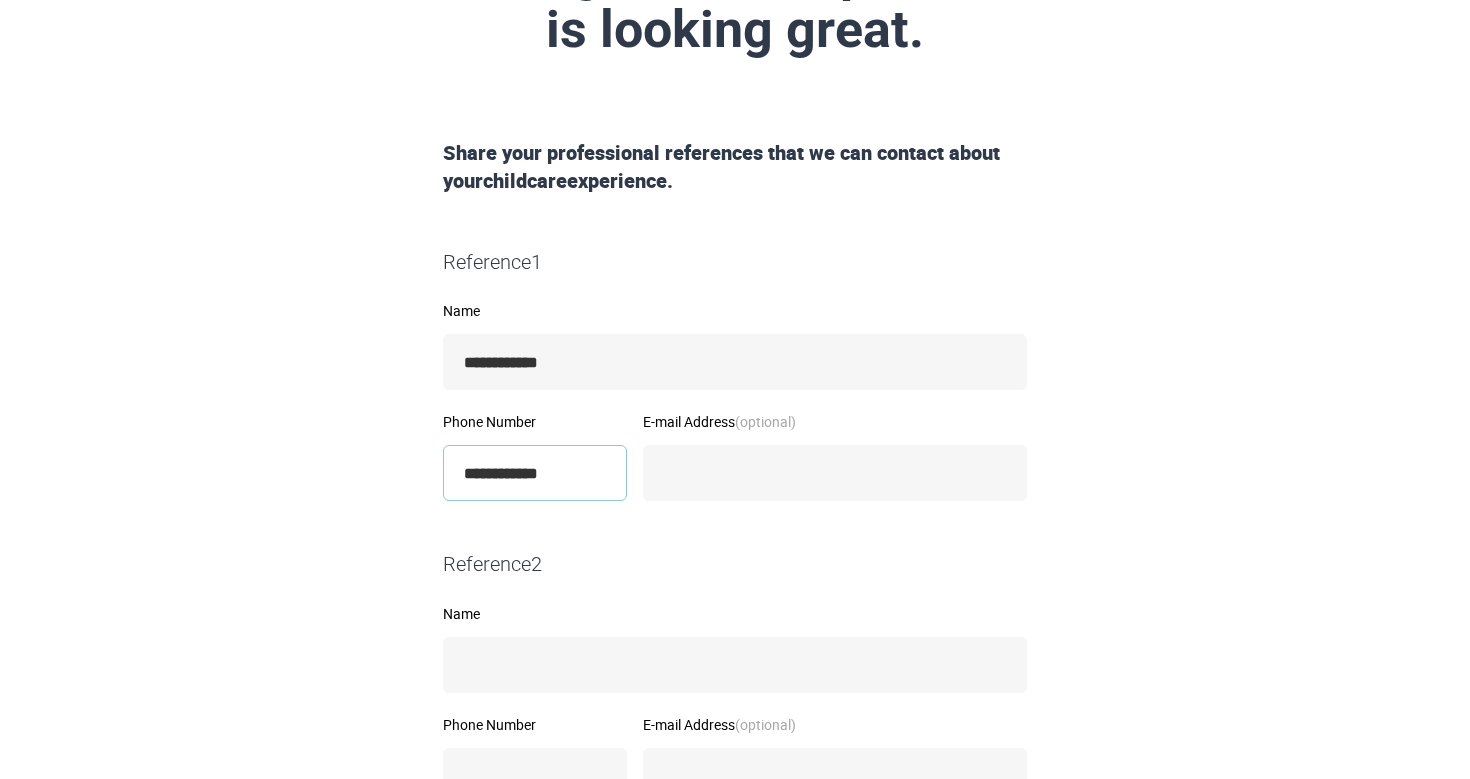 click on "**********" at bounding box center (535, 473) 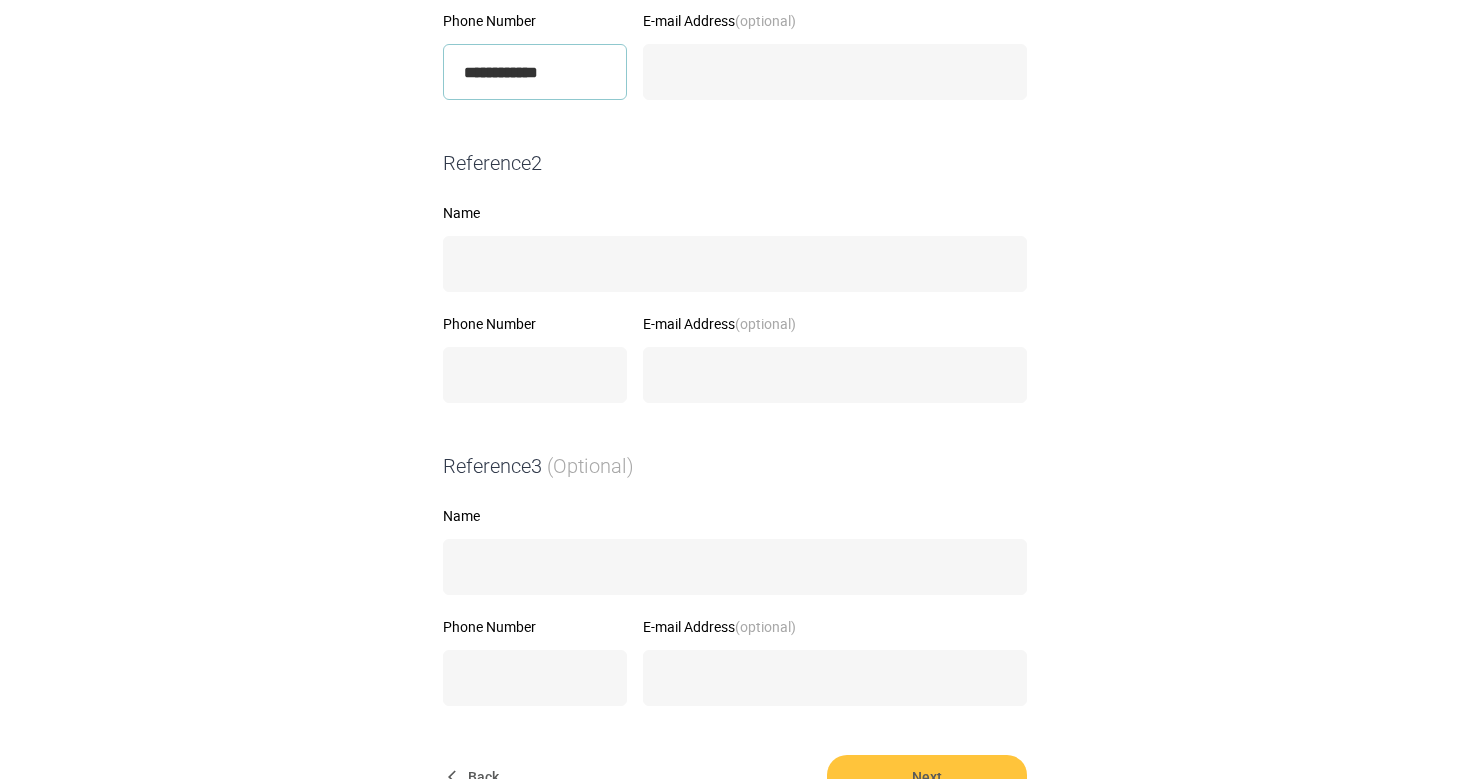 scroll, scrollTop: 636, scrollLeft: 0, axis: vertical 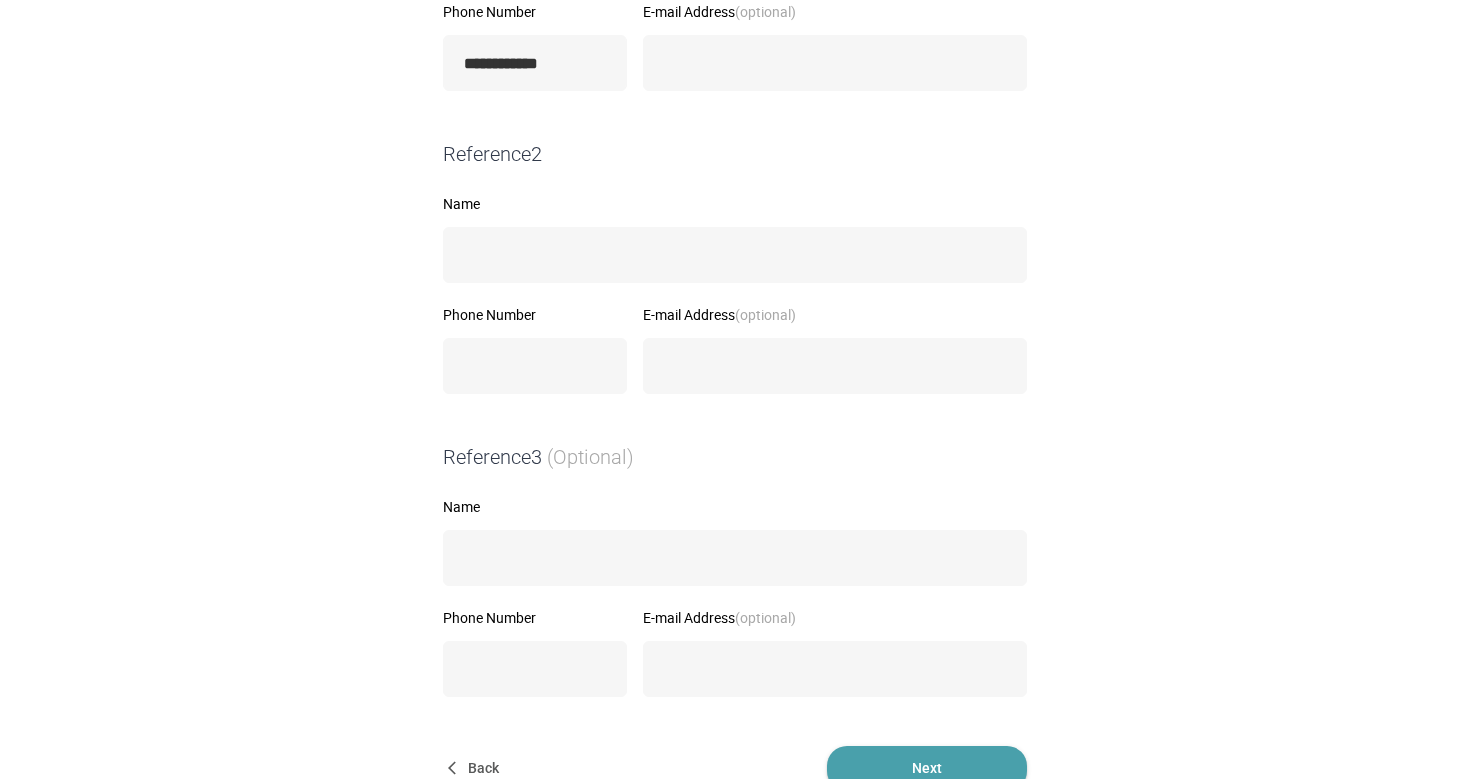 click on "Next" at bounding box center [927, 768] 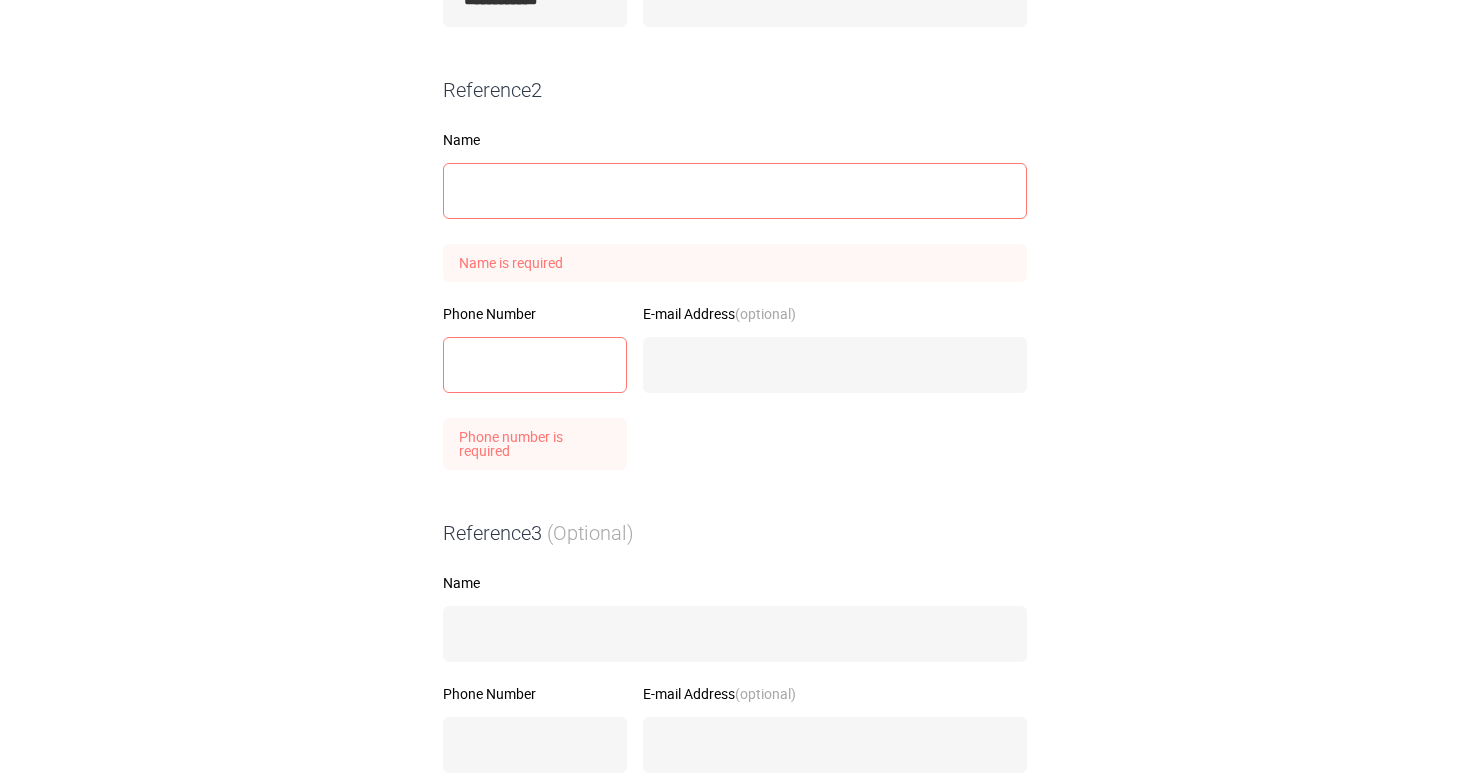 scroll, scrollTop: 702, scrollLeft: 0, axis: vertical 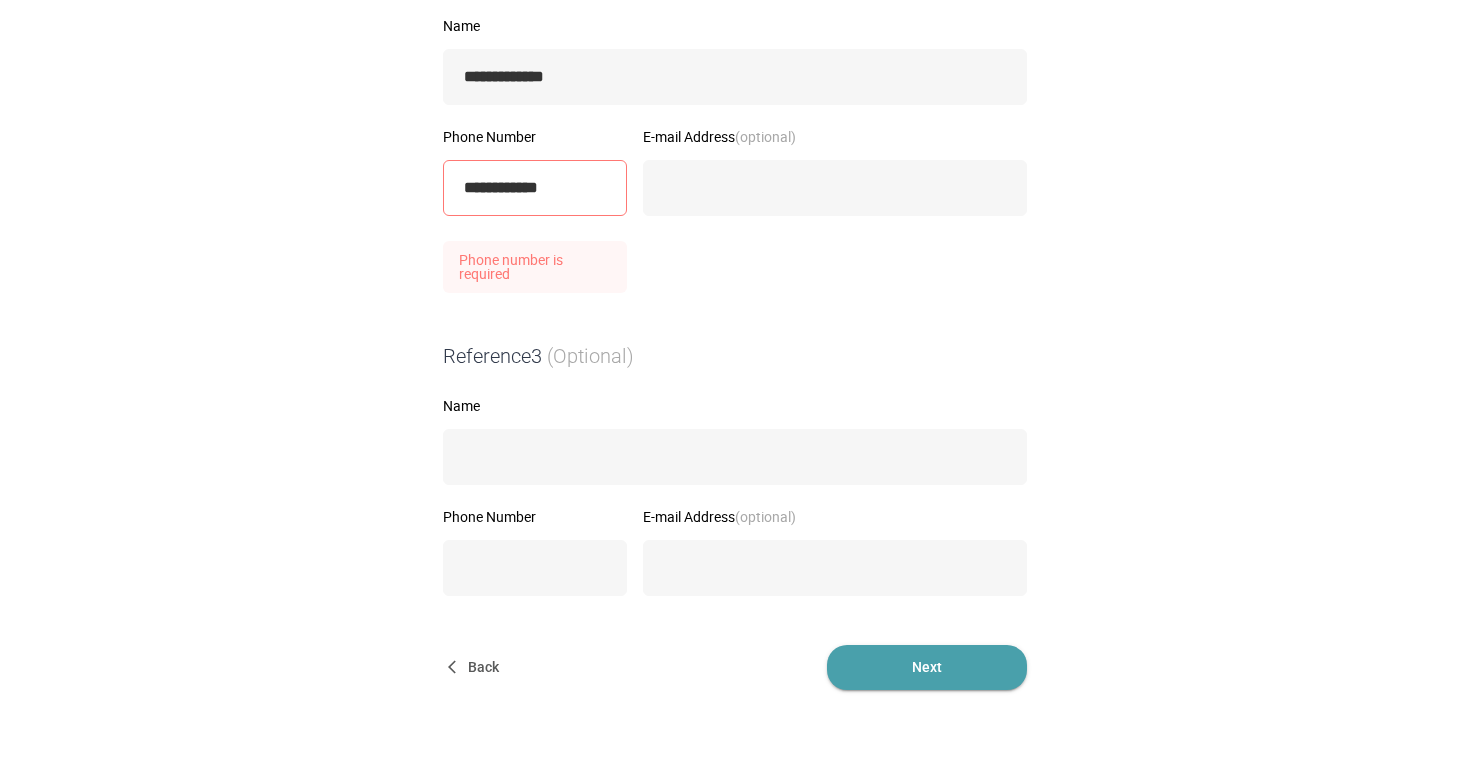 click on "Next" at bounding box center [927, 667] 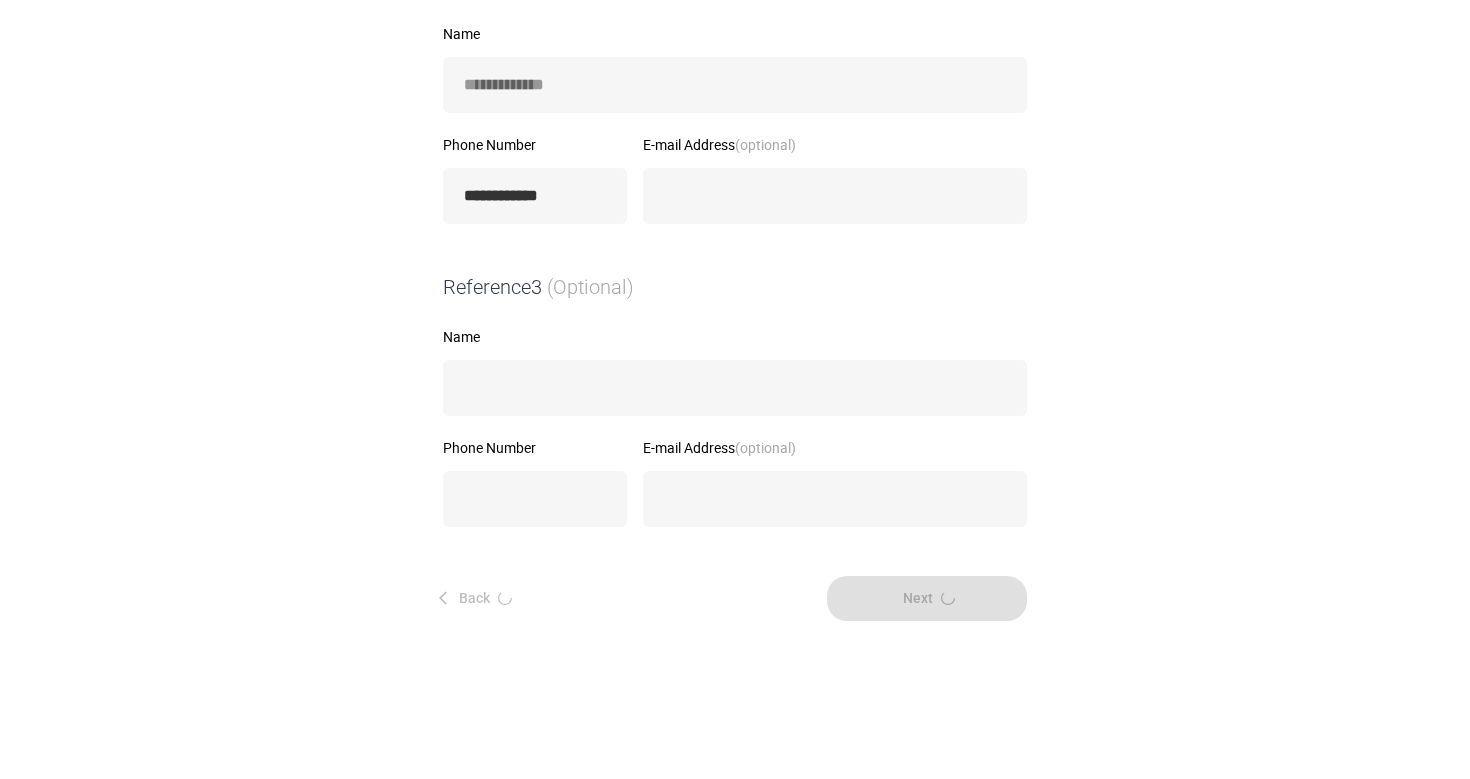 scroll, scrollTop: 0, scrollLeft: 0, axis: both 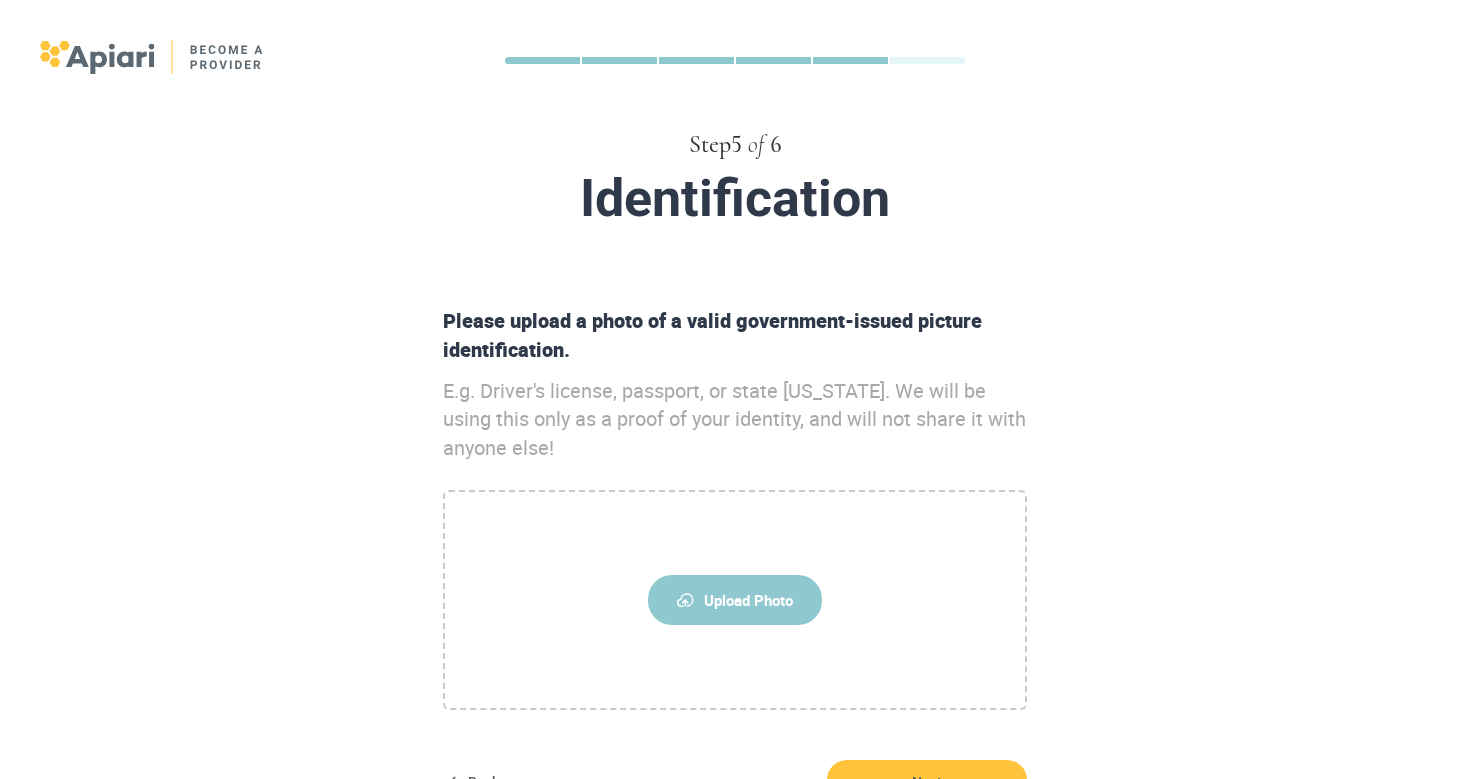click on "Upload Photo" at bounding box center [735, 600] 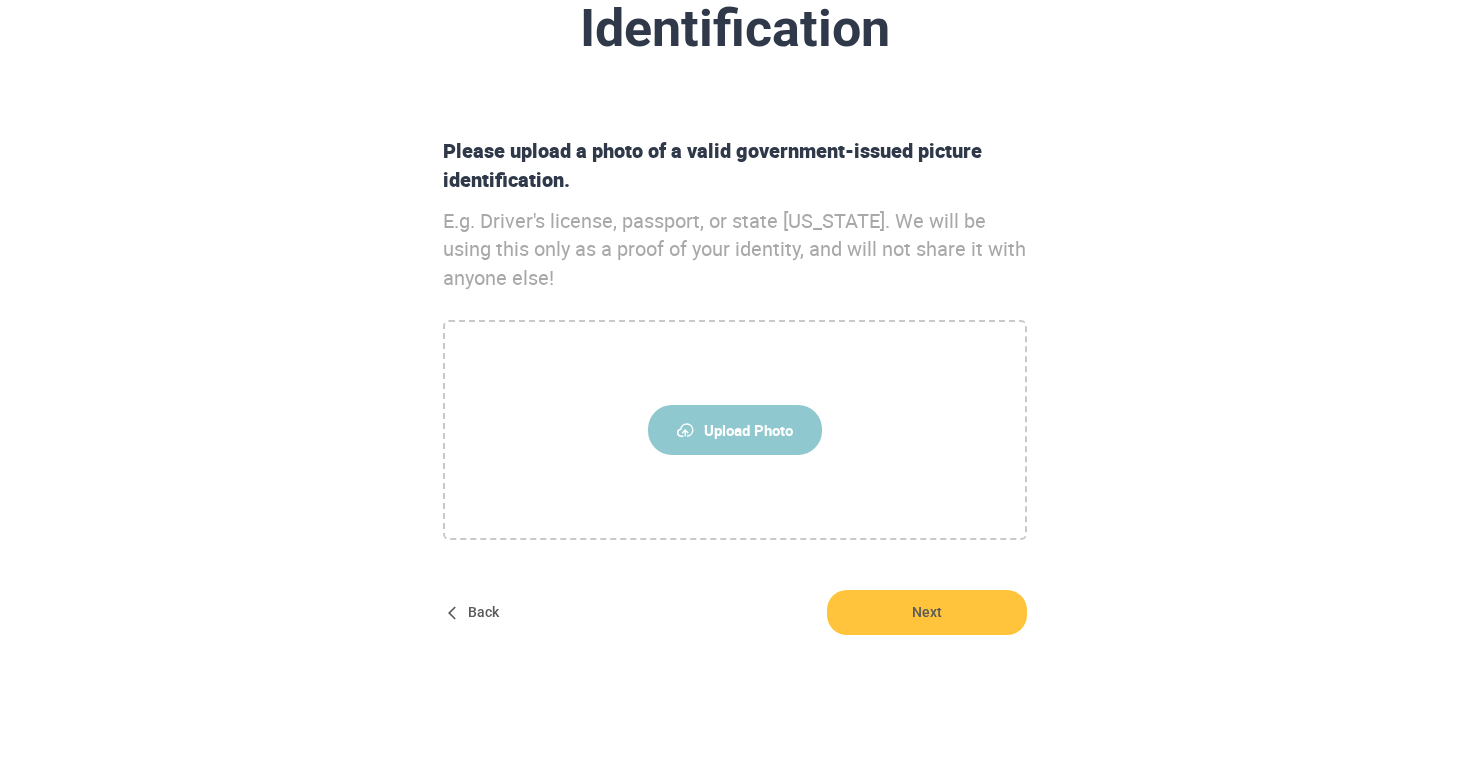 scroll, scrollTop: 179, scrollLeft: 0, axis: vertical 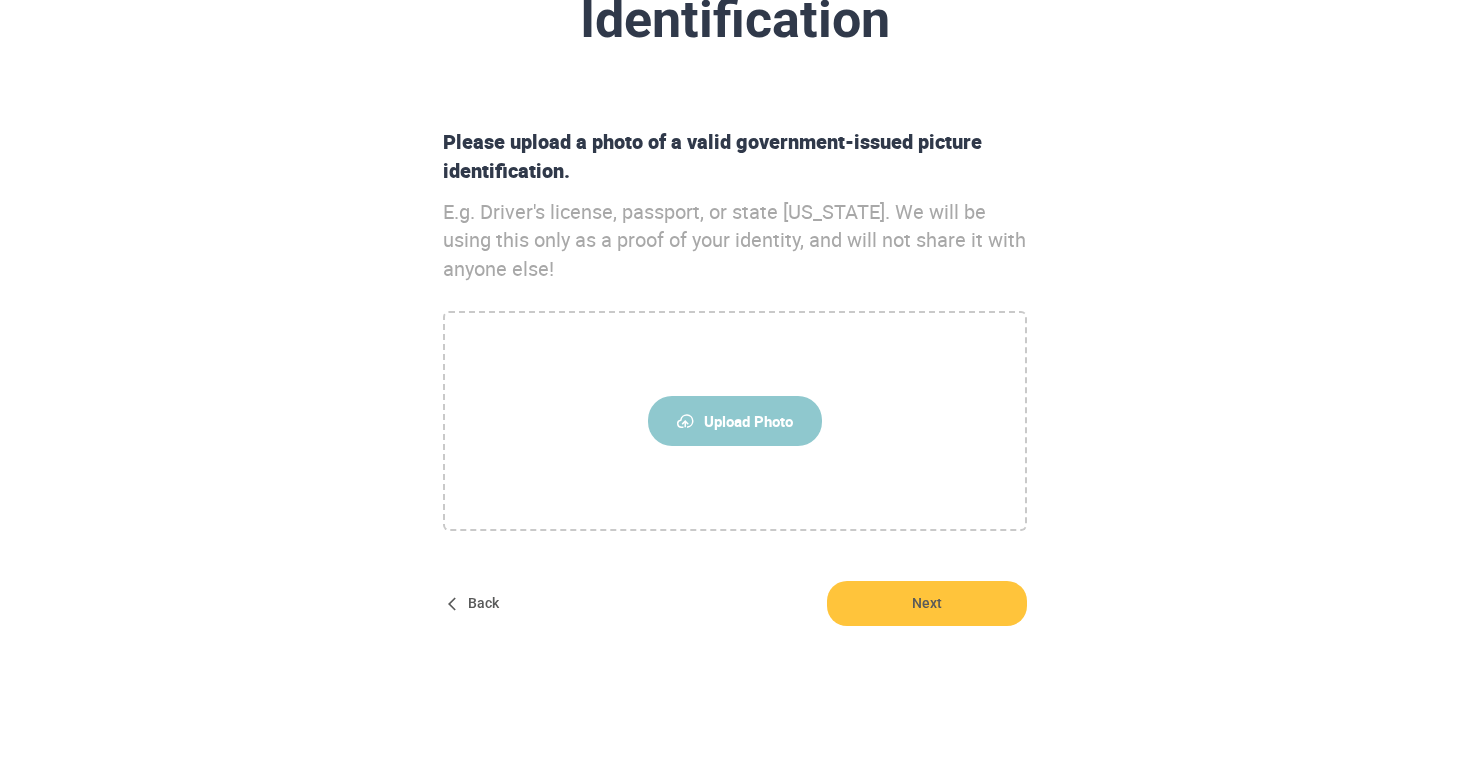 click on "Upload Photo" at bounding box center (735, 421) 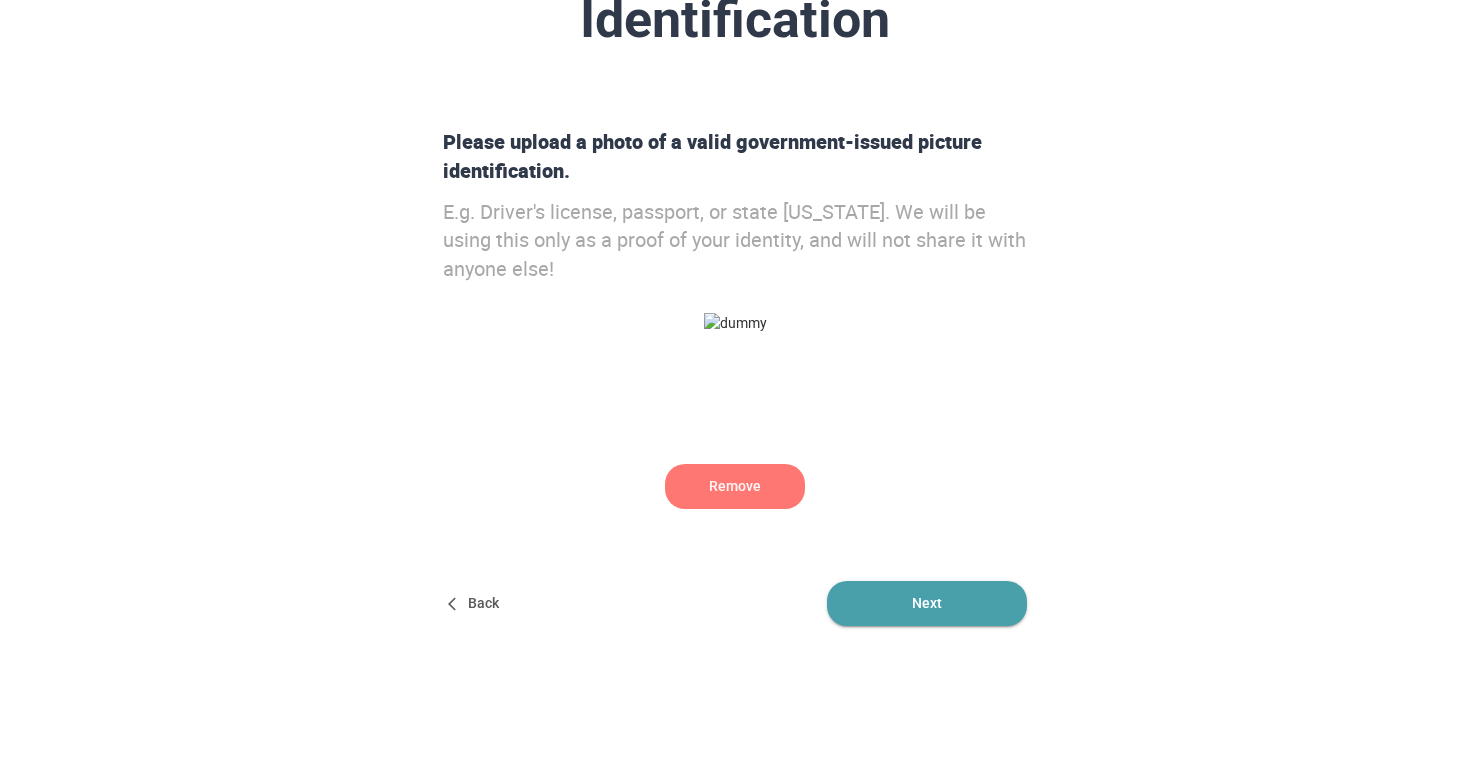 click on "Next" at bounding box center [927, 603] 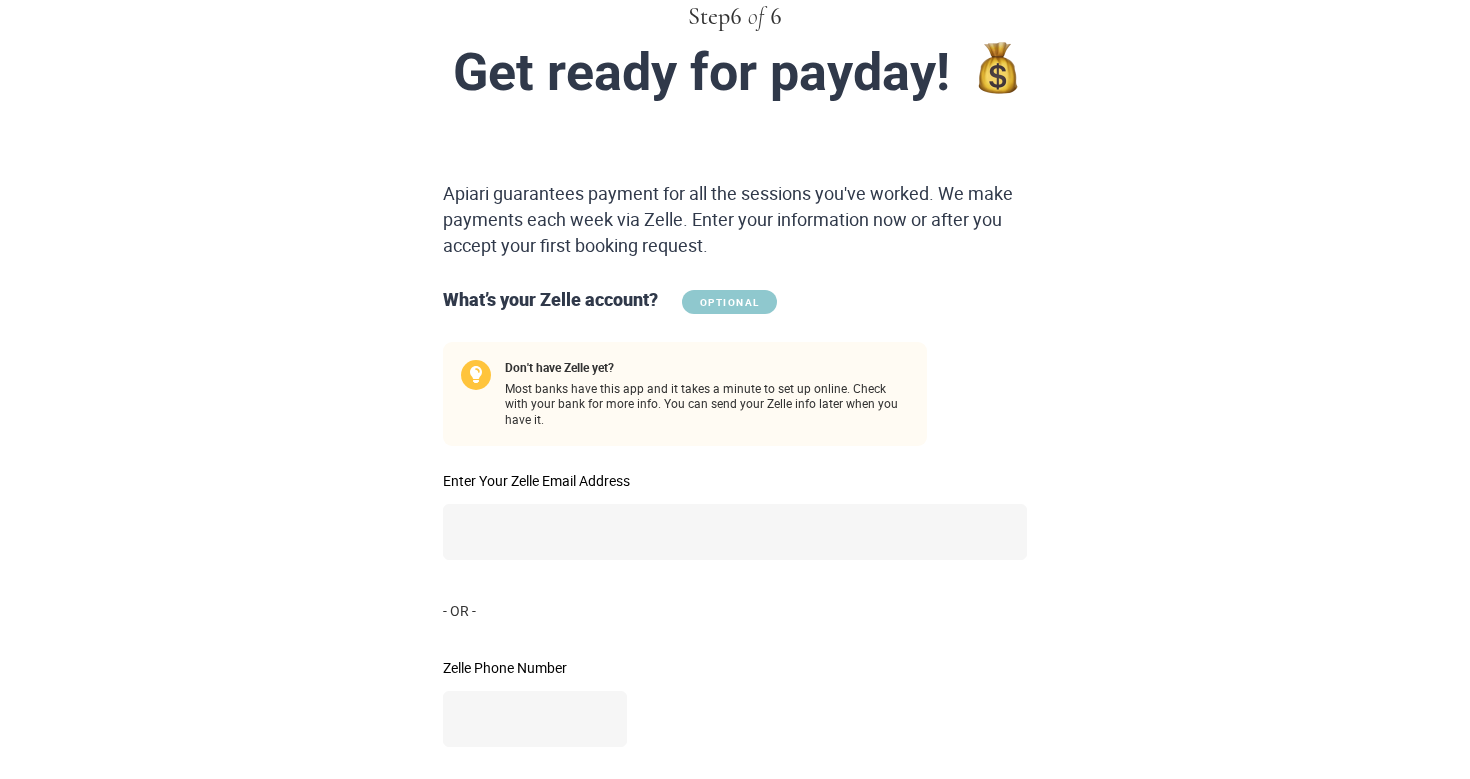scroll, scrollTop: 143, scrollLeft: 0, axis: vertical 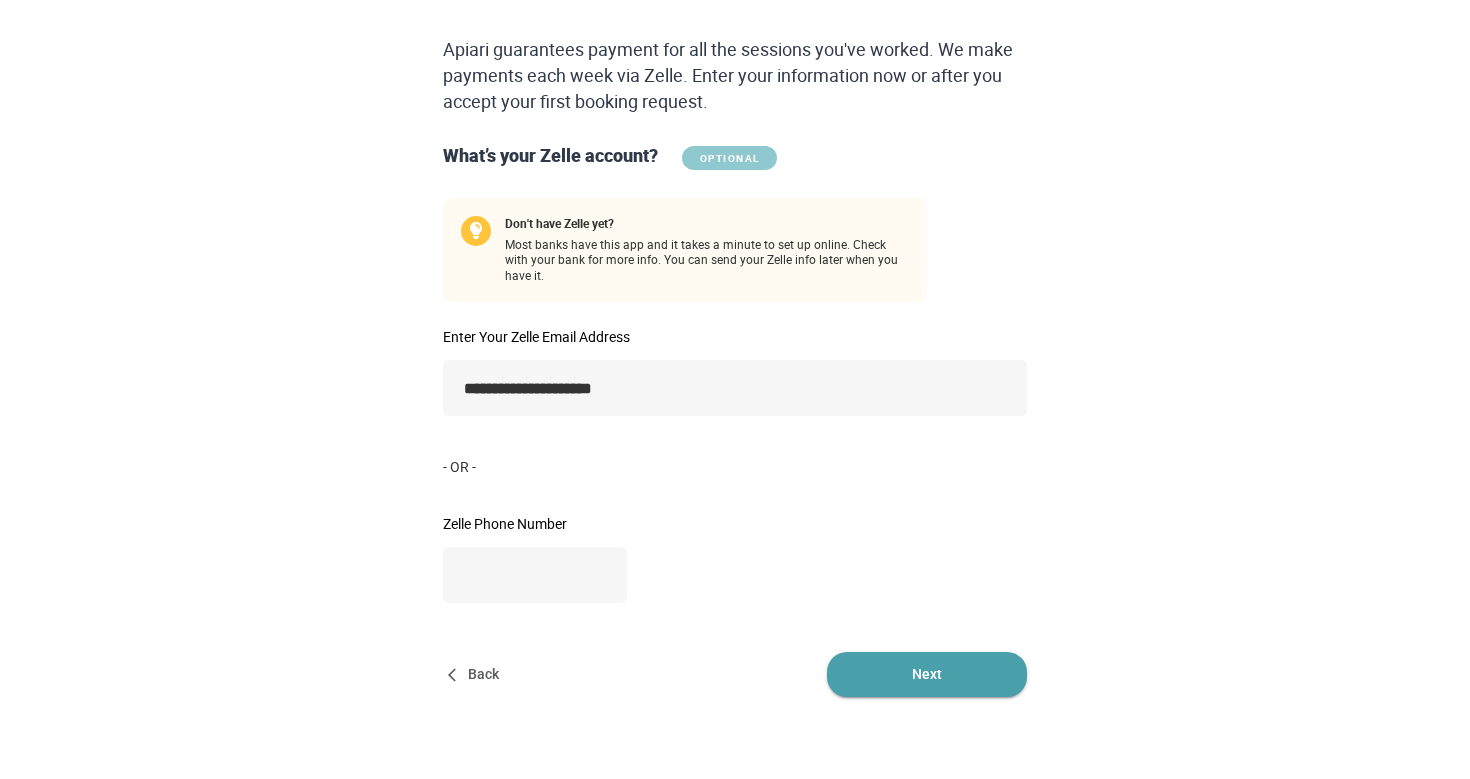 click on "Next" at bounding box center (927, 674) 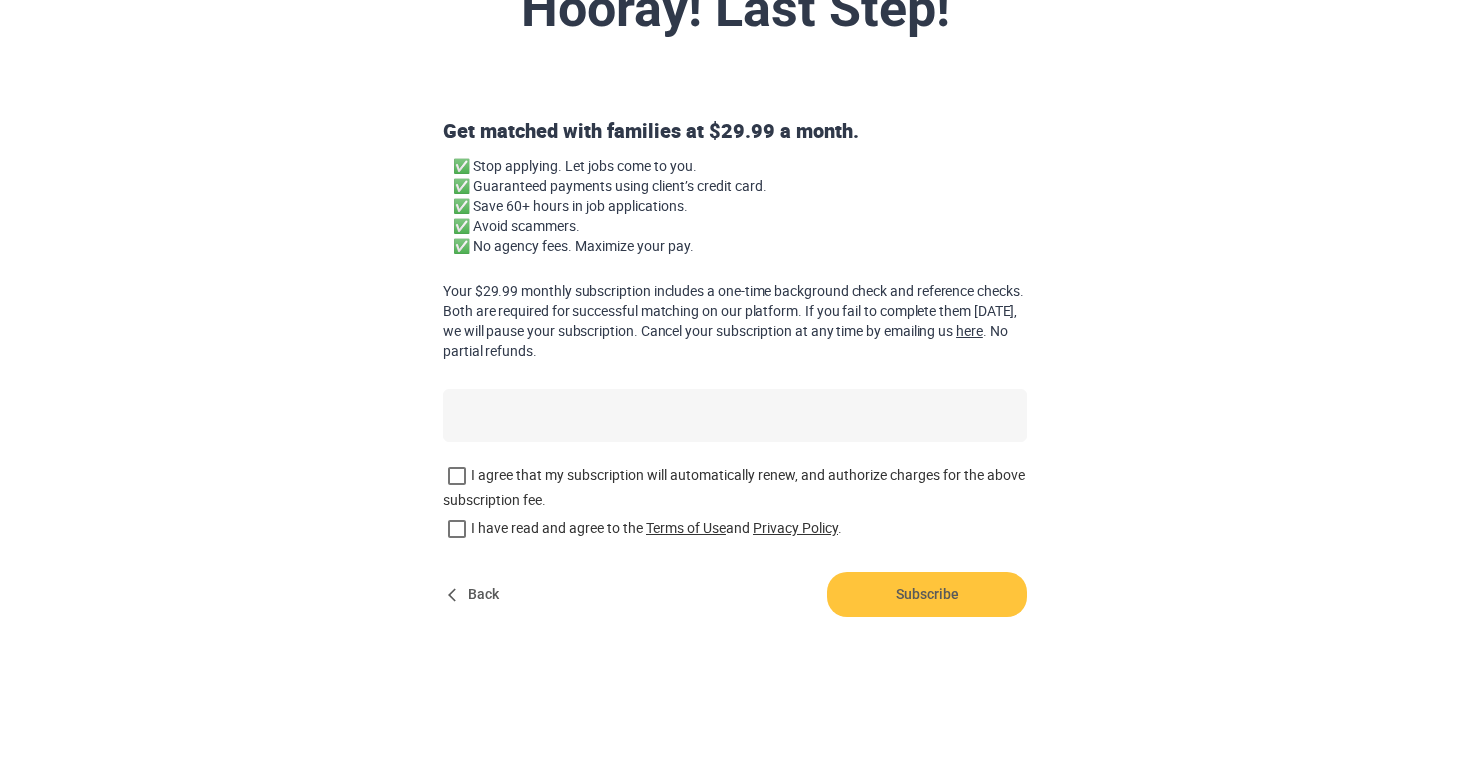 scroll, scrollTop: 189, scrollLeft: 0, axis: vertical 